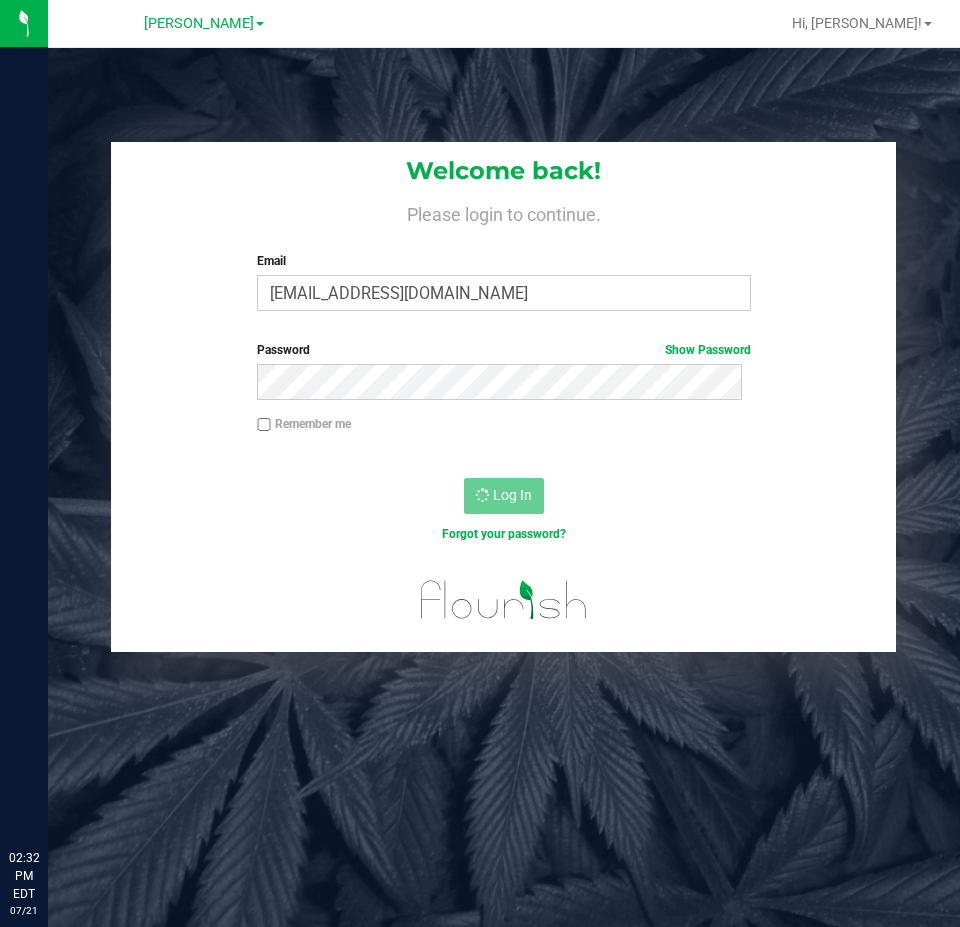 scroll, scrollTop: 0, scrollLeft: 0, axis: both 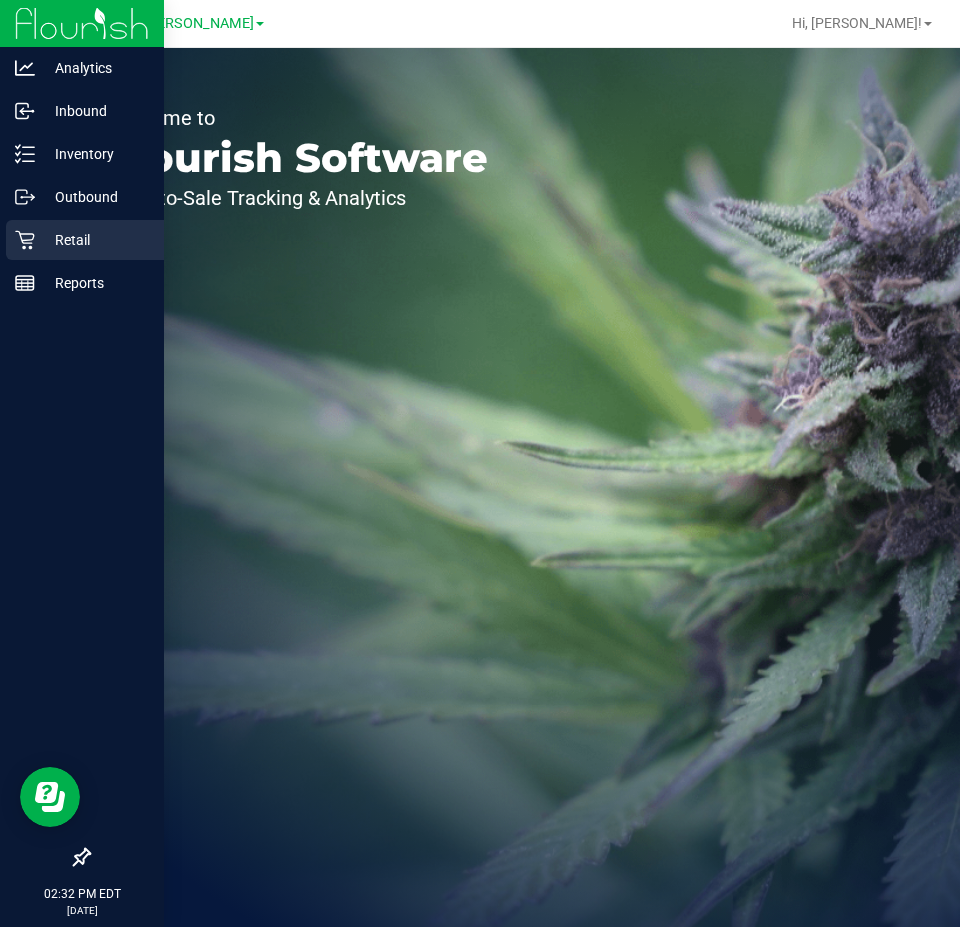 click on "Retail" at bounding box center [85, 240] 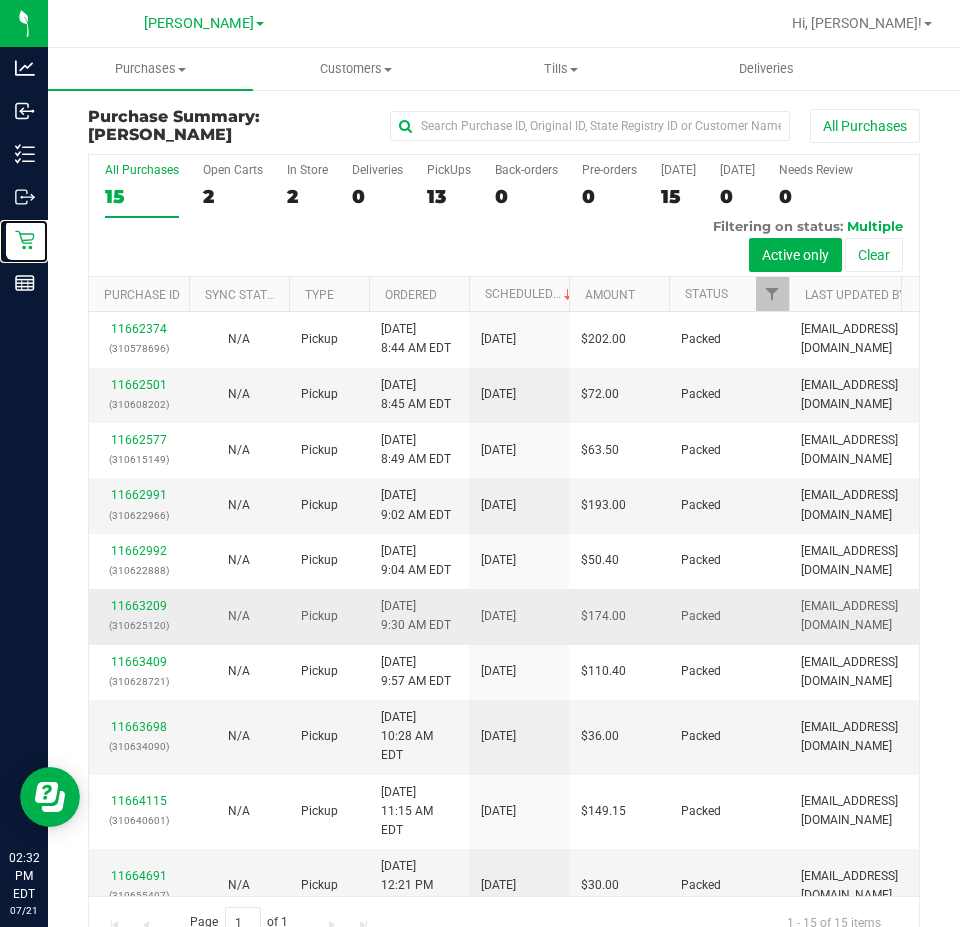 scroll, scrollTop: 42, scrollLeft: 0, axis: vertical 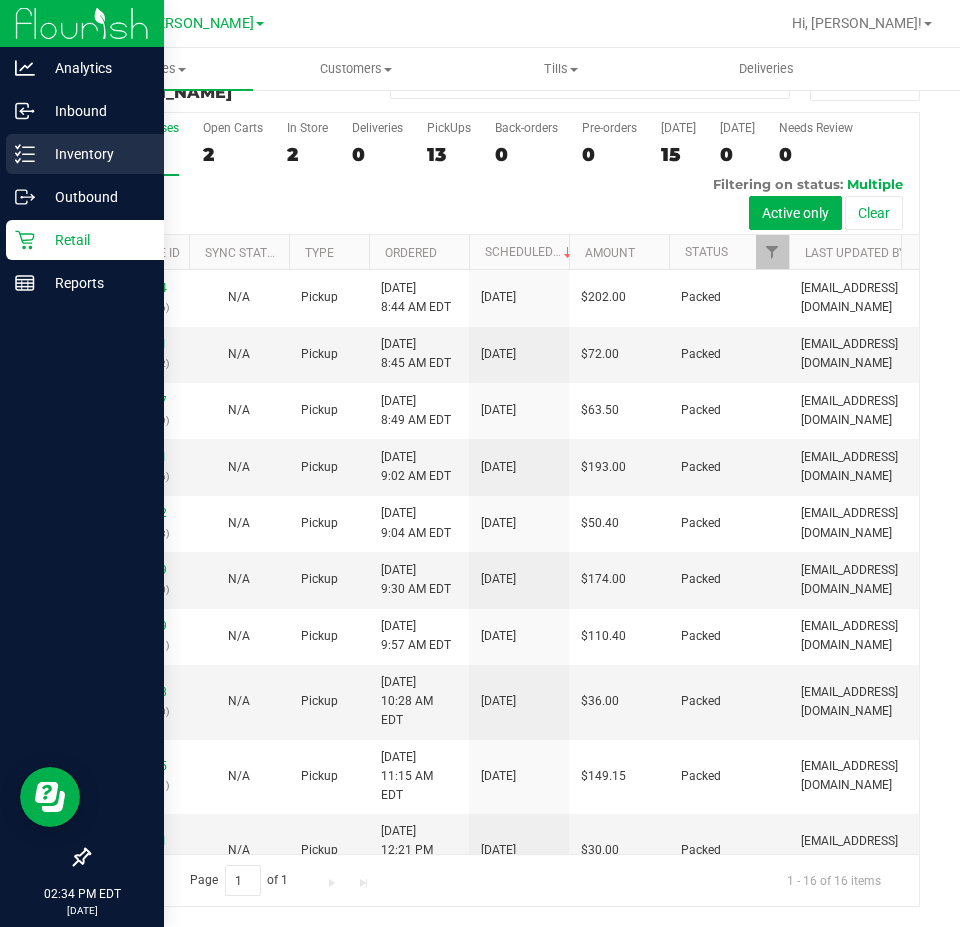 click on "Inventory" at bounding box center [95, 154] 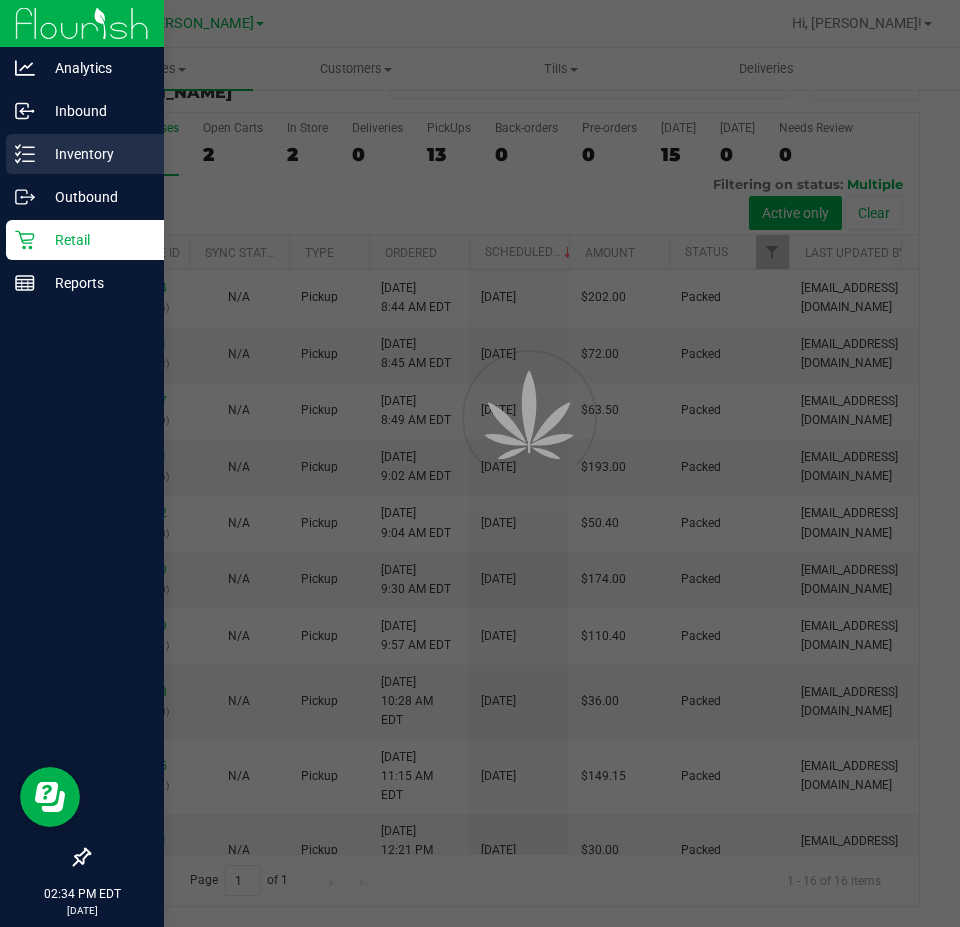 click on "Inventory" at bounding box center [95, 154] 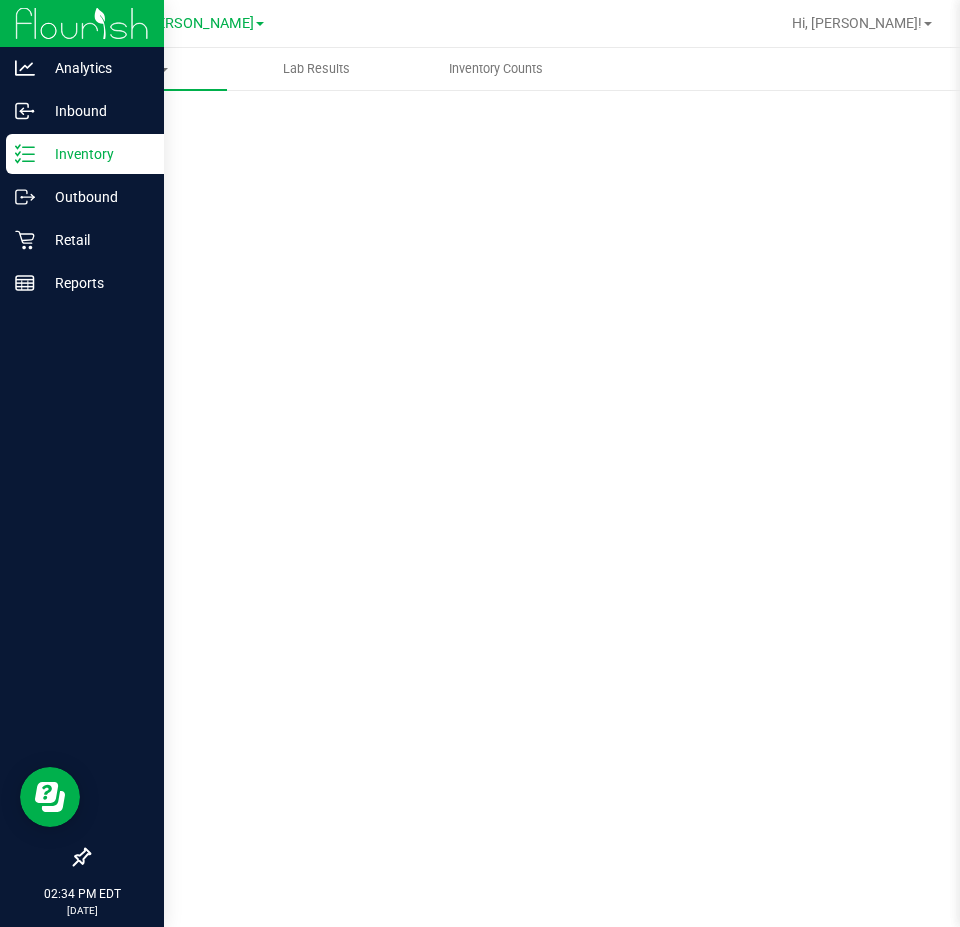scroll, scrollTop: 0, scrollLeft: 0, axis: both 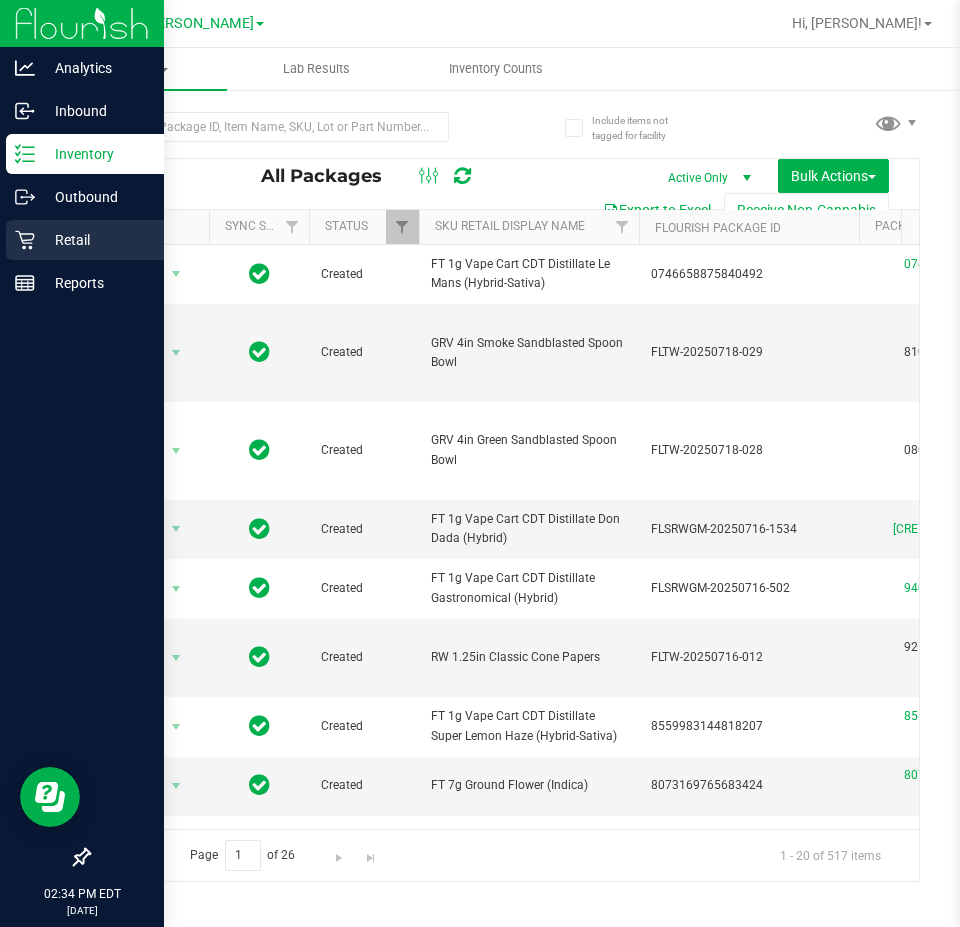 click on "Retail" at bounding box center [85, 240] 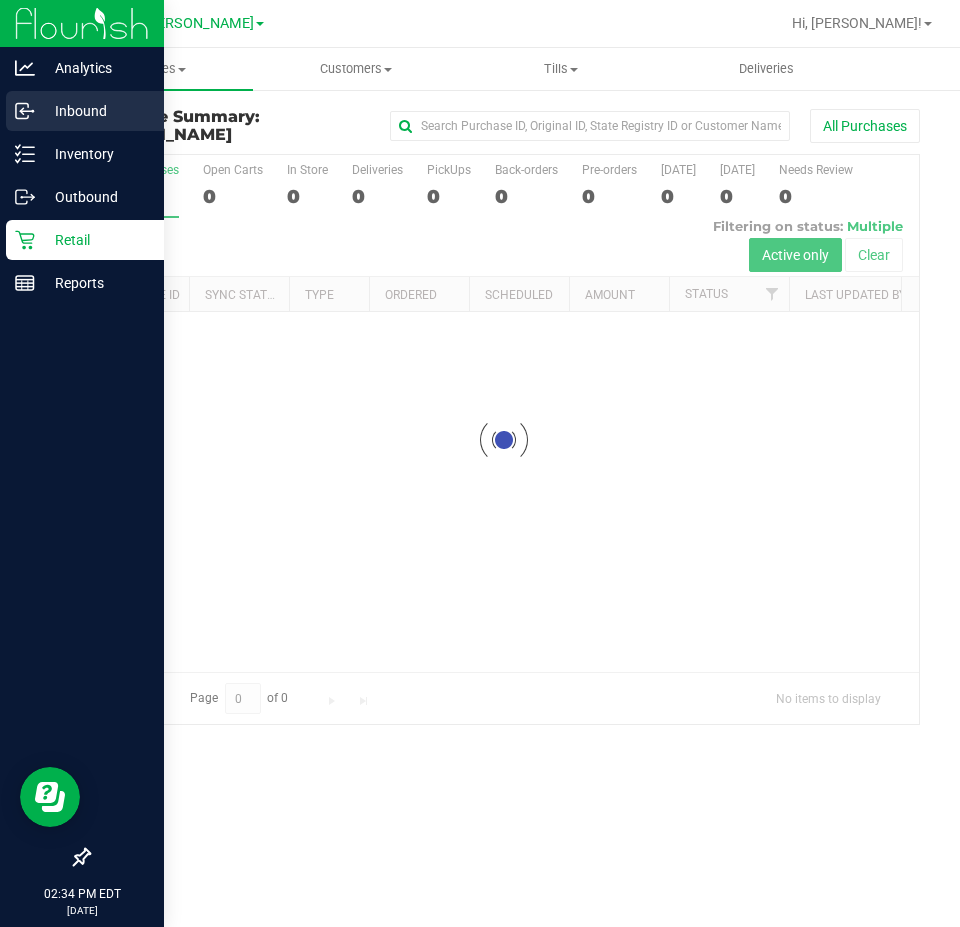 click 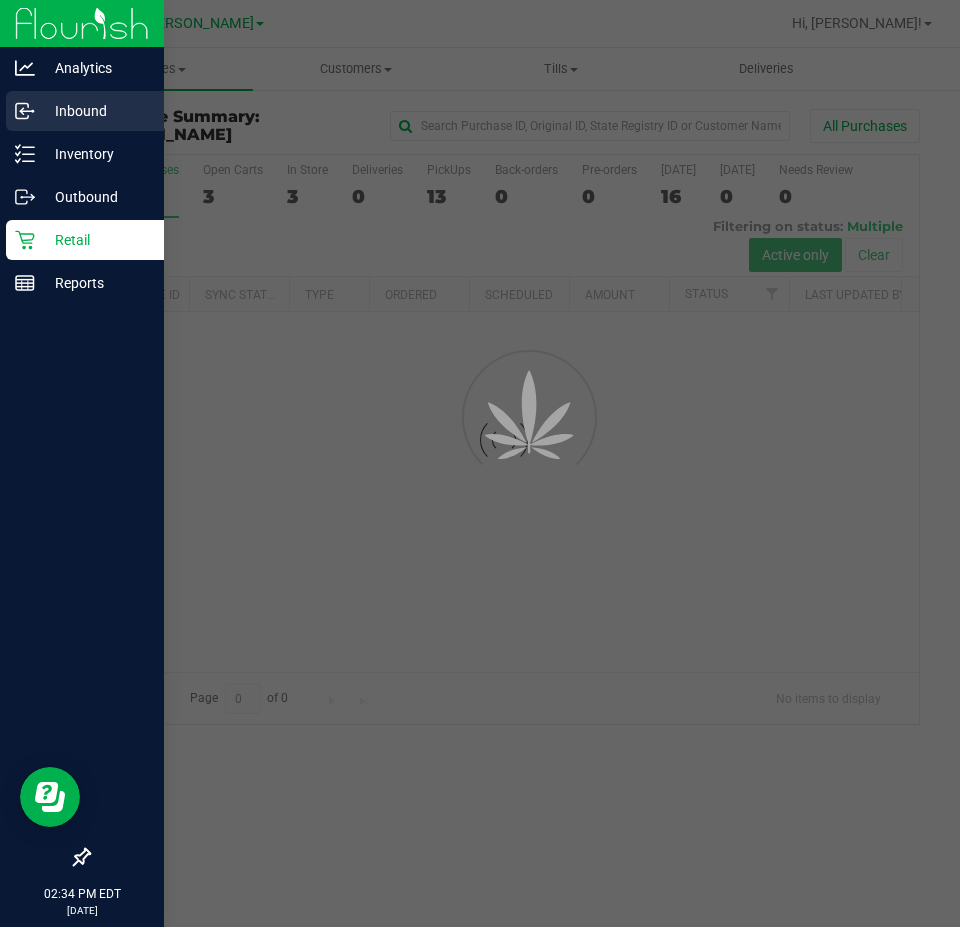 click on "Inbound" at bounding box center [85, 111] 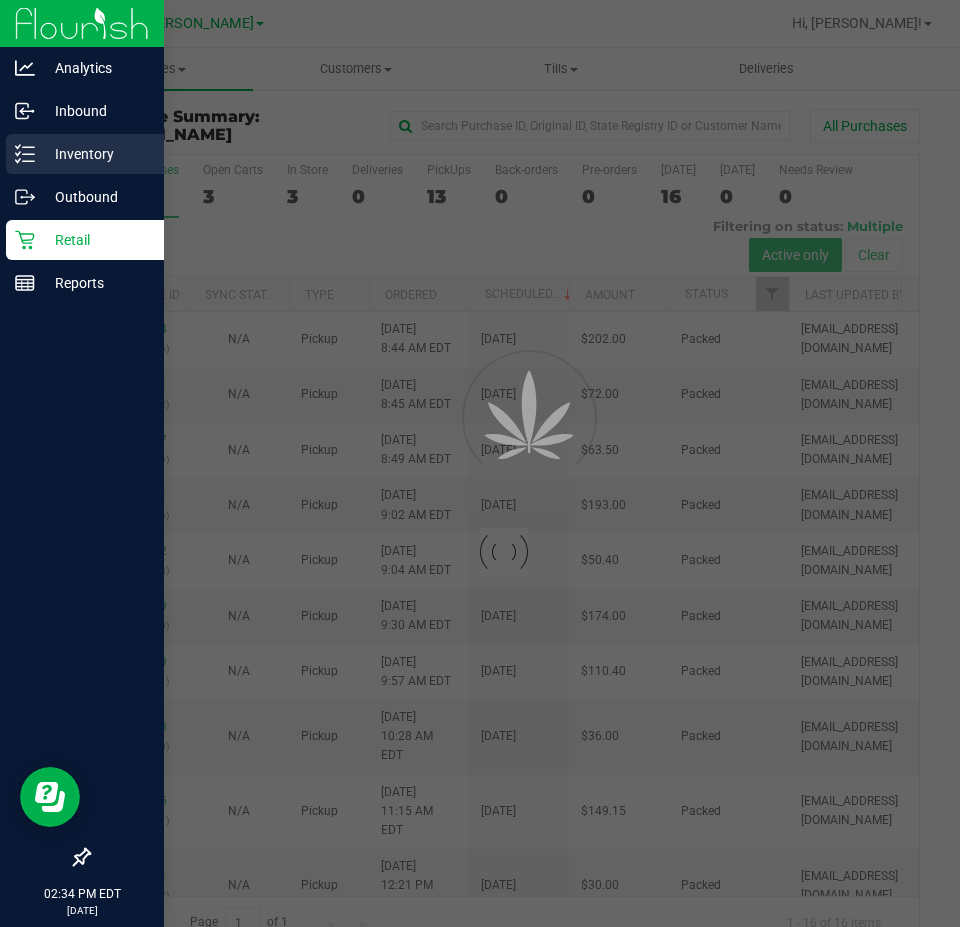click 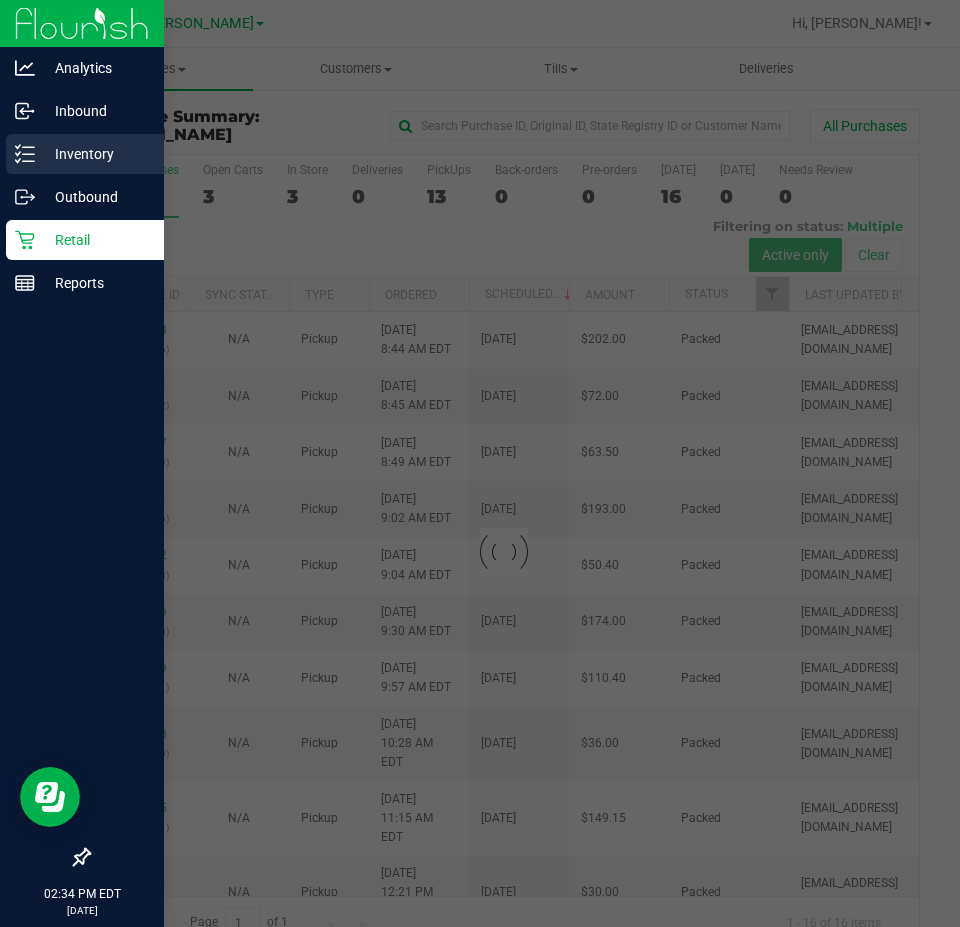 click 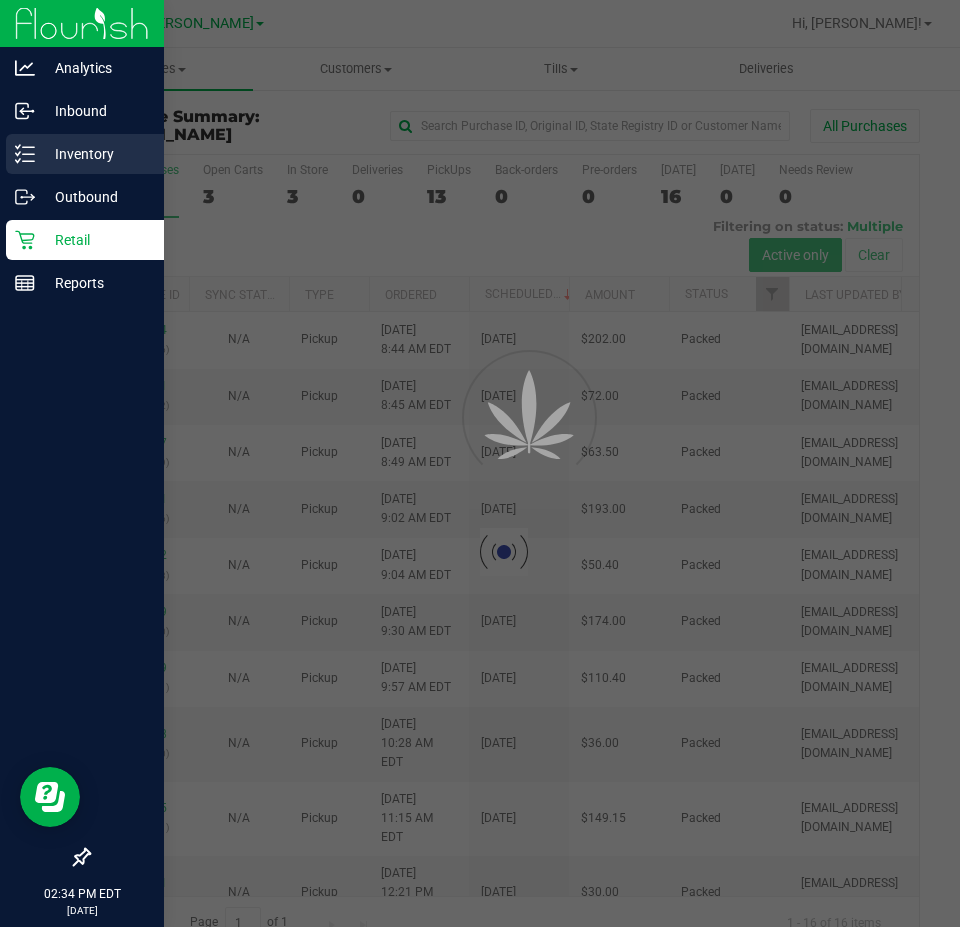 click 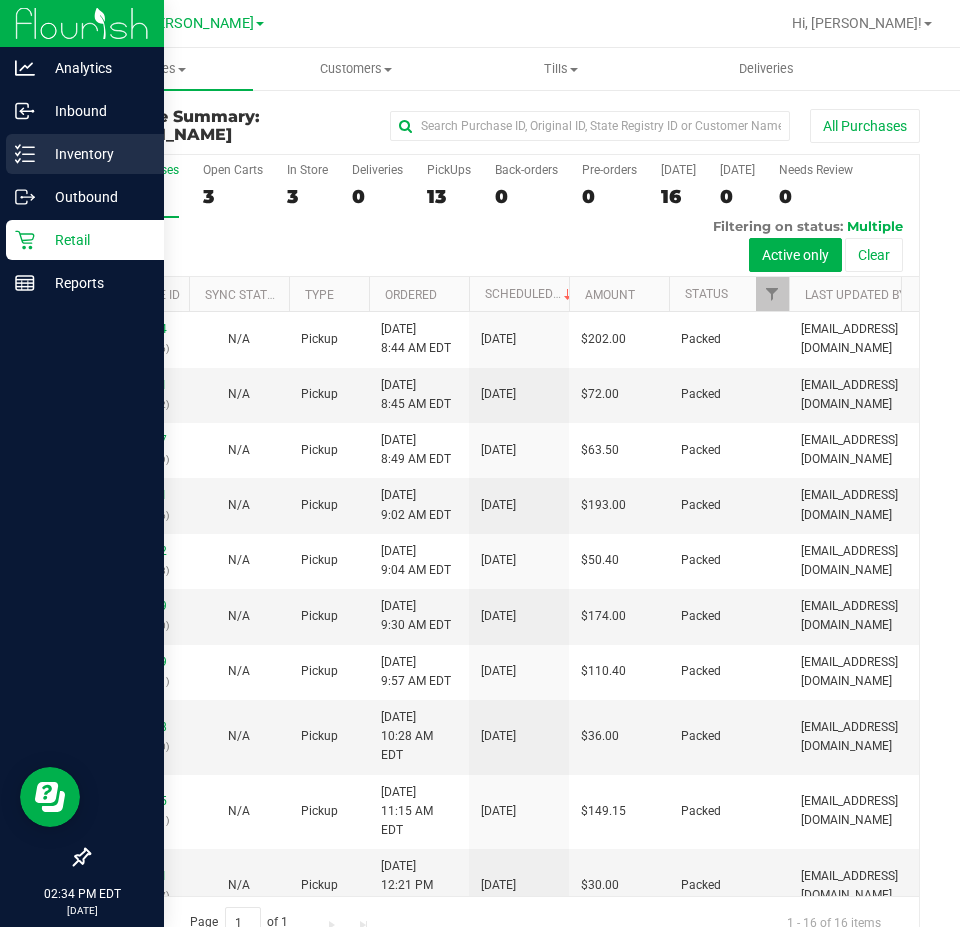 click 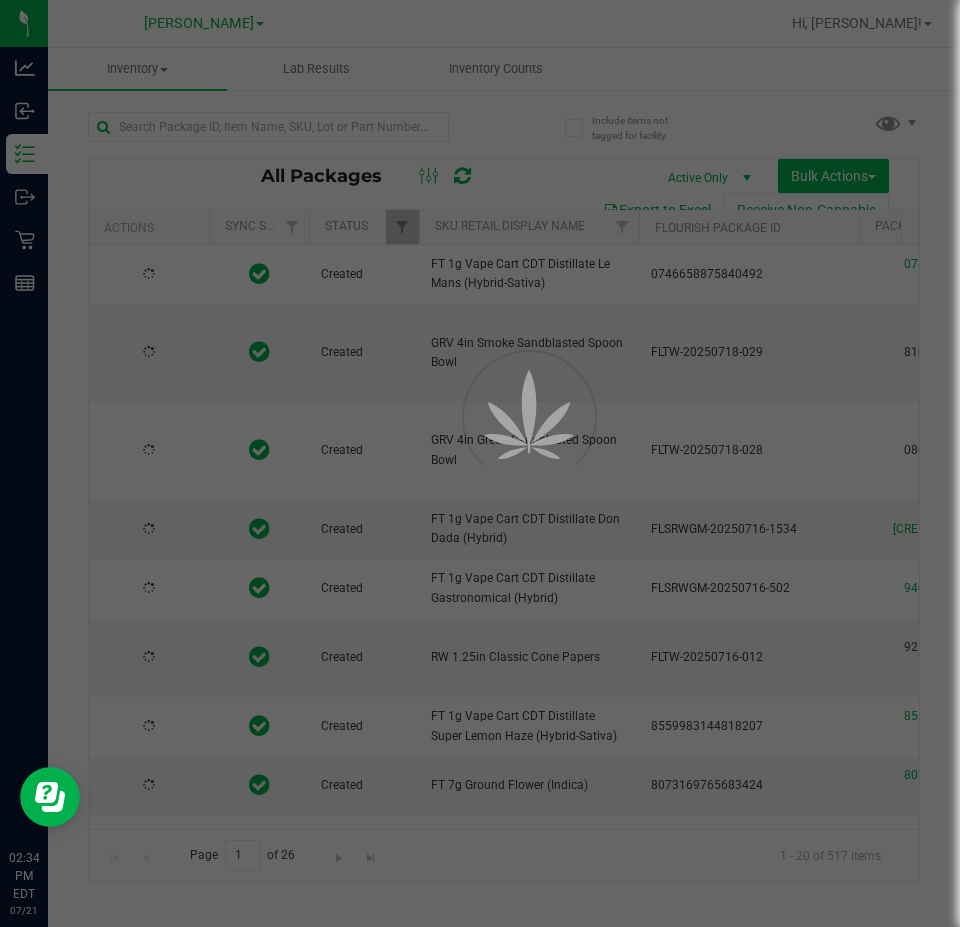 click at bounding box center (480, 463) 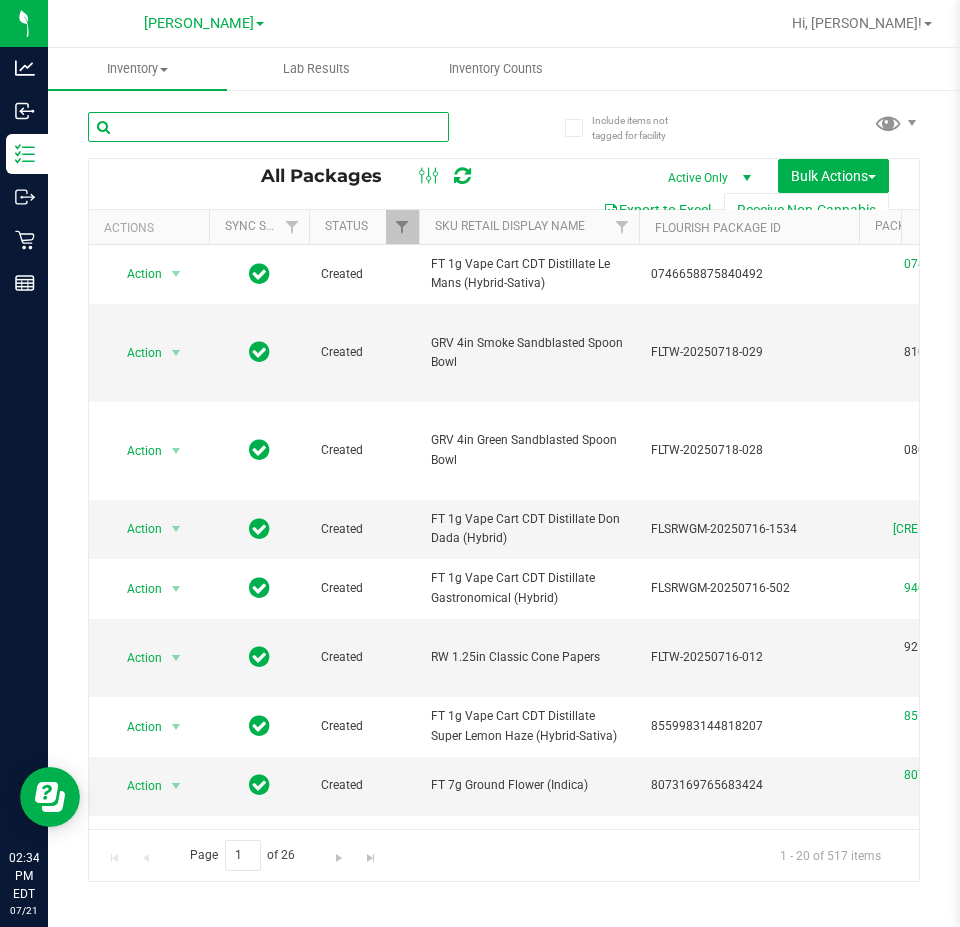 click at bounding box center [268, 127] 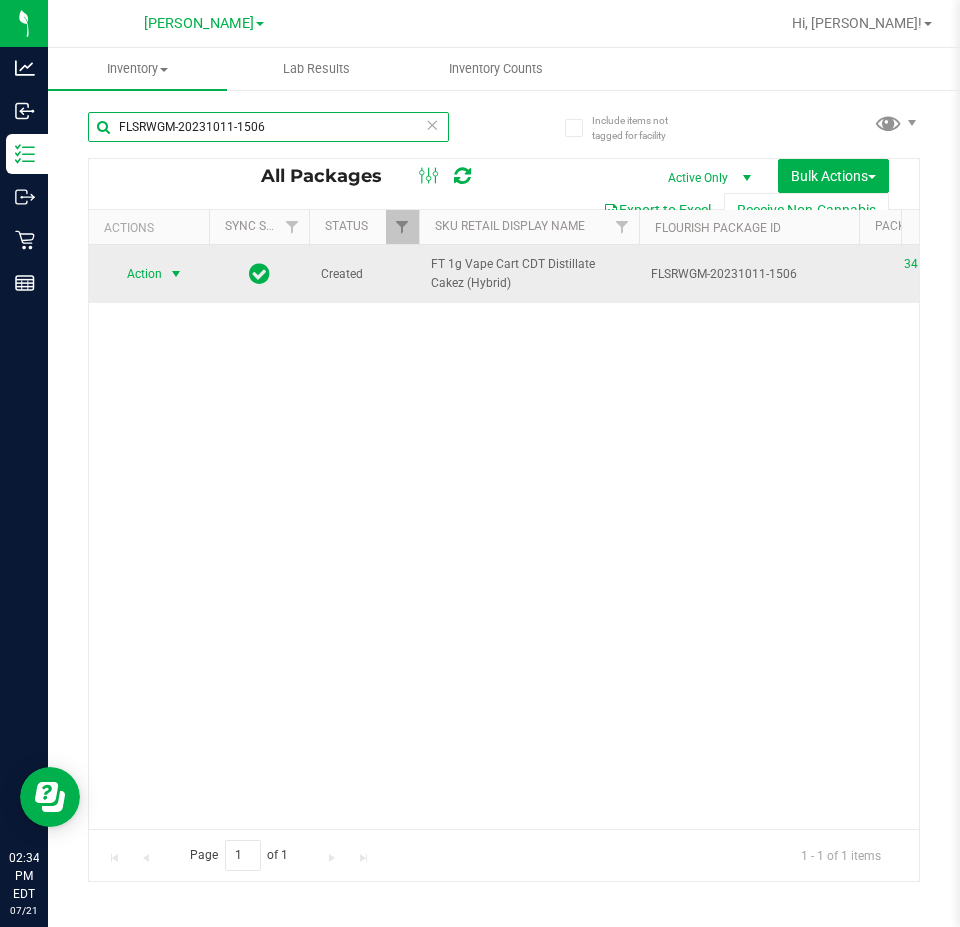 type on "FLSRWGM-20231011-1506" 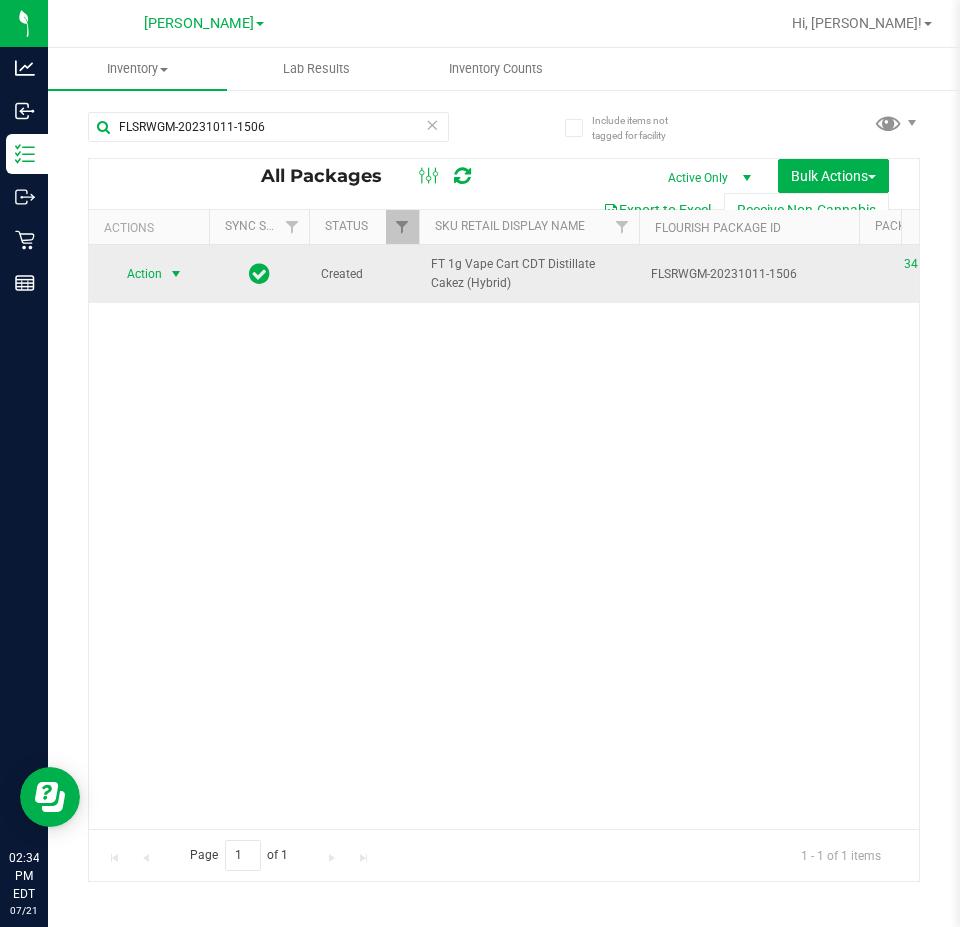 click on "Action" at bounding box center [136, 274] 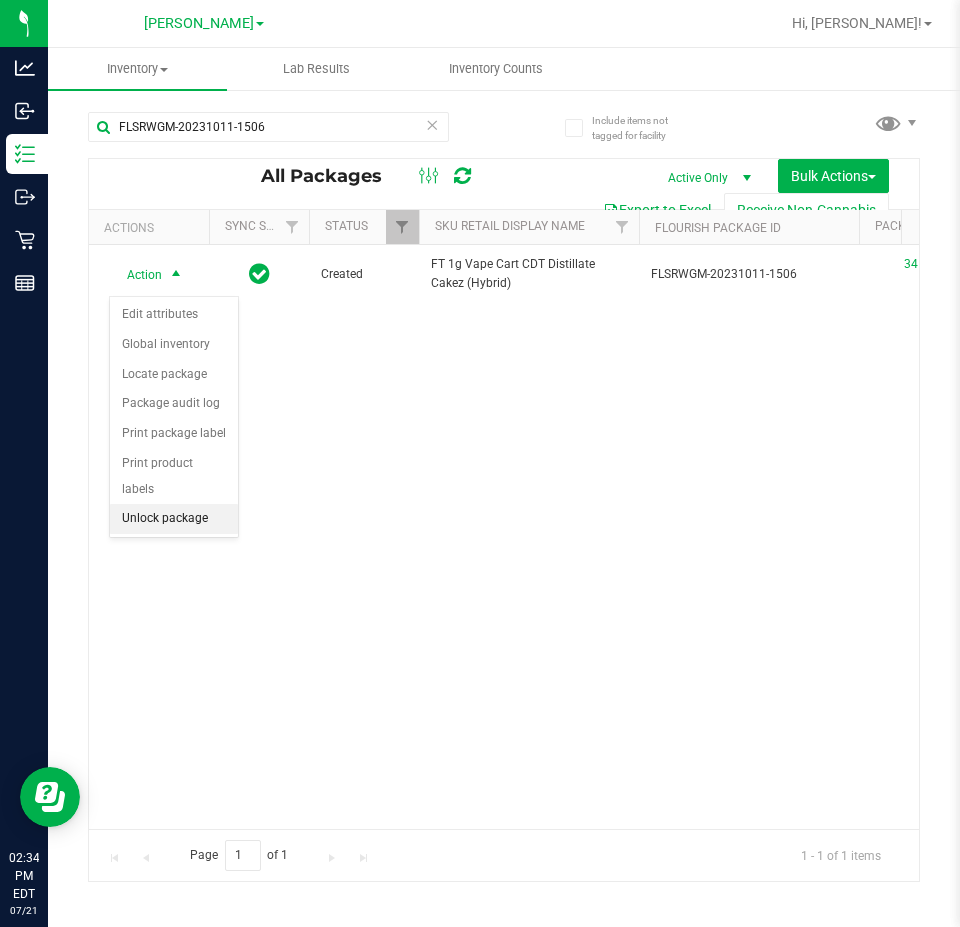 click on "Unlock package" at bounding box center (174, 519) 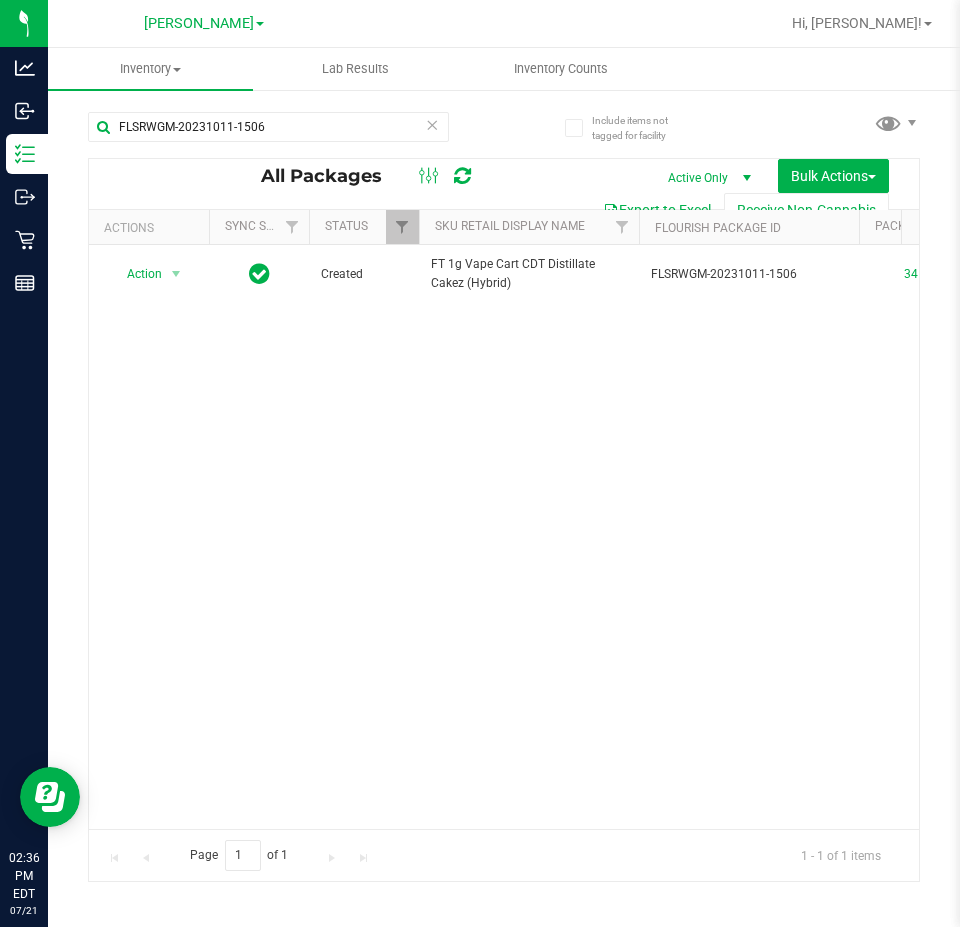 click on "Action Action Adjust qty Create package Edit attributes Global inventory Locate package Lock package Package audit log Print package label Print product labels Schedule for destruction
Created
FT 1g Vape Cart CDT Distillate Cakez (Hybrid)
FLSRWGM-20231011-1506
3411994533433445
[GEOGRAPHIC_DATA]
Each
(1 g ea.)
78.5000 $95.00000
Vape Cart Distillate
12
0
12
[DATE] 00:04:43 EST
FT - VAPE CART CDT DISTILLATE - 1G - CKZ - HYB
BAP-CAR-FT-CDT-CKZ1M" at bounding box center (504, 537) 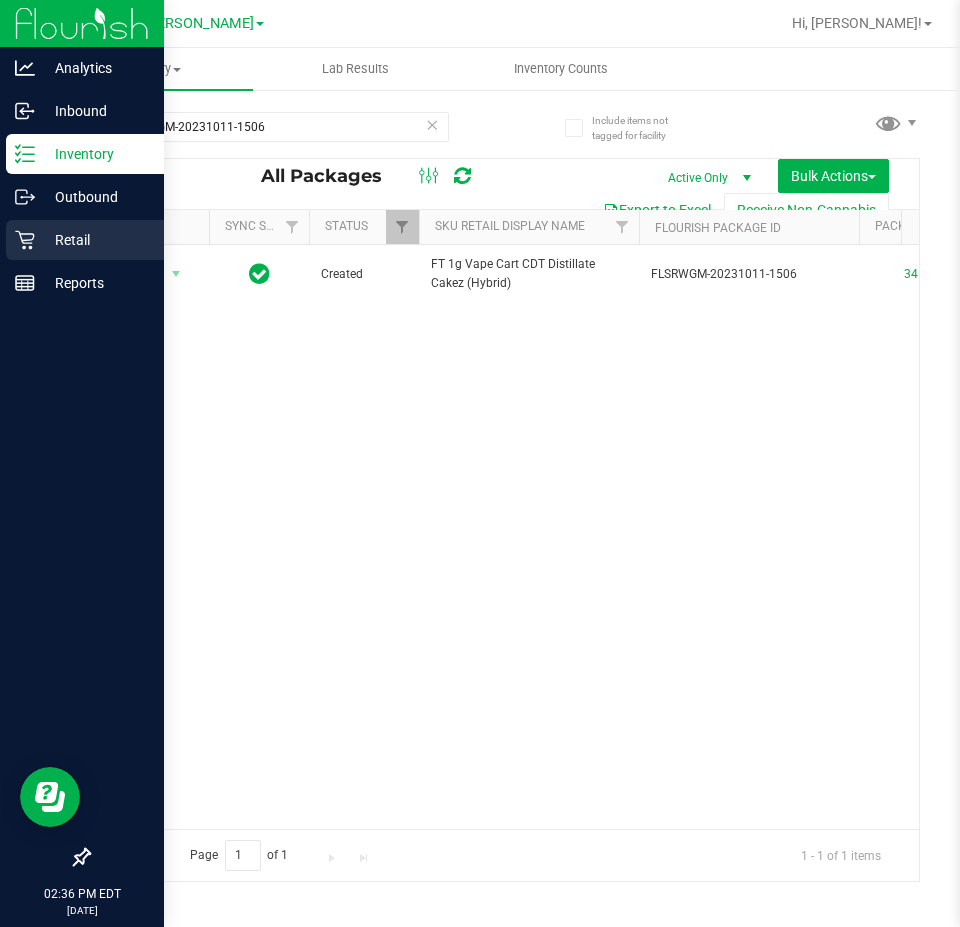 click on "Retail" at bounding box center [82, 241] 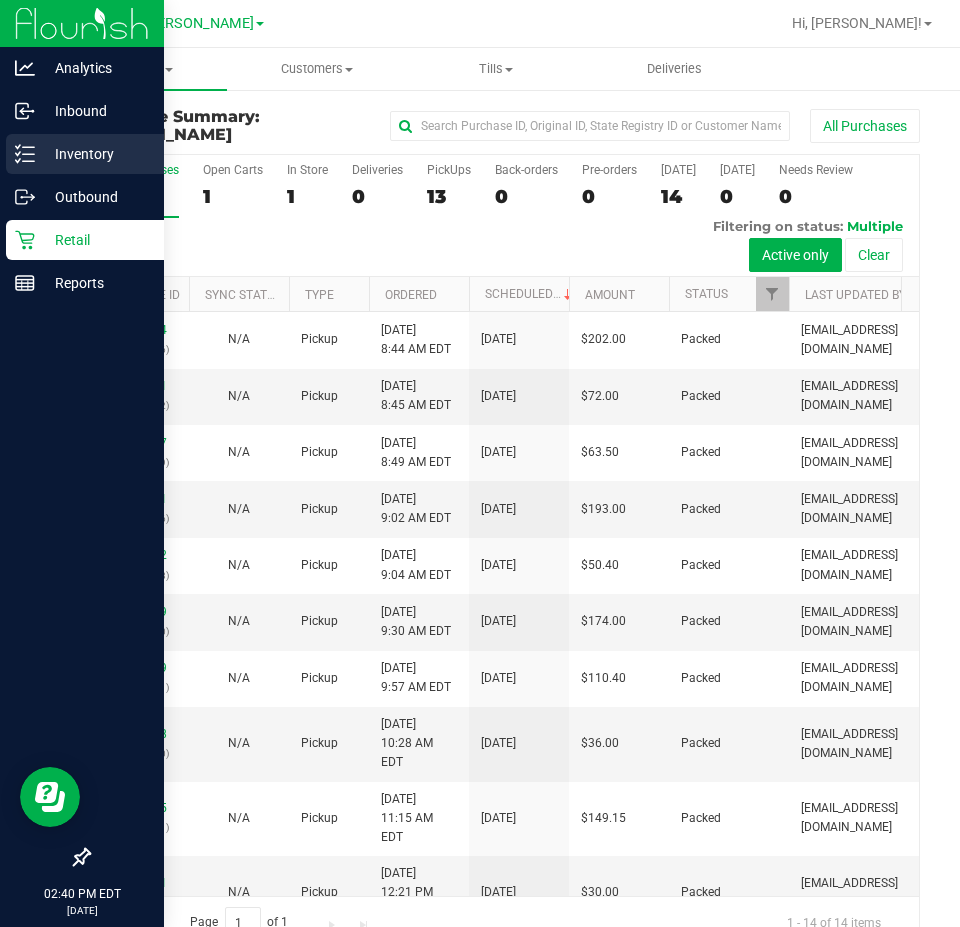 click on "Inventory" at bounding box center [95, 154] 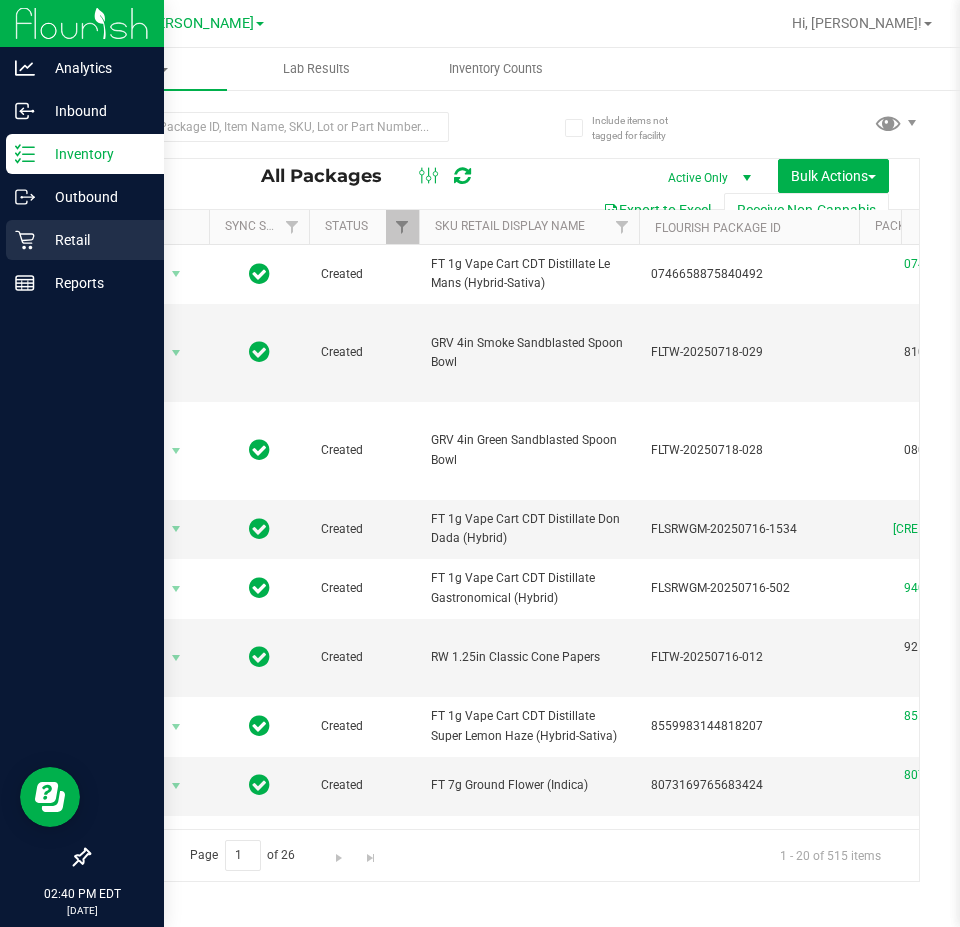 click on "Retail" at bounding box center [85, 240] 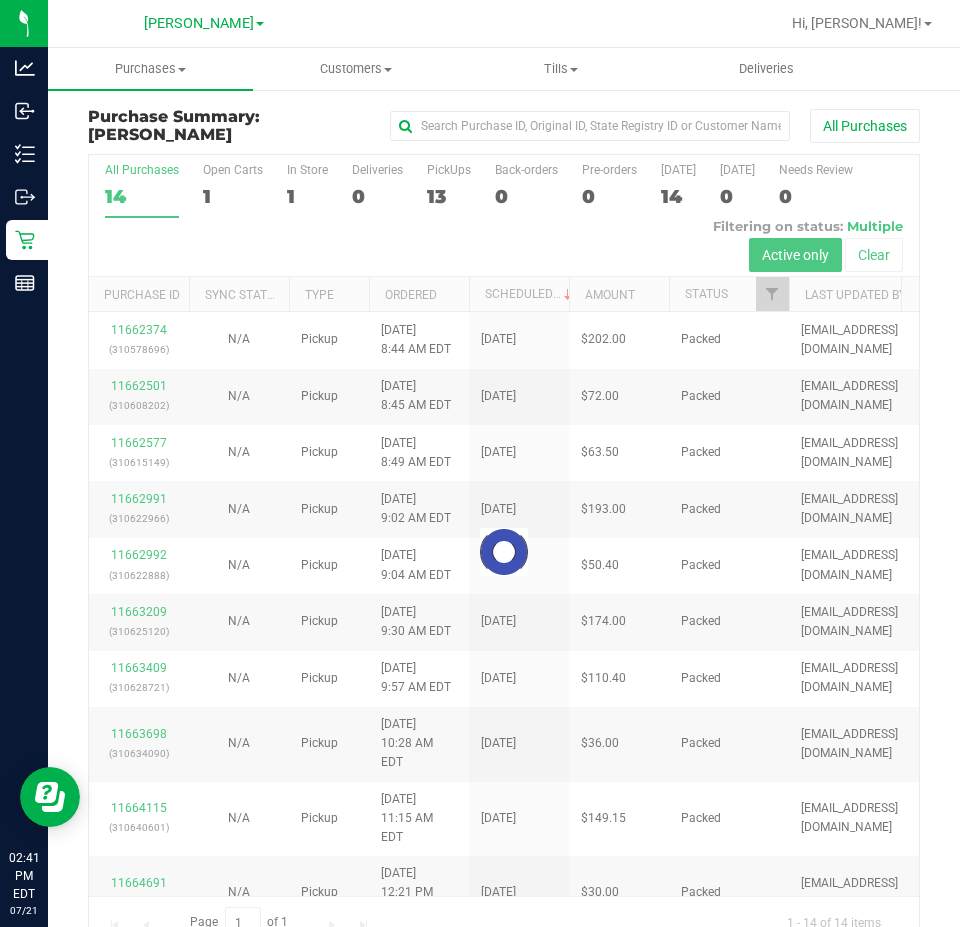 scroll, scrollTop: 42, scrollLeft: 0, axis: vertical 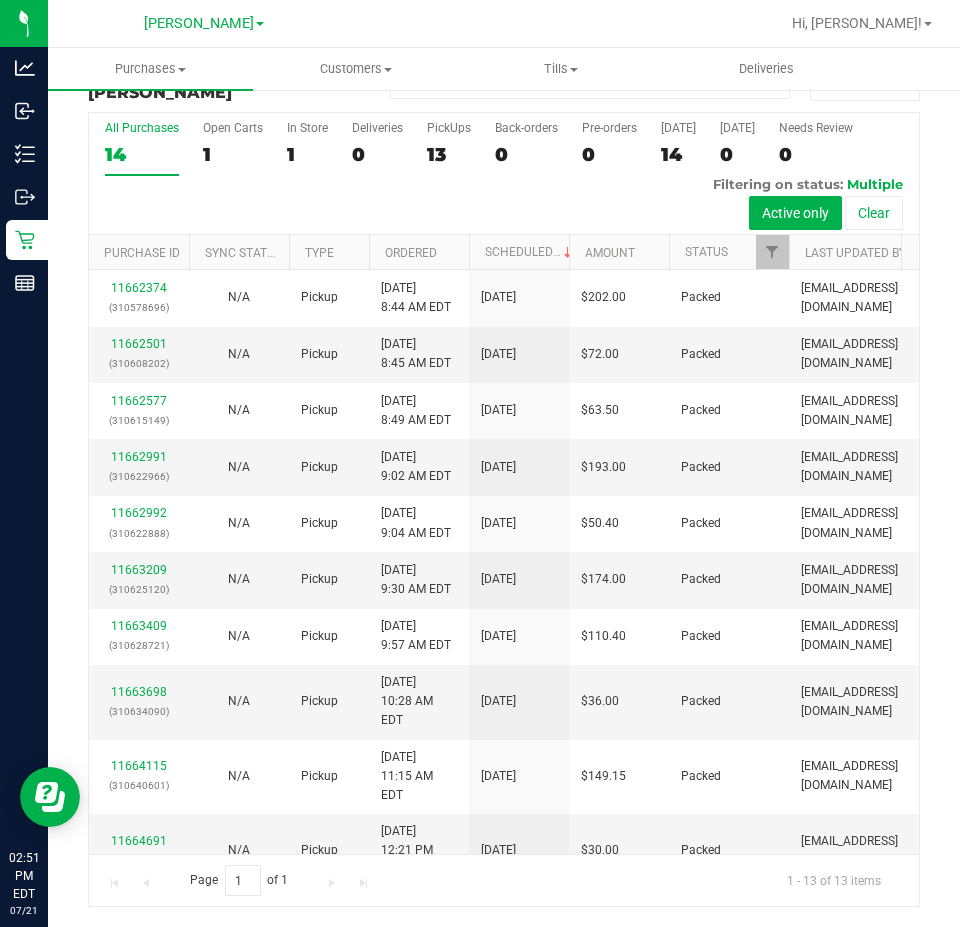 click on "14" at bounding box center (142, 154) 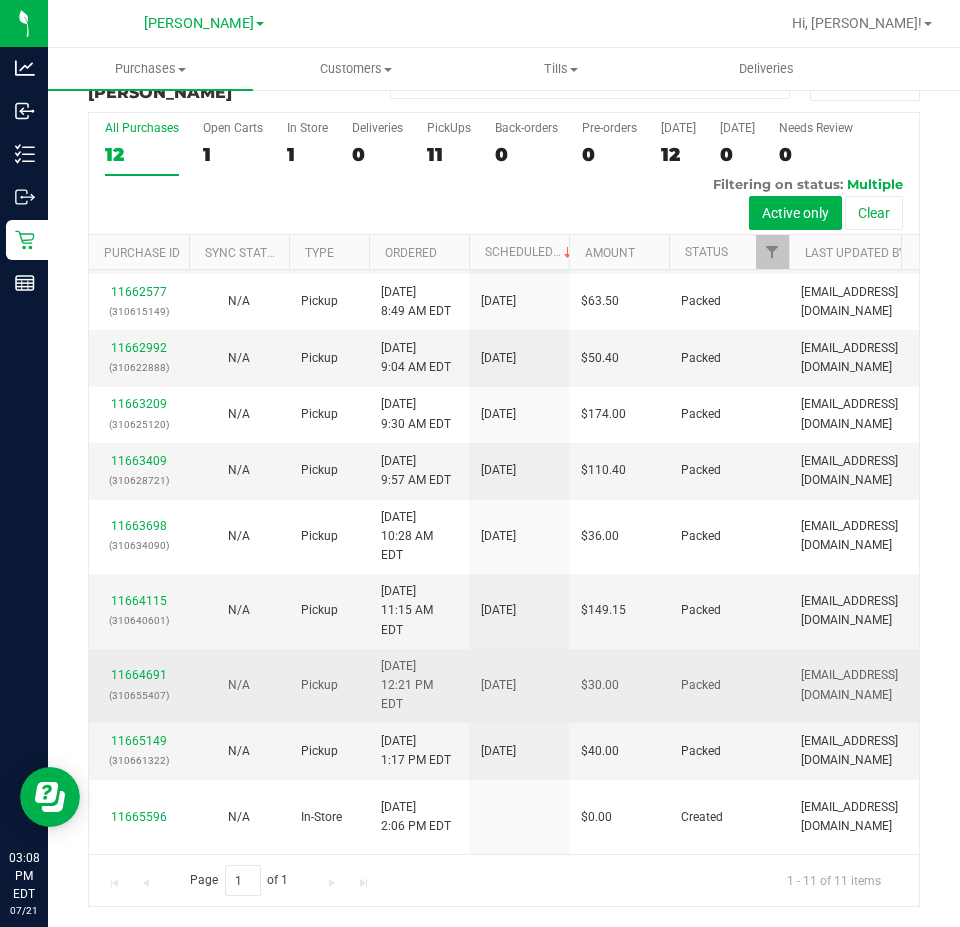 scroll, scrollTop: 251, scrollLeft: 0, axis: vertical 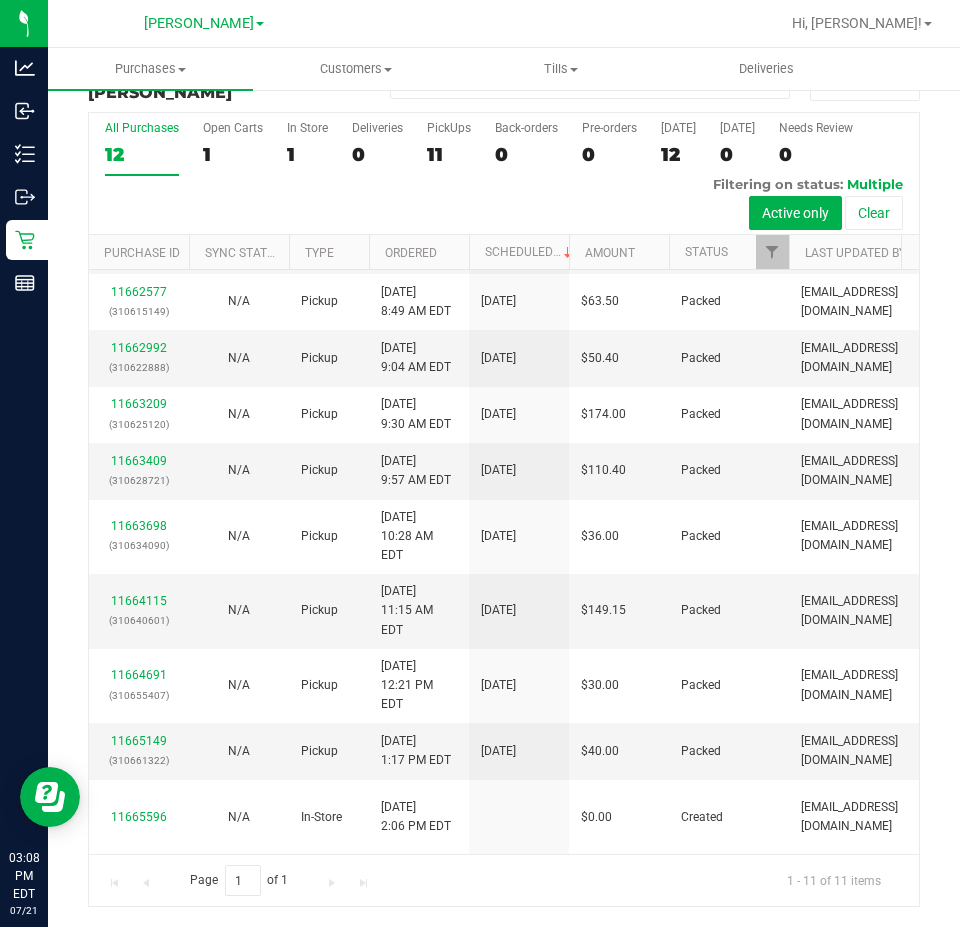 click on "12" at bounding box center [142, 154] 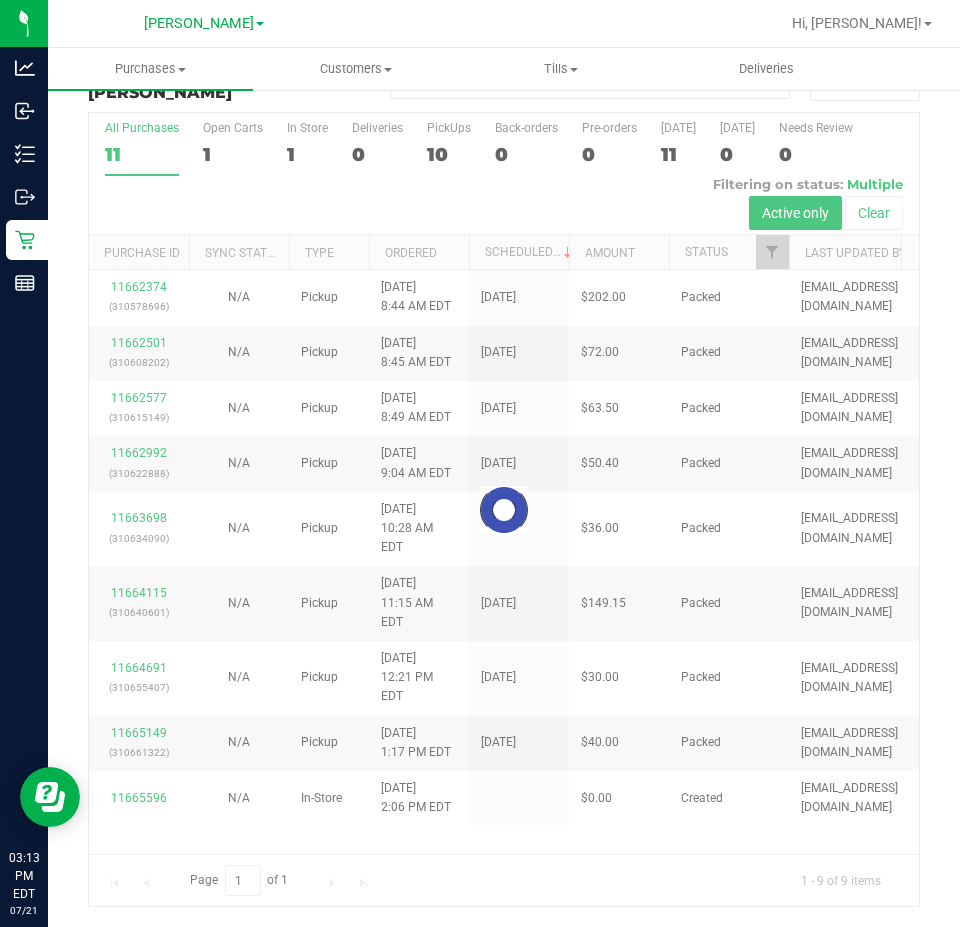 scroll, scrollTop: 0, scrollLeft: 0, axis: both 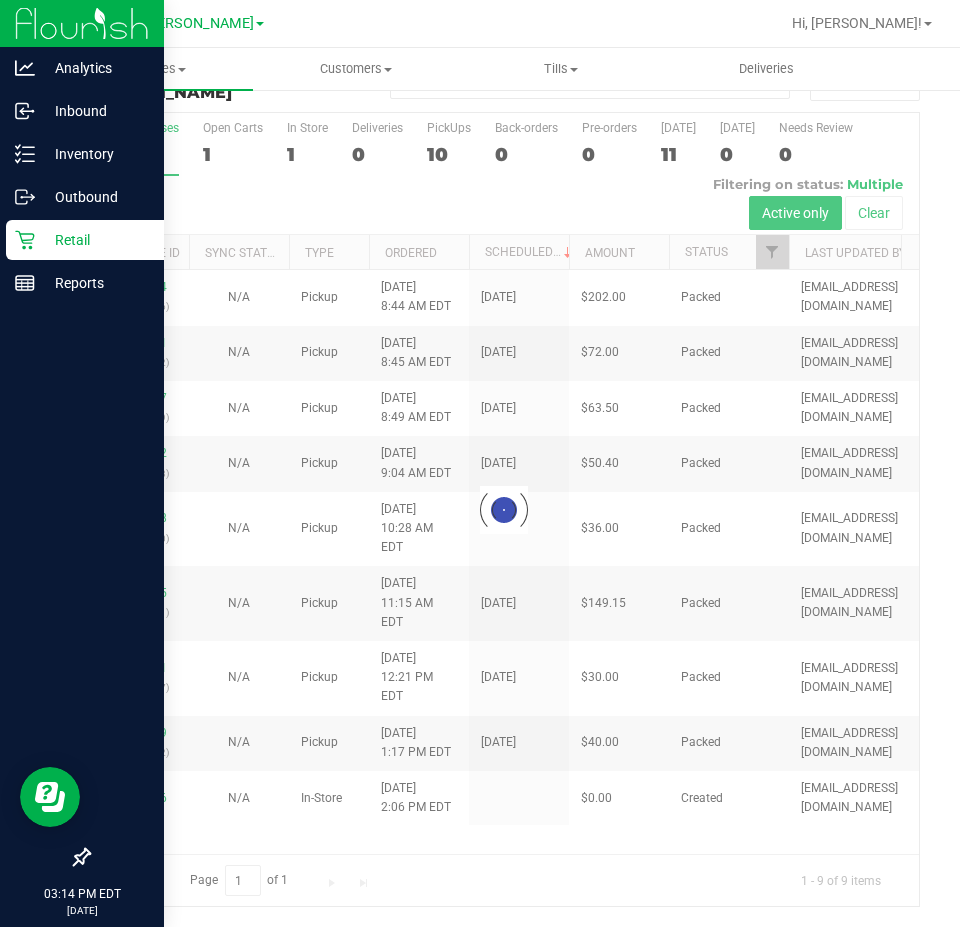 click on "Retail" at bounding box center [95, 240] 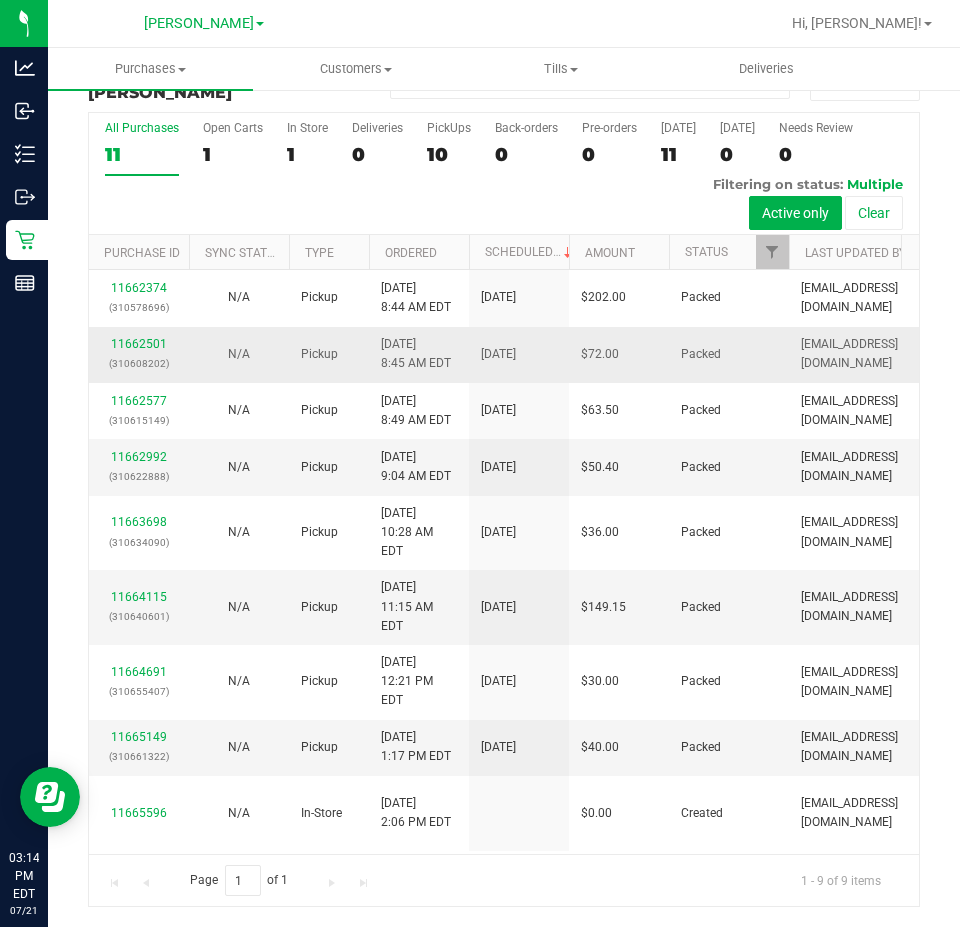click on "$72.00" at bounding box center [619, 355] 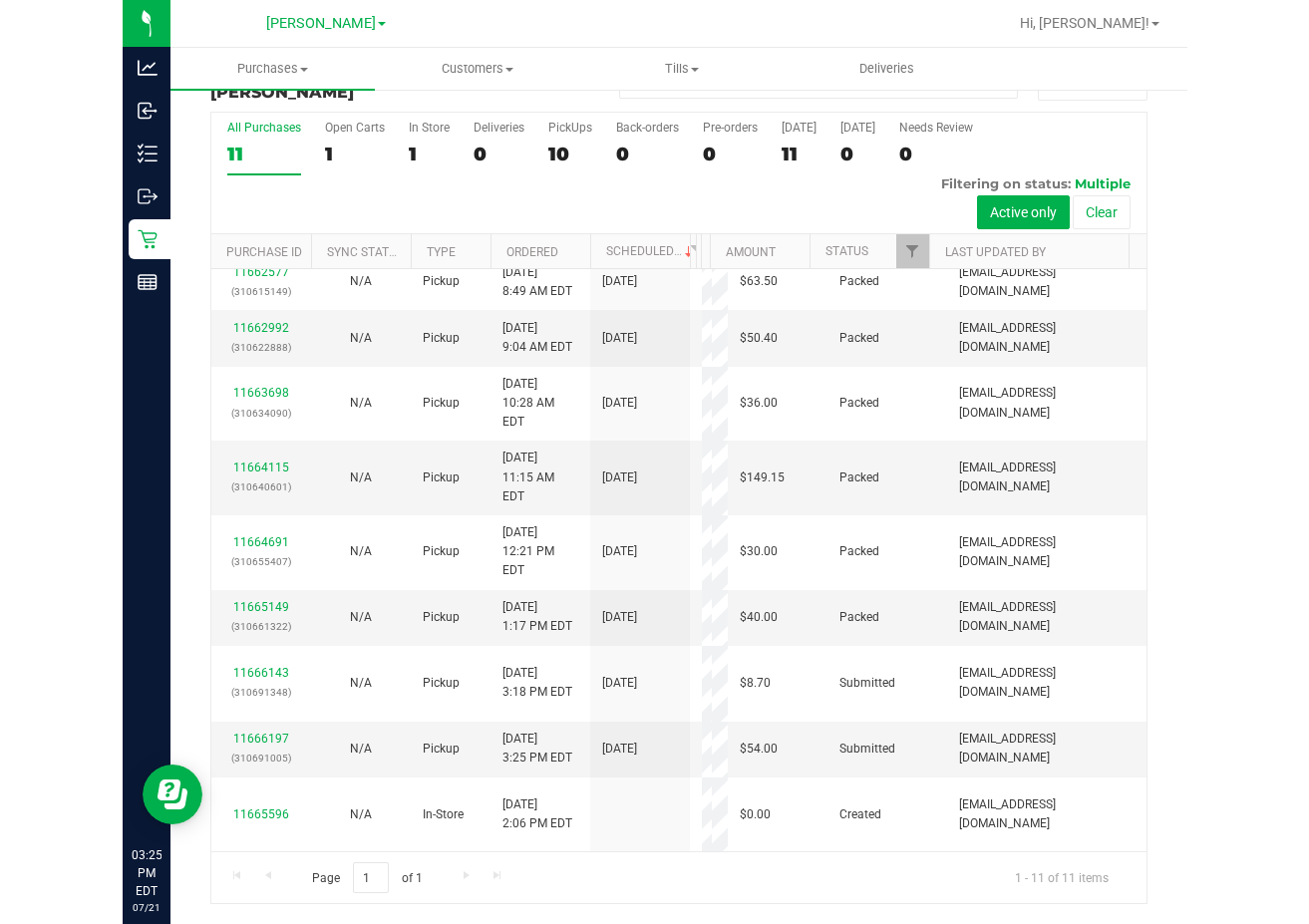scroll, scrollTop: 158, scrollLeft: 0, axis: vertical 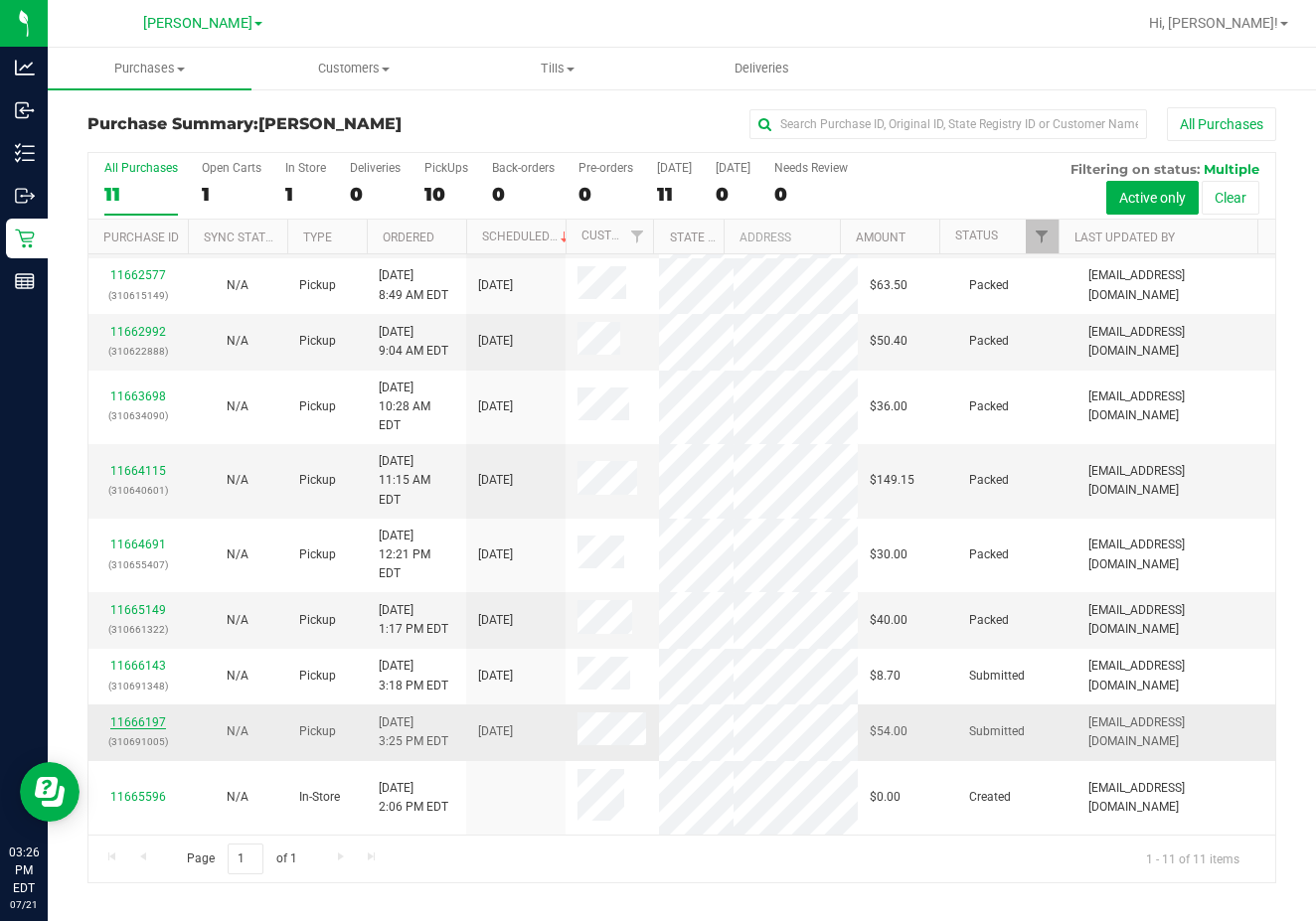 click on "11666197" at bounding box center [138, 722] 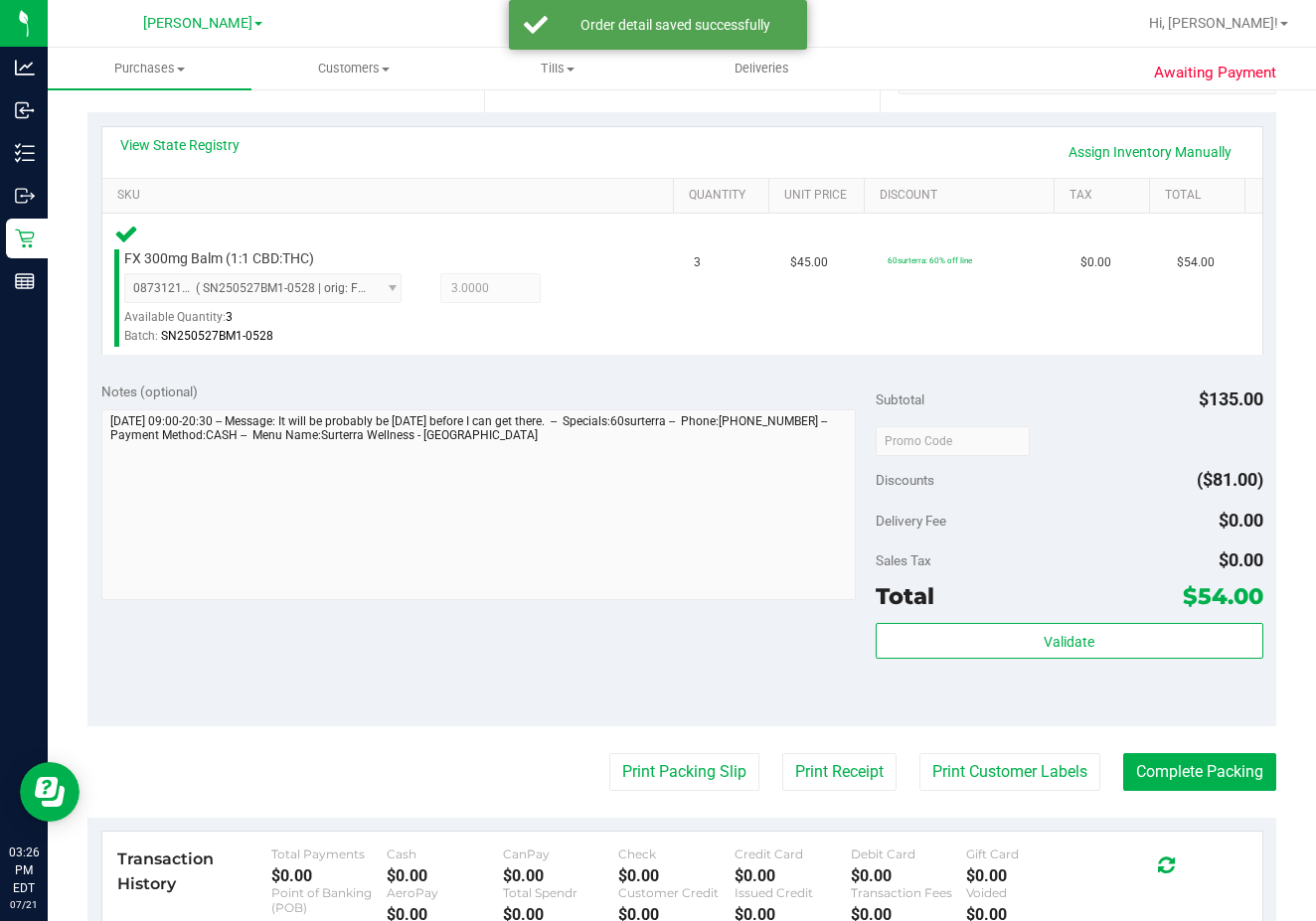 scroll, scrollTop: 478, scrollLeft: 0, axis: vertical 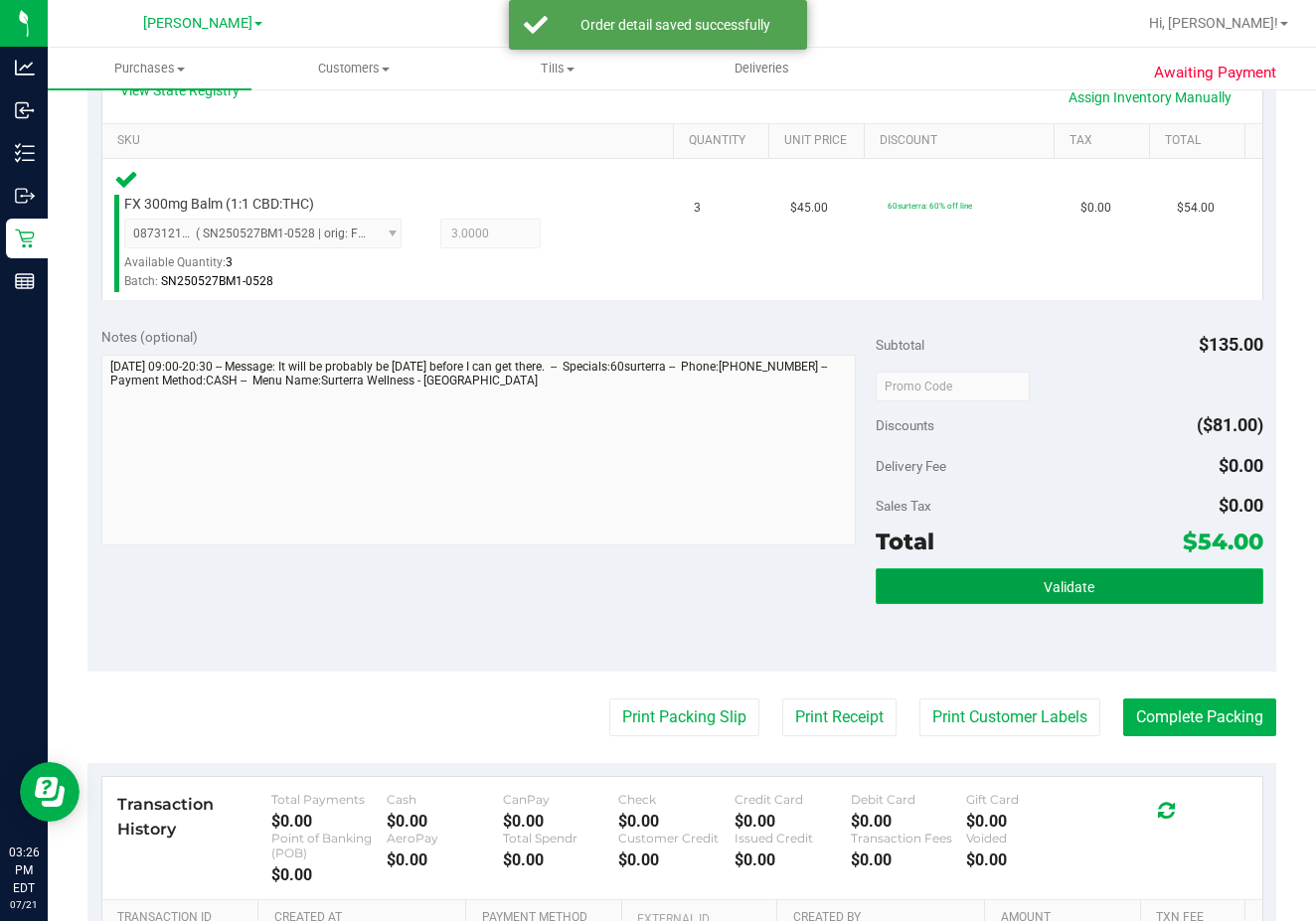 click on "Validate" at bounding box center [1069, 586] 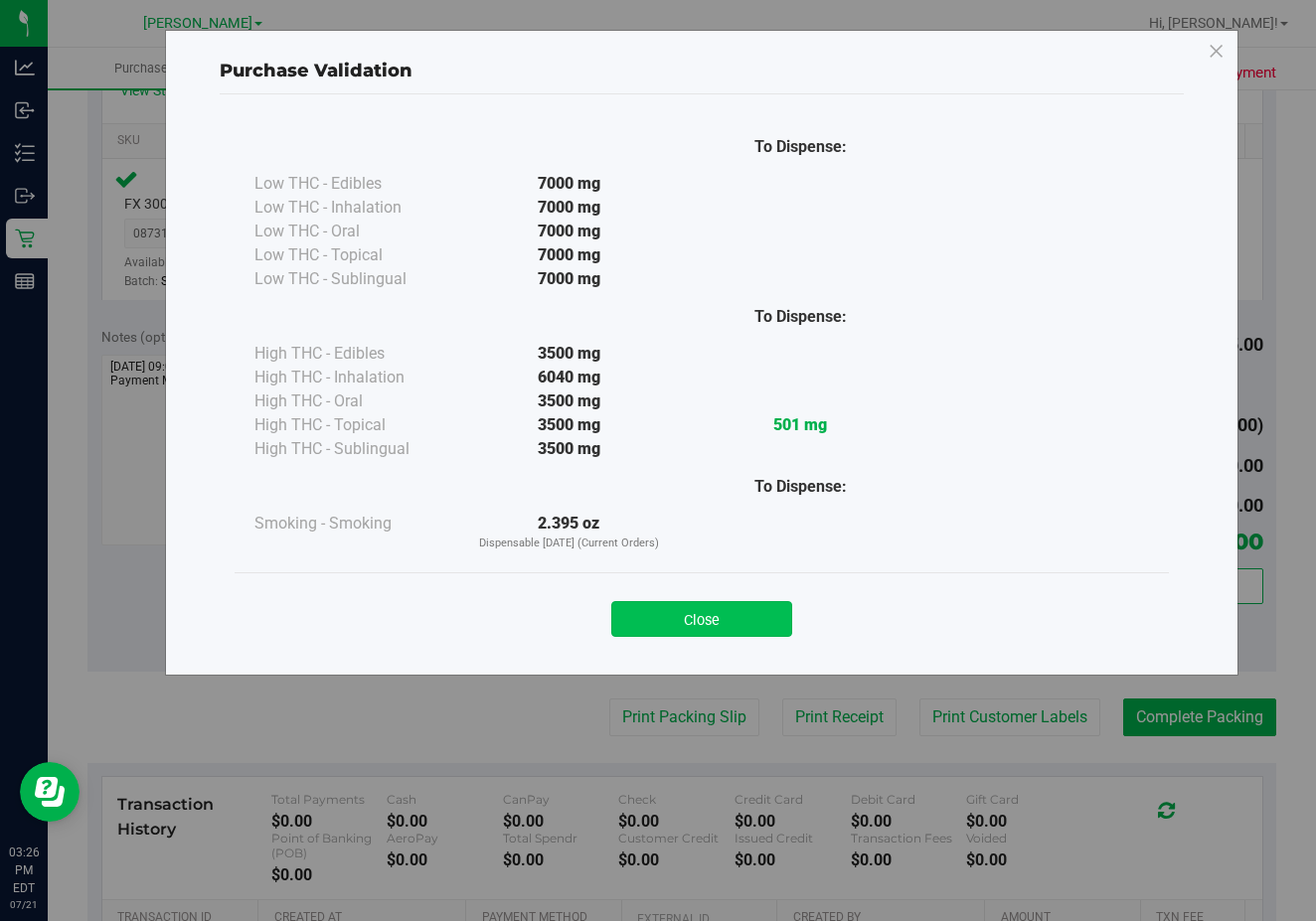 click on "Close" at bounding box center [702, 619] 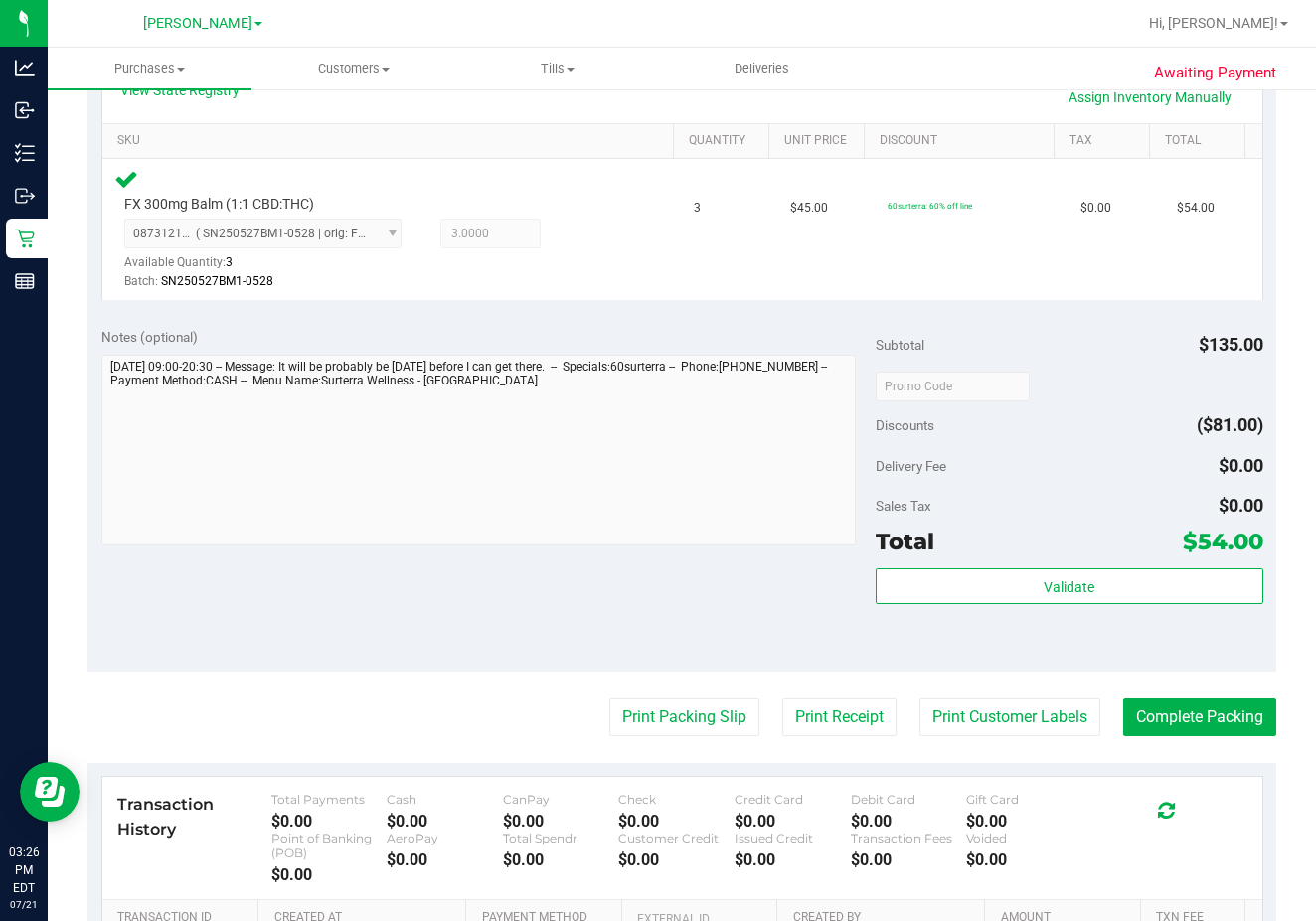 click on "Back
Edit Purchase
Cancel Purchase
View Profile
# 11666197
BioTrack ID:
-
Submitted
Needs review
Last Modified
[PERSON_NAME] API
[DATE] 3:25:21 PM EDT" at bounding box center [682, 389] 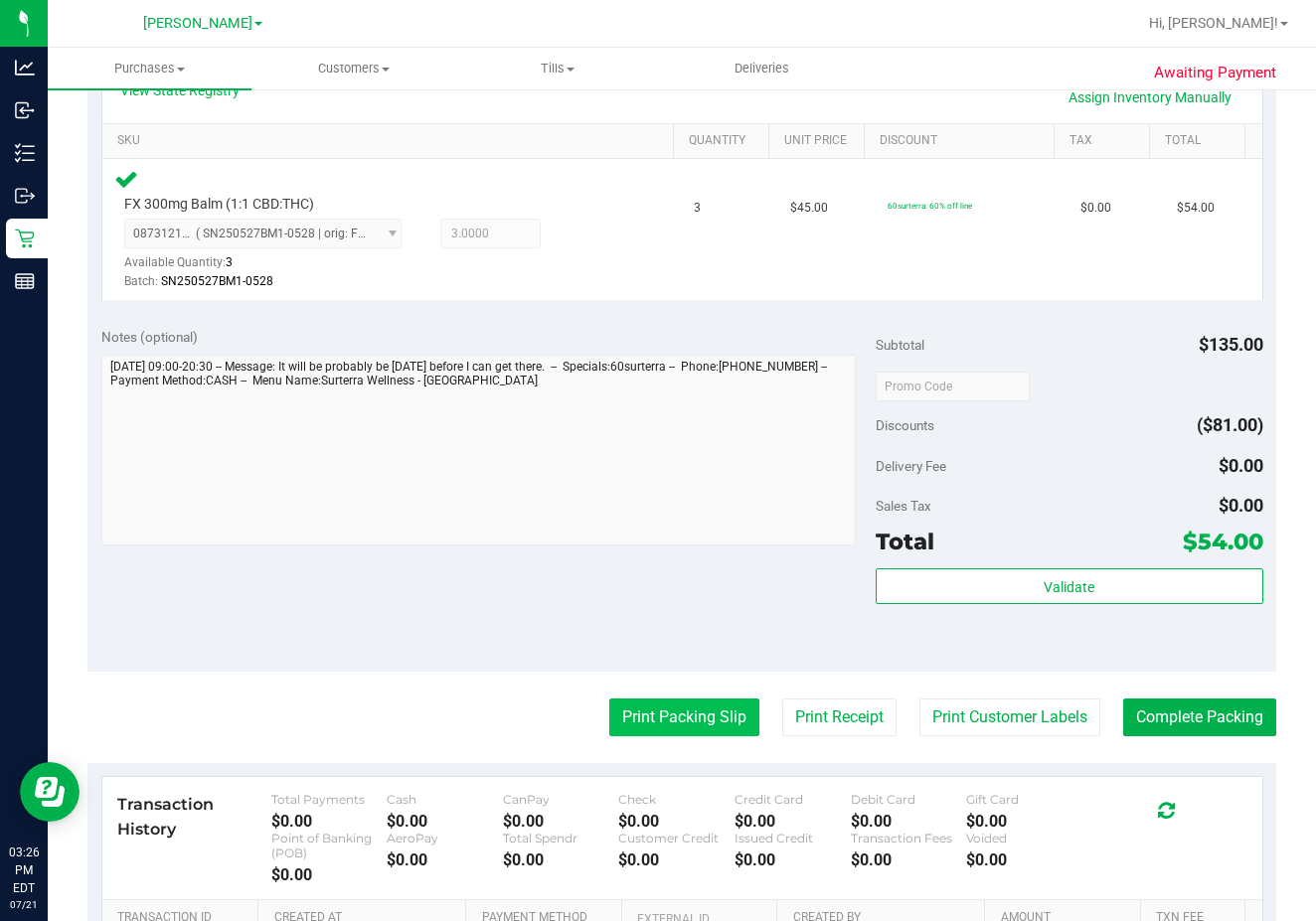 click on "Print Packing Slip" at bounding box center [684, 717] 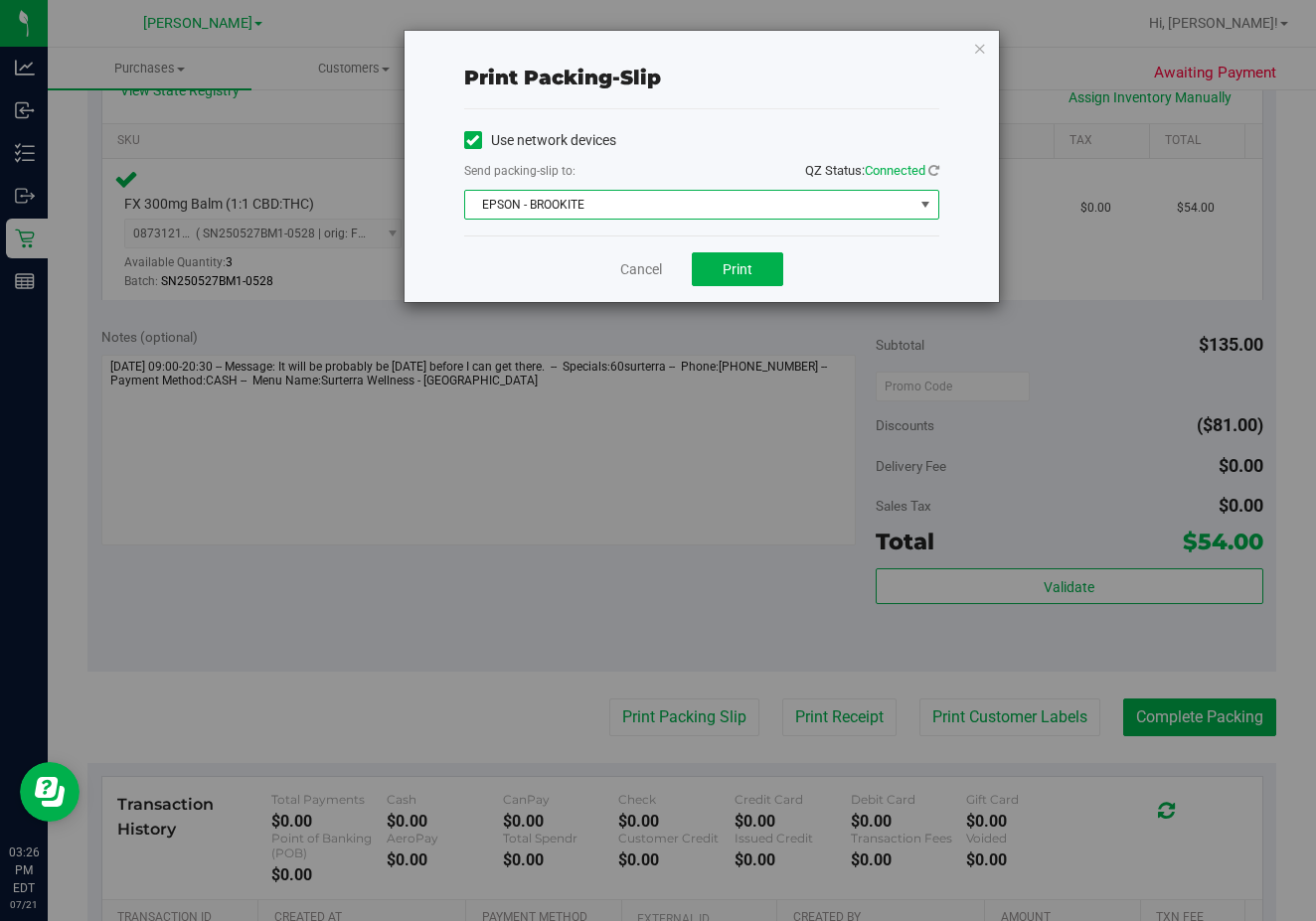 click on "EPSON - BROOKITE" at bounding box center (689, 205) 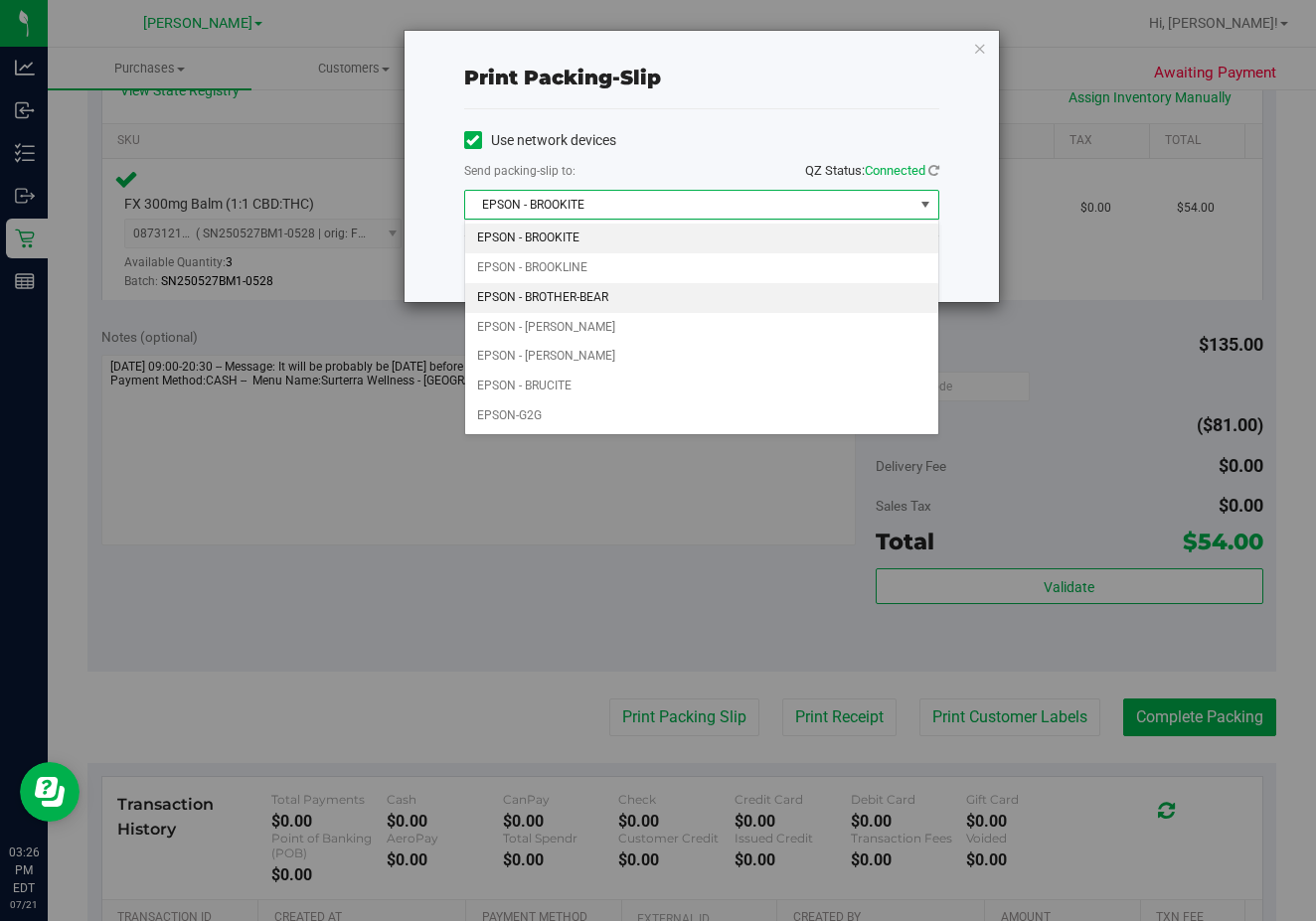 click on "EPSON - BROTHER-BEAR" at bounding box center (702, 298) 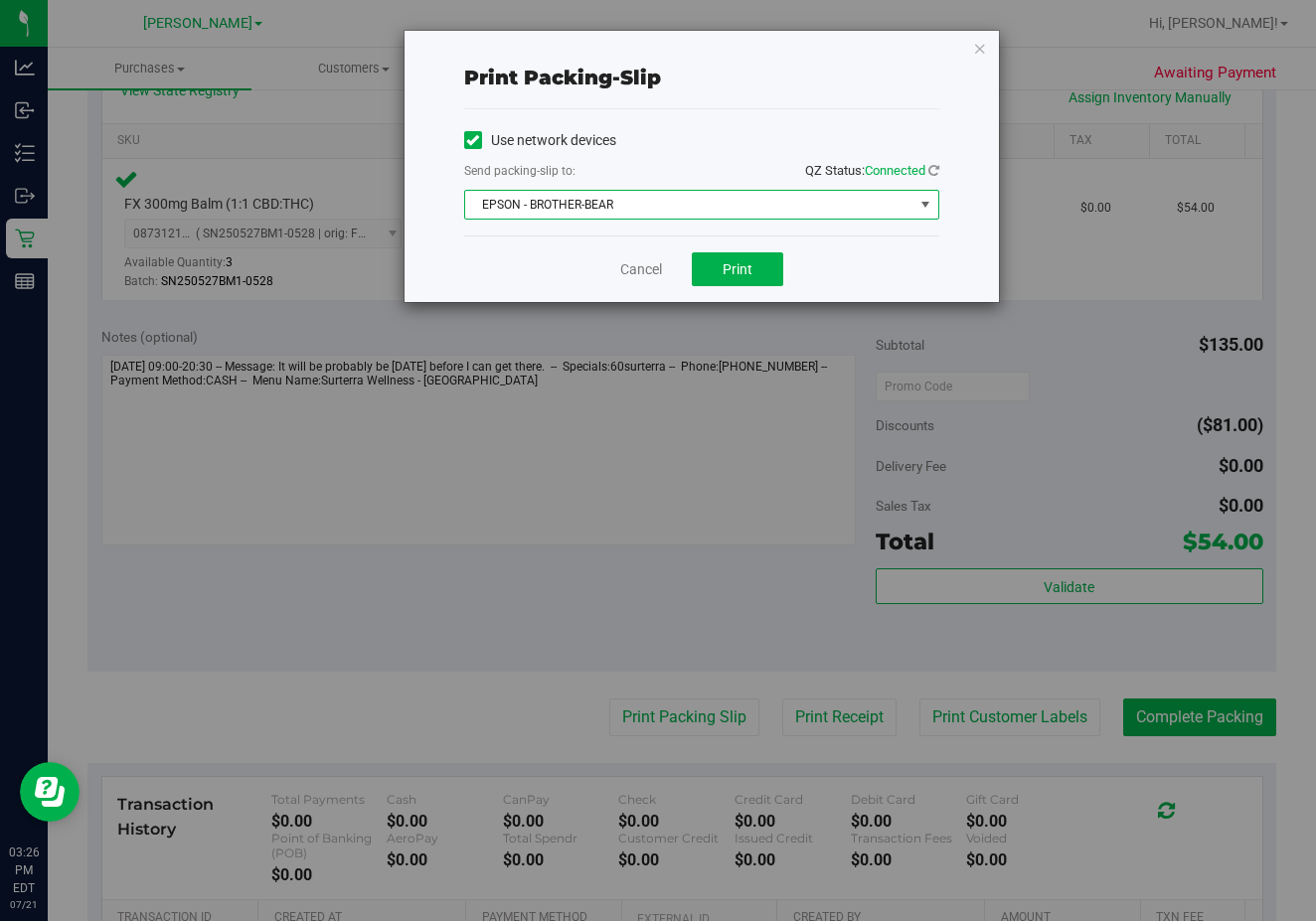 click on "Cancel
Print" at bounding box center [702, 268] 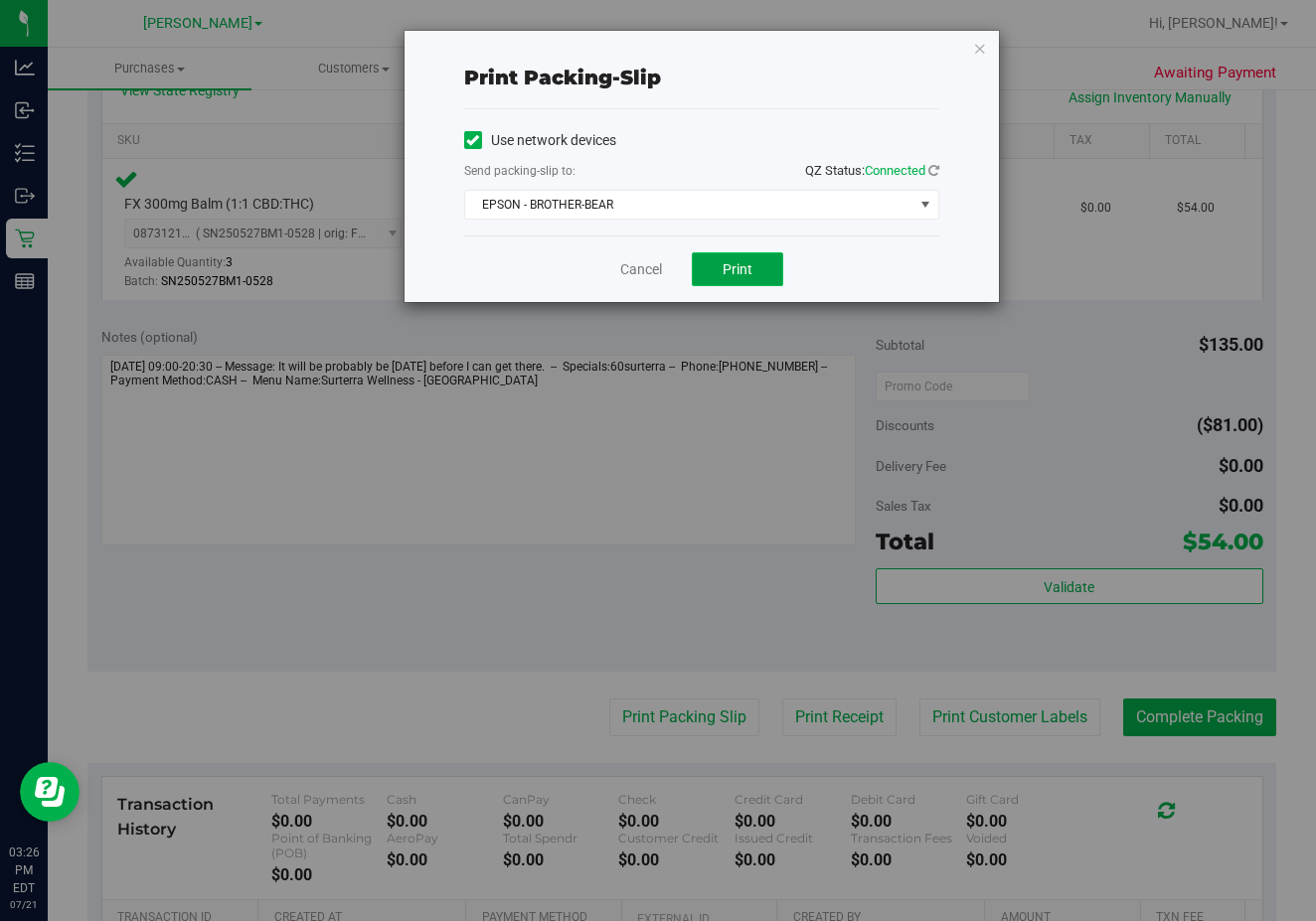 click on "Print" at bounding box center (738, 269) 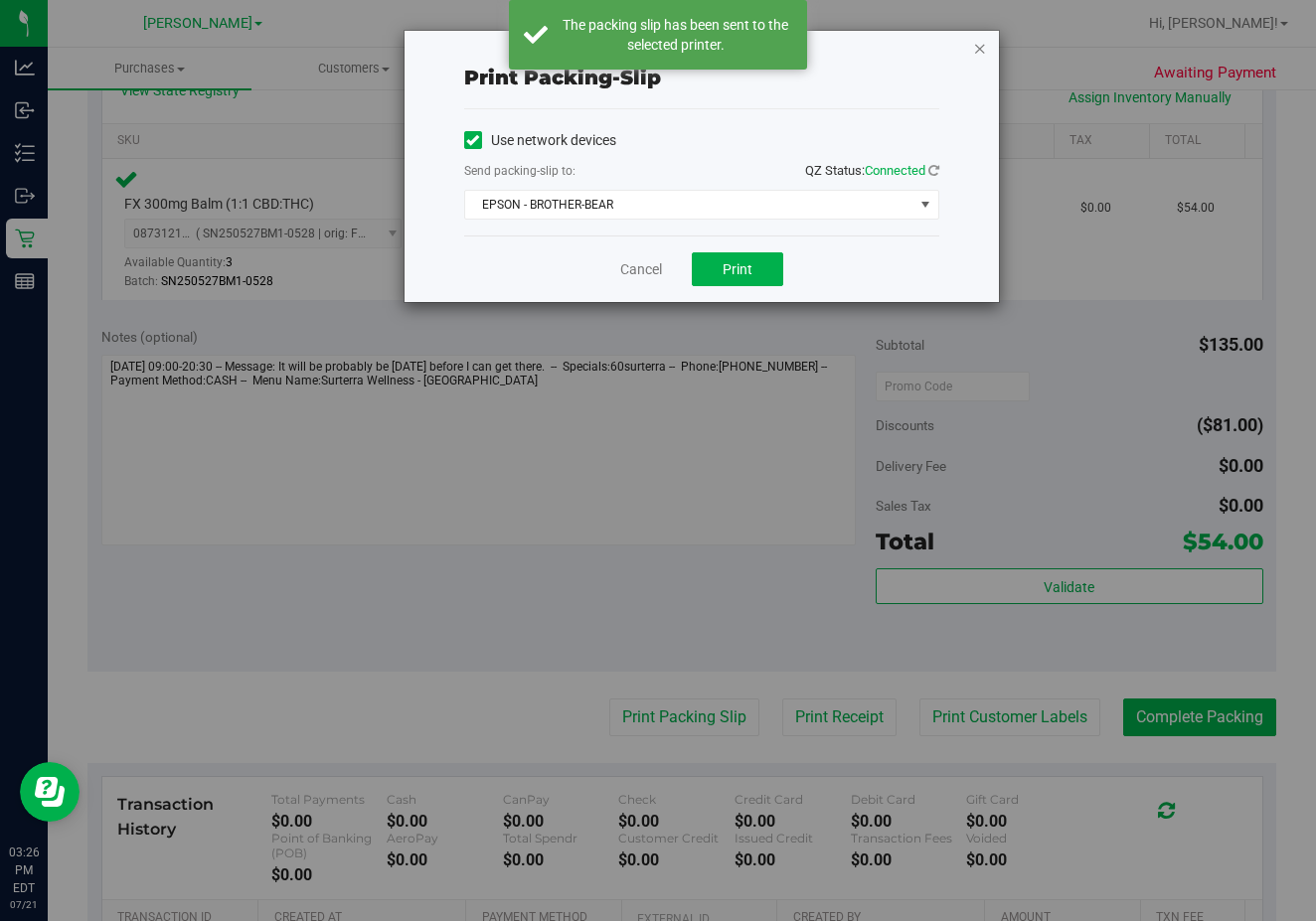 click at bounding box center (980, 48) 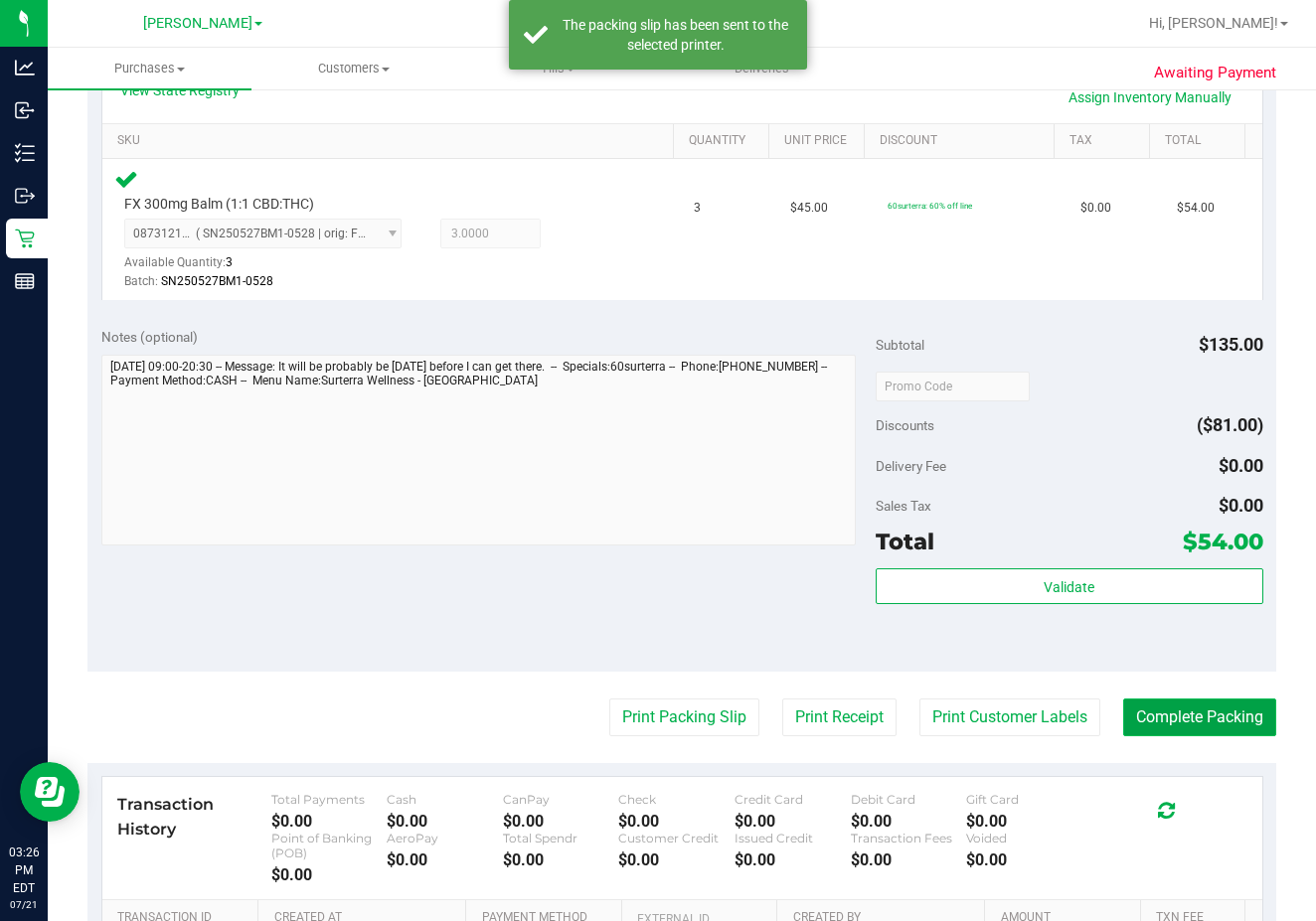click on "Complete Packing" at bounding box center (1200, 717) 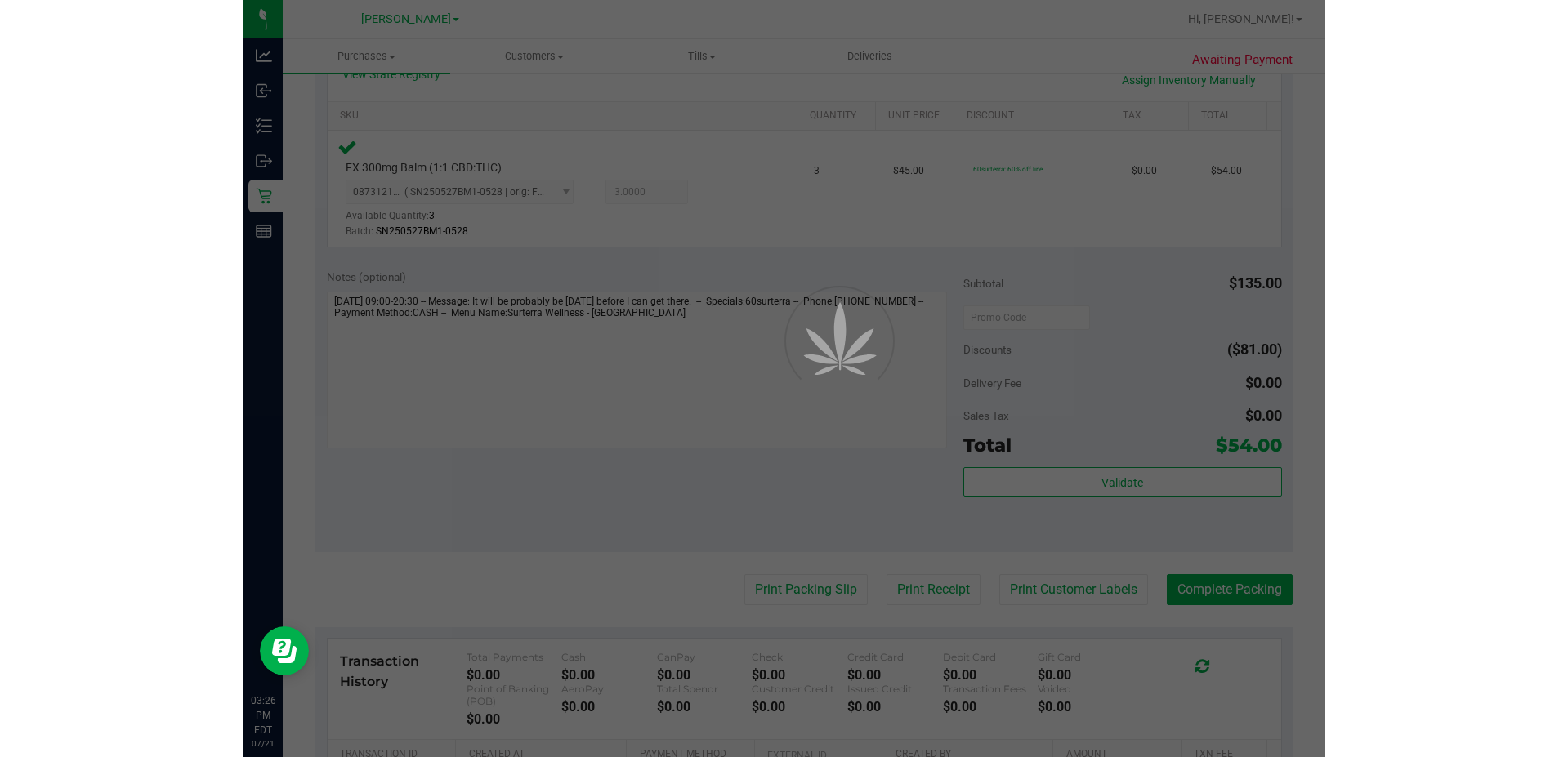 scroll, scrollTop: 0, scrollLeft: 0, axis: both 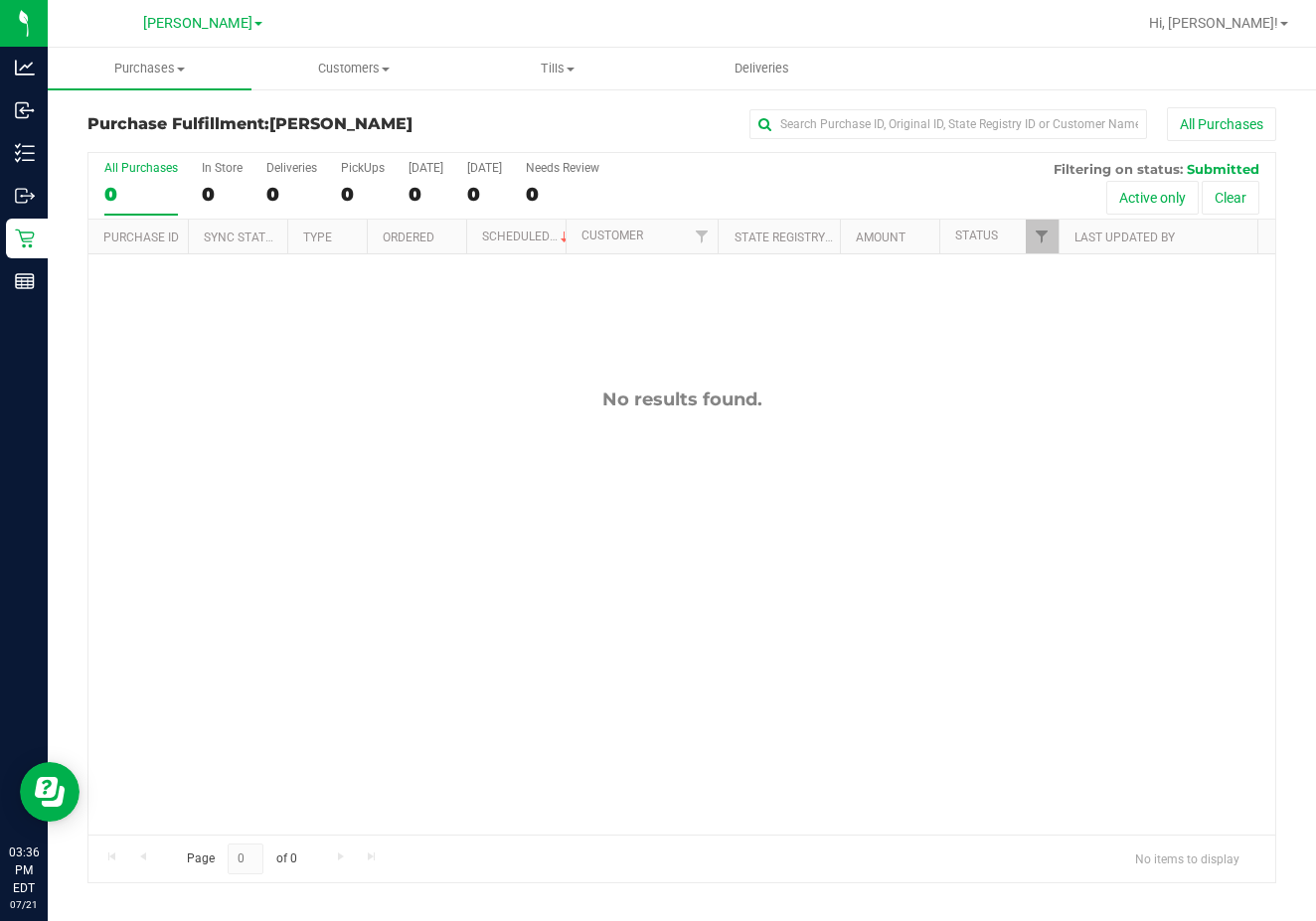 click on "No results found." at bounding box center (682, 611) 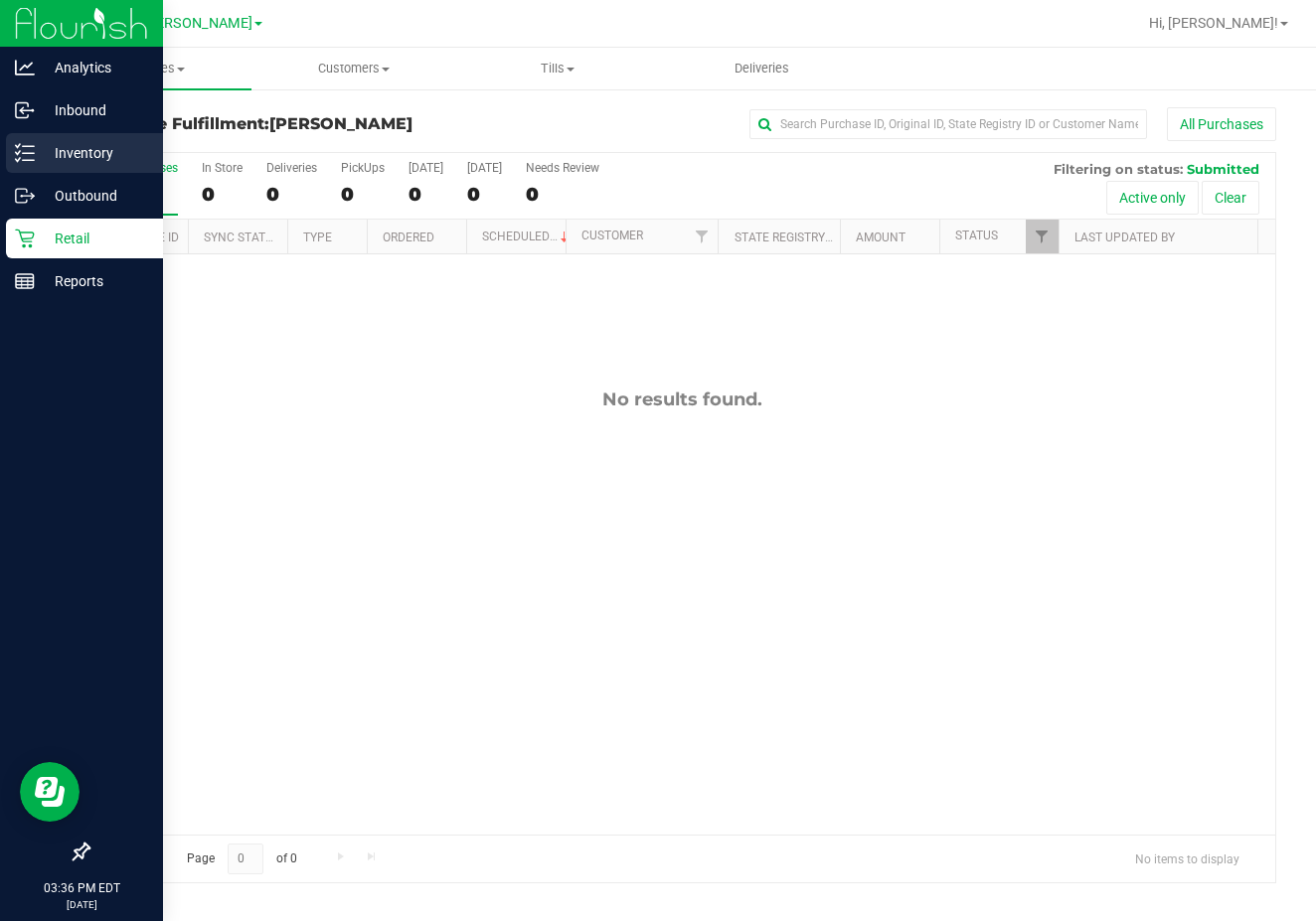 click 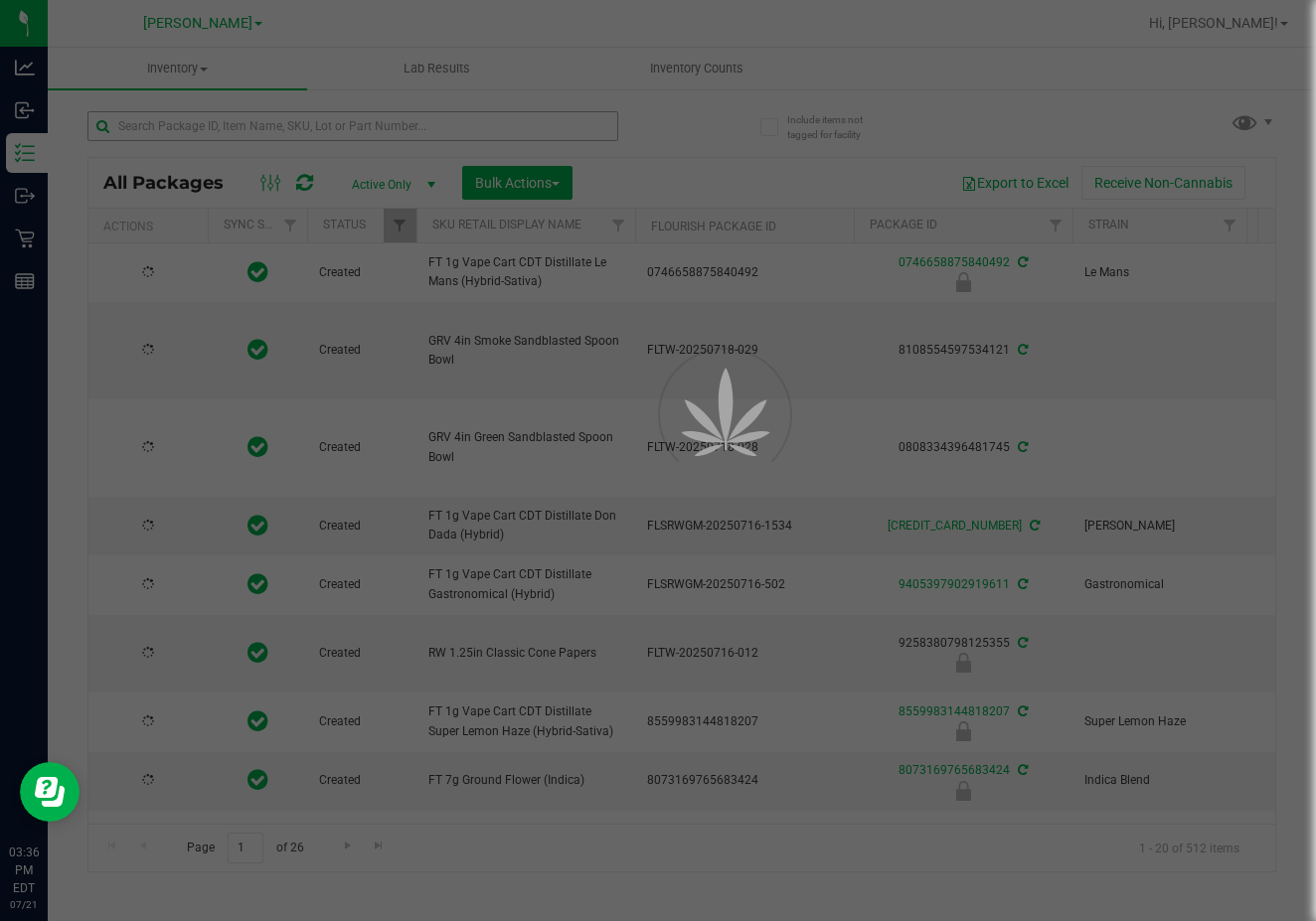 click at bounding box center [658, 460] 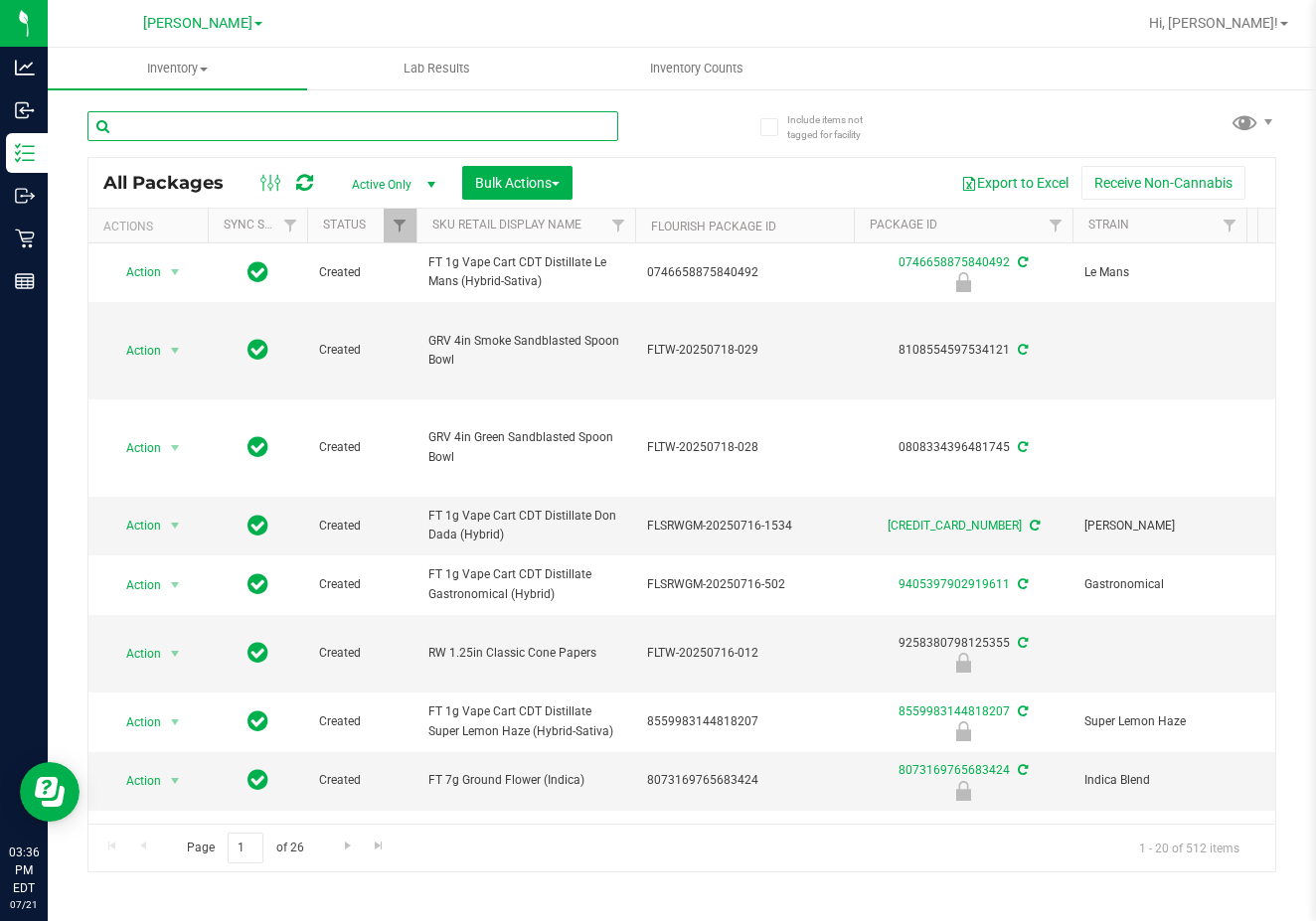 click at bounding box center [353, 126] 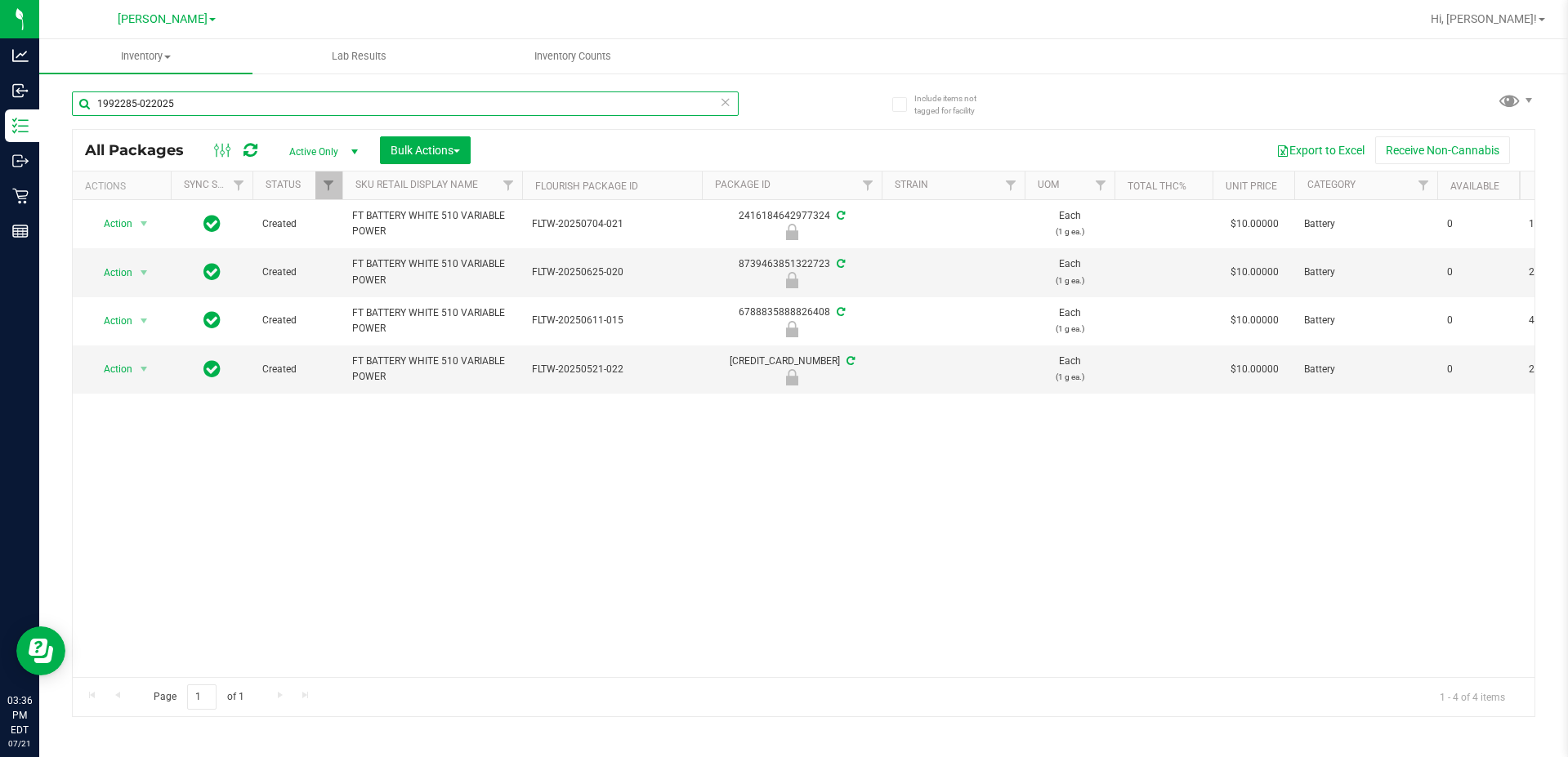 scroll, scrollTop: 0, scrollLeft: 172, axis: horizontal 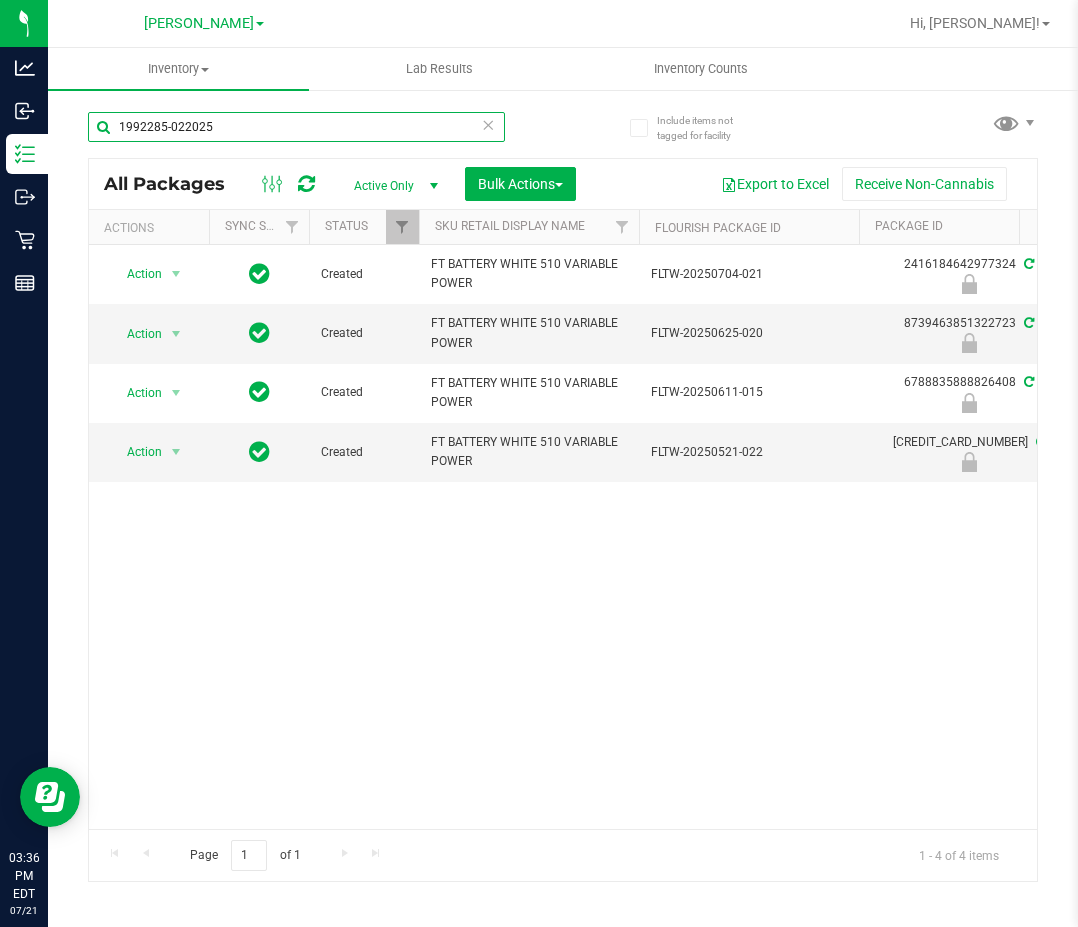 type on "1992285-022025" 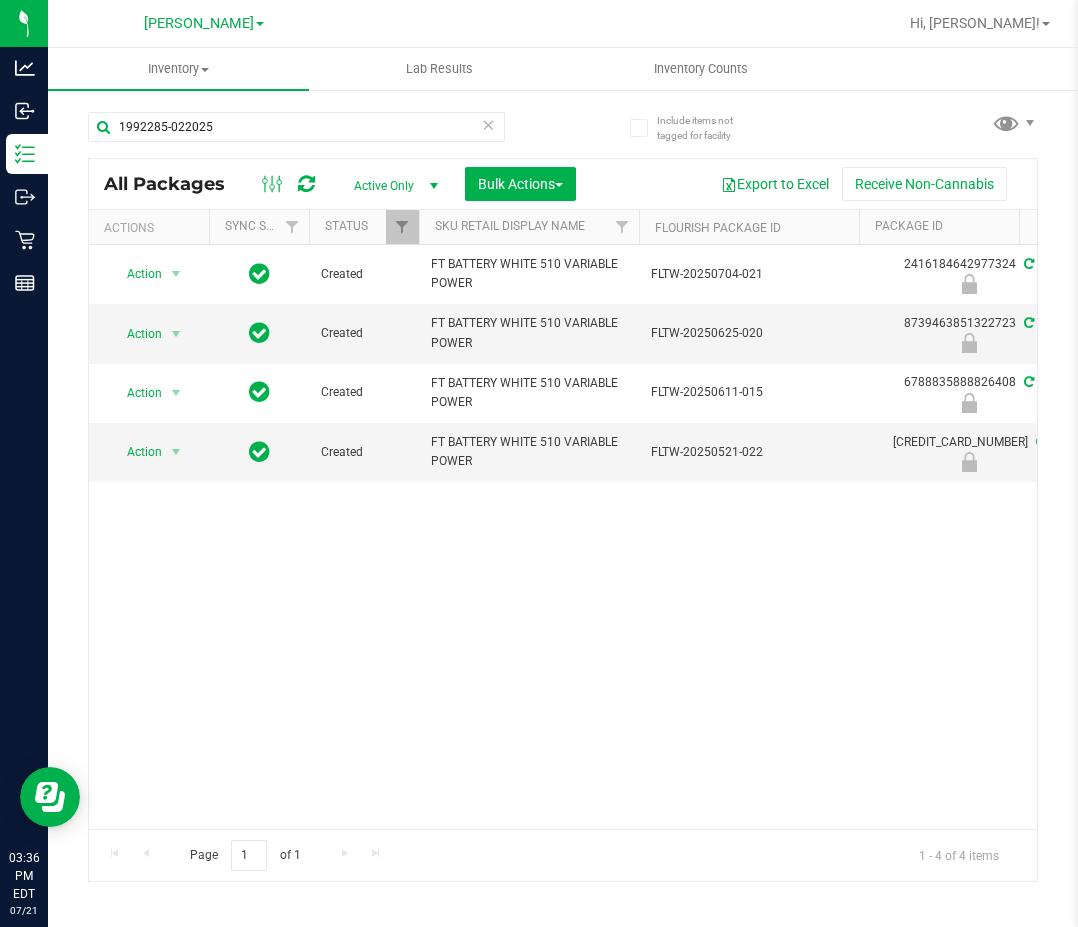 click on "Action Action Edit attributes Global inventory Locate package Package audit log Print package label Print product labels Unlock package
Created
FT BATTERY WHITE 510 VARIABLE POWER
FLTW-20250704-021
2416184642977324
Each
(1 g ea.)
$10.00000
Battery
0
19
19
[DATE] 09:33:00 EDT
FT BATTERY WHITE 510 VARIABLE POWER
ACC-VAP-FT-BATWHT
Newly Received" at bounding box center (563, 537) 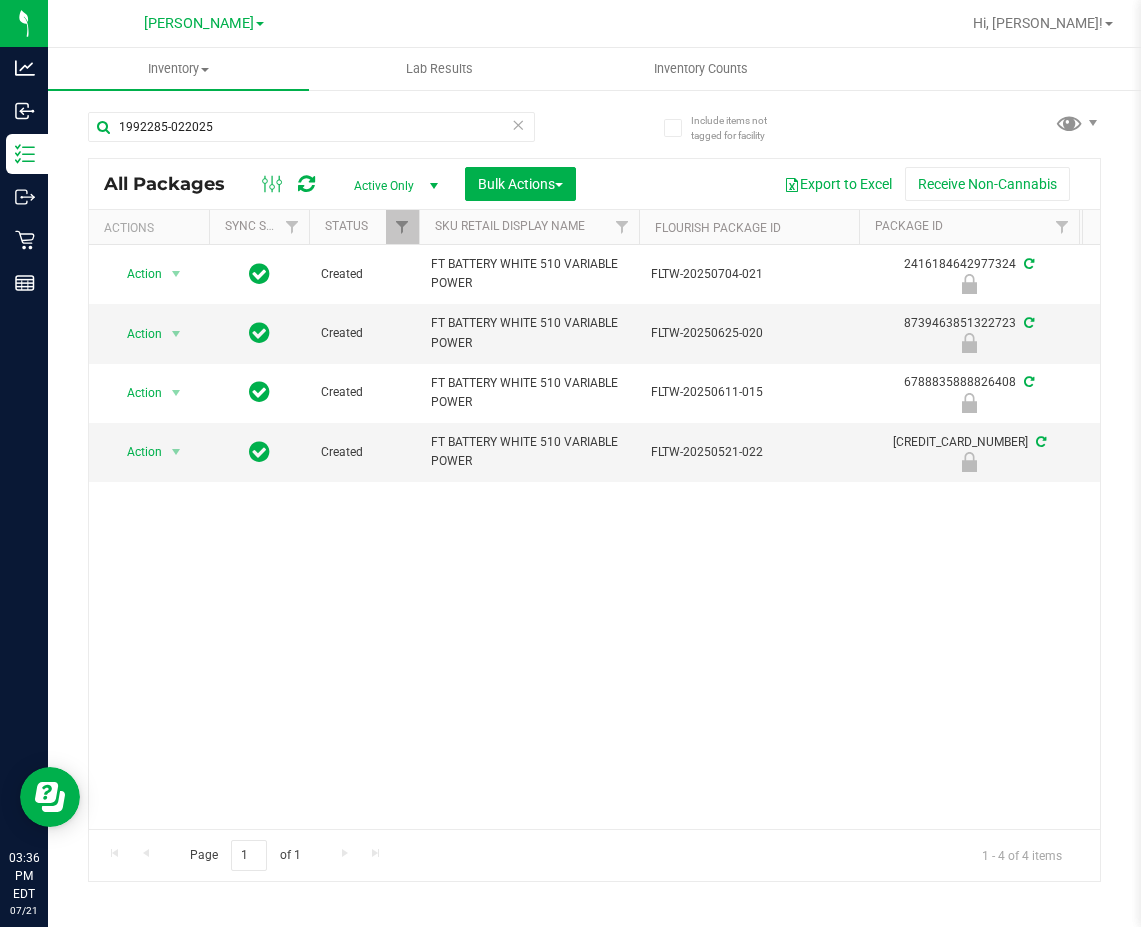 click on "Action Action Edit attributes Global inventory Locate package Package audit log Print package label Print product labels Unlock package
Created
FT BATTERY WHITE 510 VARIABLE POWER
FLTW-20250704-021
2416184642977324
Each
(1 g ea.)
$10.00000
Battery
0
19
19
[DATE] 09:33:00 EDT
FT BATTERY WHITE 510 VARIABLE POWER
ACC-VAP-FT-BATWHT
Newly Received" at bounding box center (594, 537) 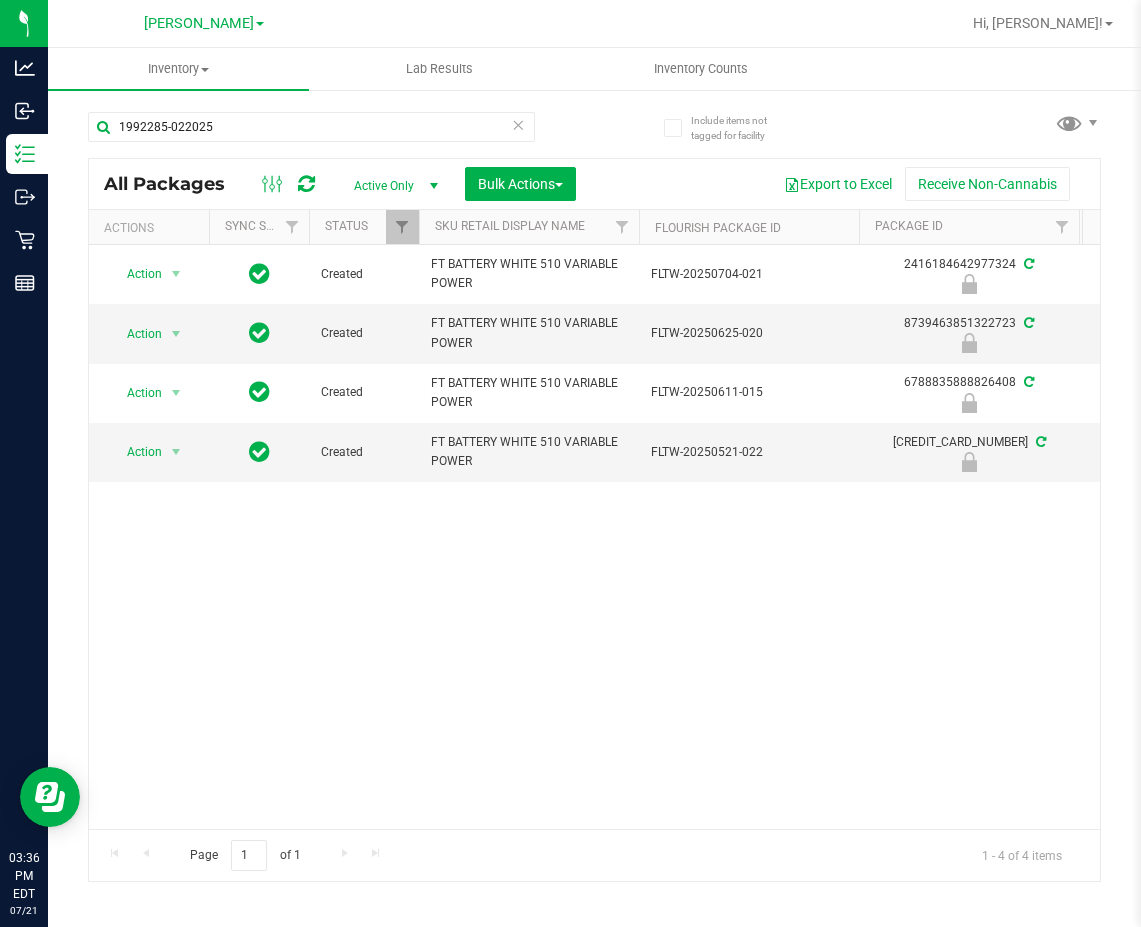 drag, startPoint x: 888, startPoint y: 559, endPoint x: 1120, endPoint y: 487, distance: 242.91562 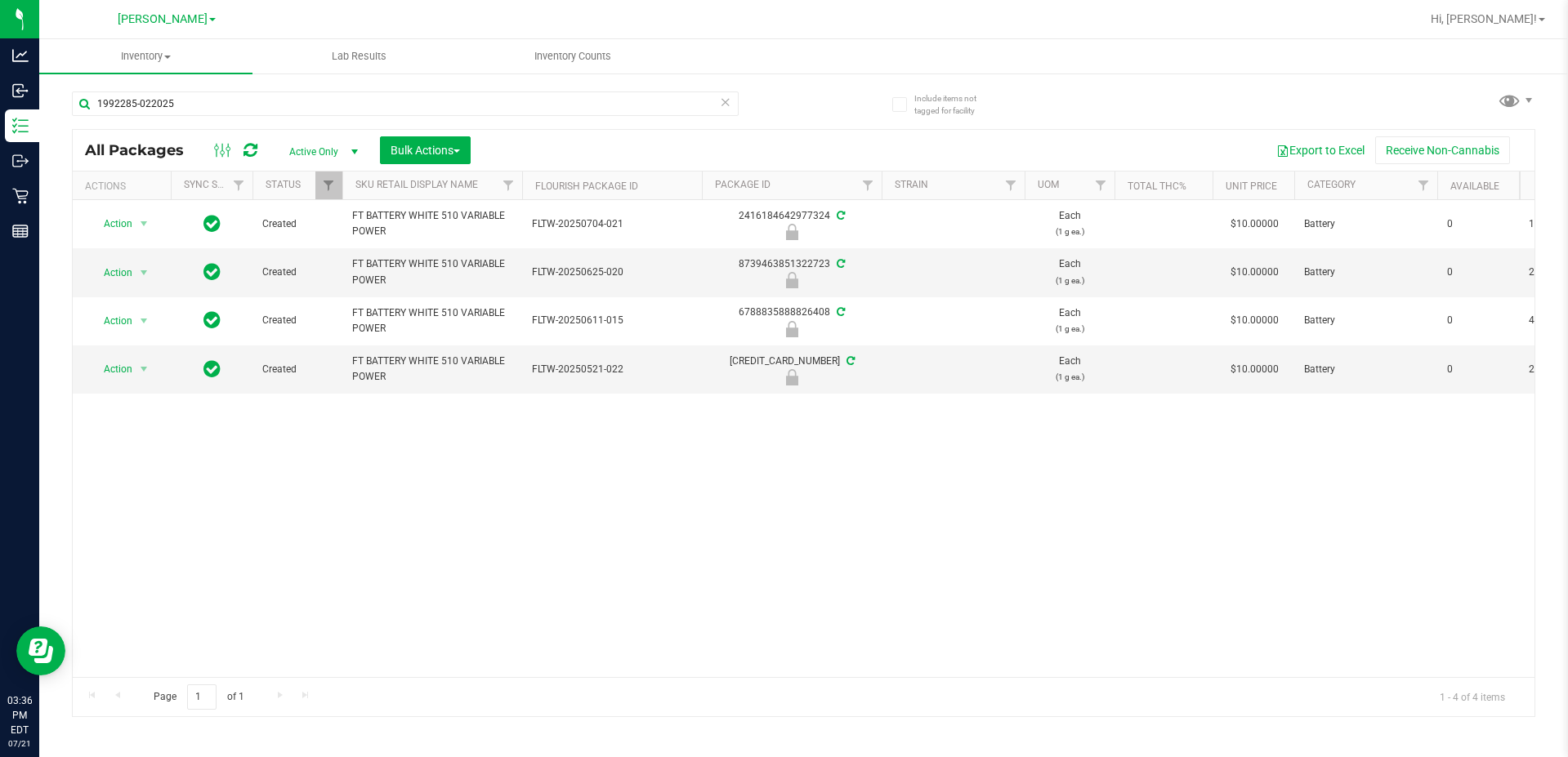 scroll, scrollTop: 0, scrollLeft: 238, axis: horizontal 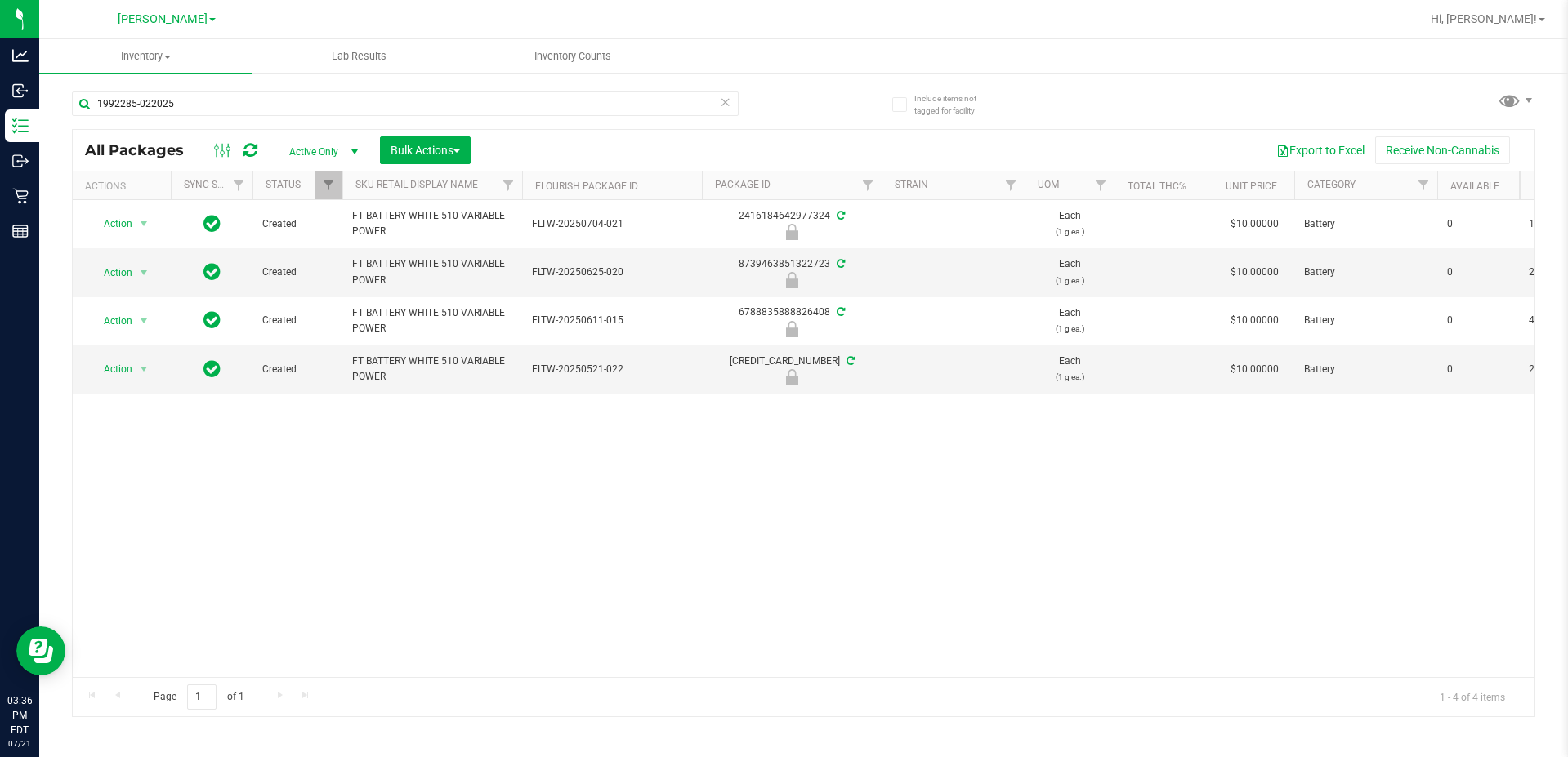 click on "Action Action Edit attributes Global inventory Locate package Package audit log Print package label Print product labels Unlock package
Created
FT BATTERY WHITE 510 VARIABLE POWER
FLTW-20250704-021
2416184642977324
Each
(1 g ea.)
$10.00000
Battery
0
19
19
[DATE] 09:33:00 EDT
FT BATTERY WHITE 510 VARIABLE POWER
ACC-VAP-FT-BATWHT
Newly Received" at bounding box center [803, 439] 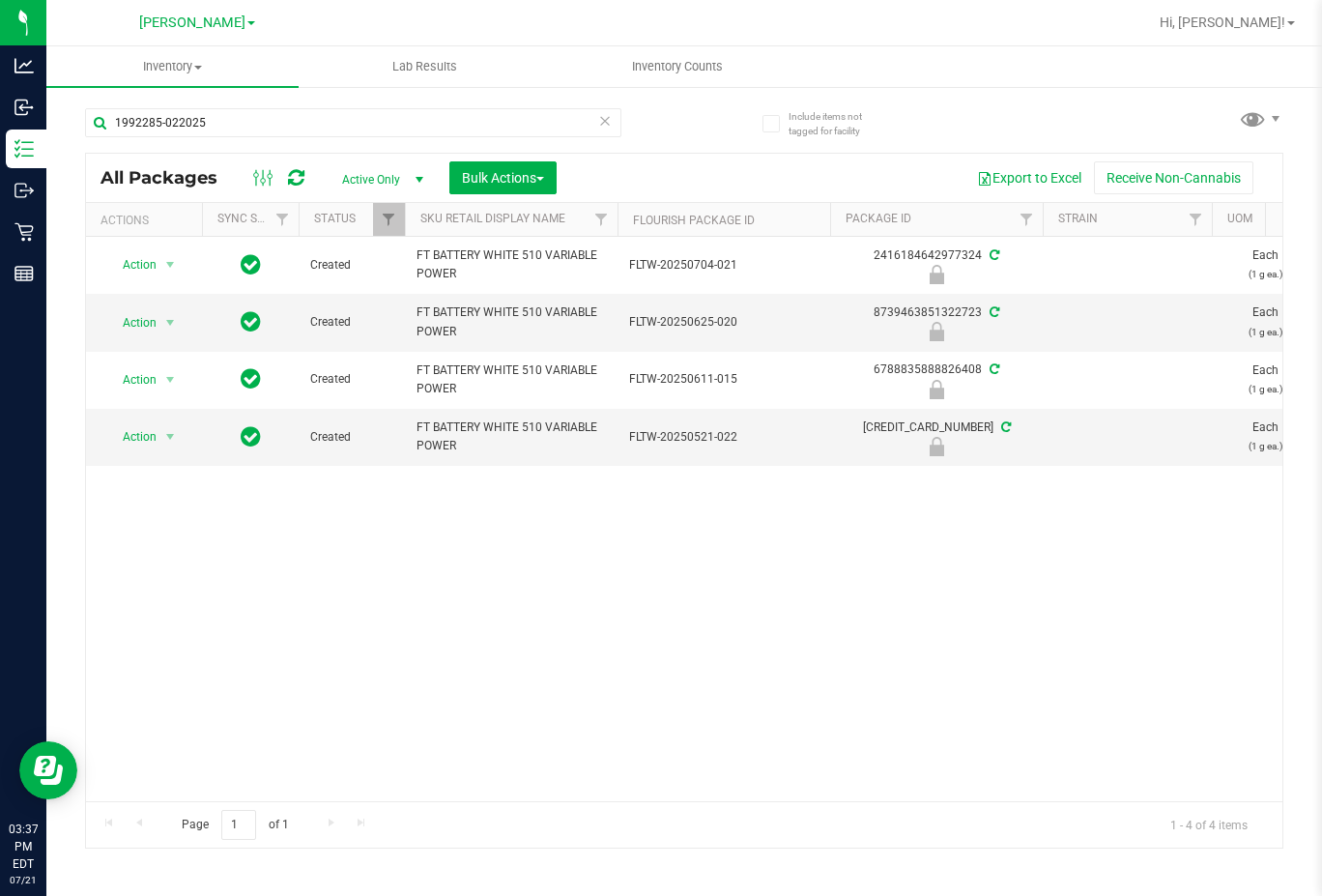 click on "Action Action Edit attributes Global inventory Locate package Package audit log Print package label Print product labels Unlock package
Created
FT BATTERY WHITE 510 VARIABLE POWER
FLTW-20250704-021
2416184642977324
Each
(1 g ea.)
$10.00000
Battery
0
19
19
[DATE] 09:33:00 EDT
FT BATTERY WHITE 510 VARIABLE POWER
ACC-VAP-FT-BATWHT
Newly Received" at bounding box center [684, 519] 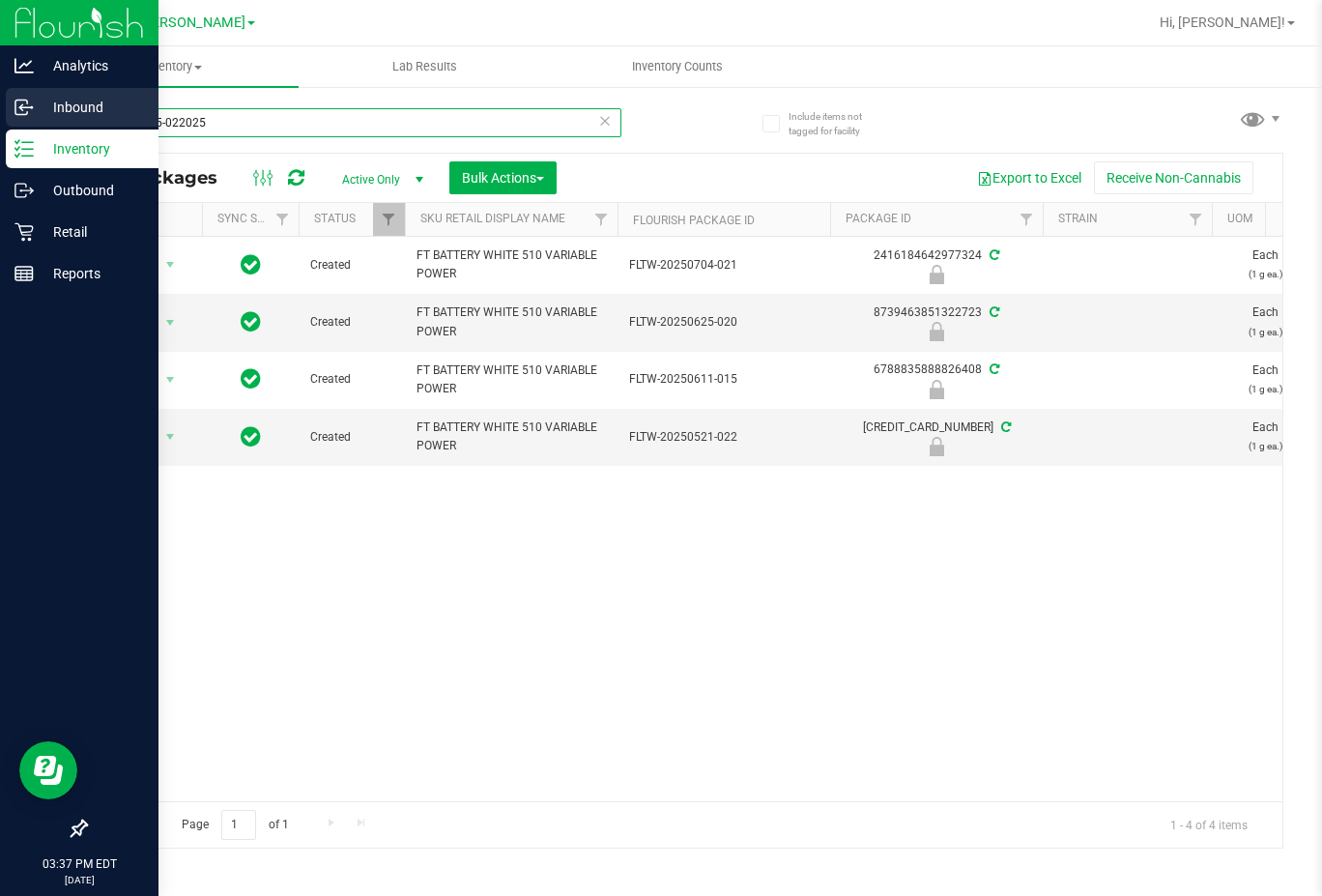 drag, startPoint x: 241, startPoint y: 117, endPoint x: 0, endPoint y: 109, distance: 241.13274 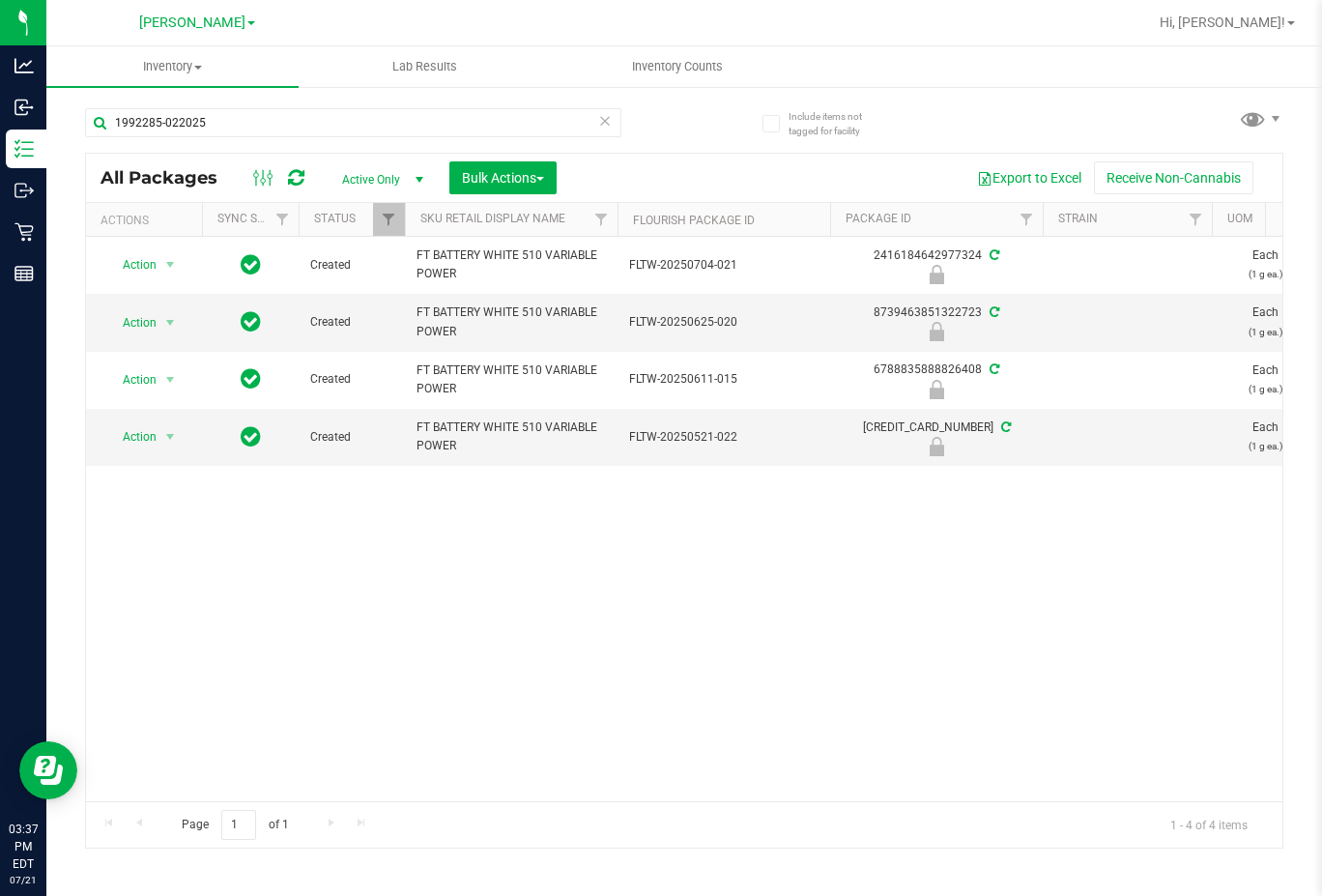 click on "Action Action Edit attributes Global inventory Locate package Package audit log Print package label Print product labels Unlock package
Created
FT BATTERY WHITE 510 VARIABLE POWER
FLTW-20250704-021
2416184642977324
Each
(1 g ea.)
$10.00000
Battery
0
19
19
[DATE] 09:33:00 EDT
FT BATTERY WHITE 510 VARIABLE POWER
ACC-VAP-FT-BATWHT
Newly Received" at bounding box center (684, 519) 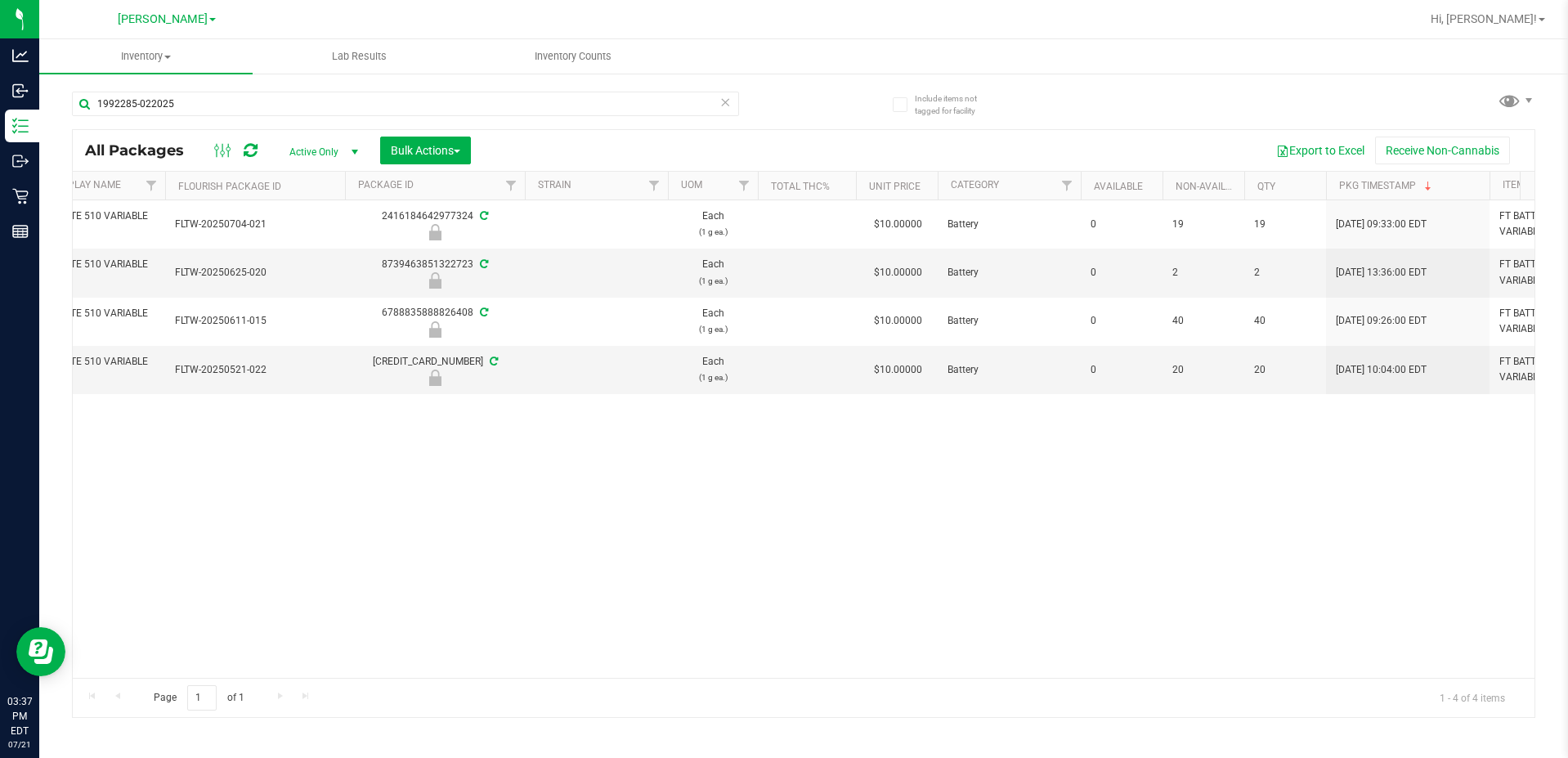 scroll, scrollTop: 0, scrollLeft: 39, axis: horizontal 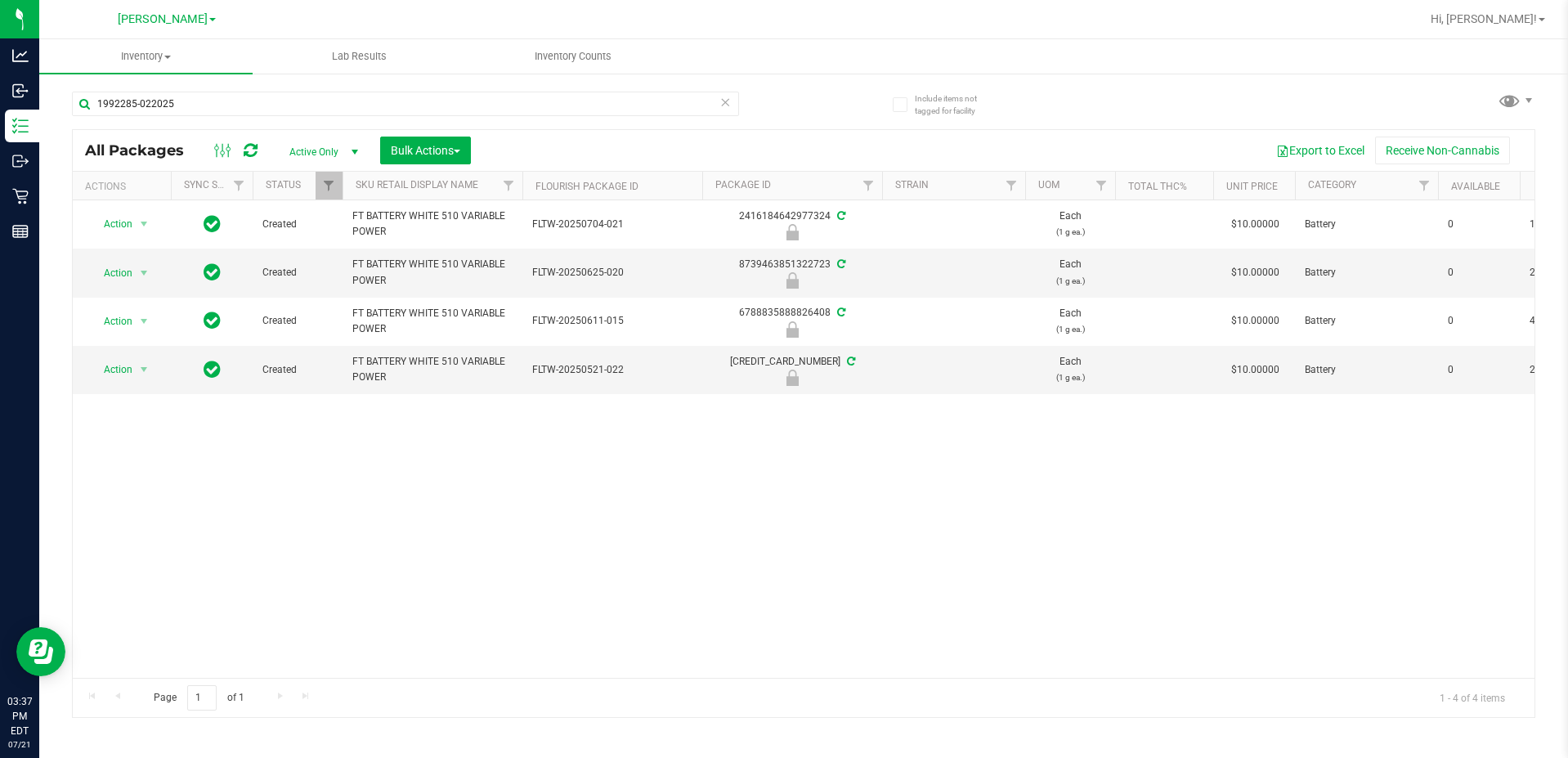 click on "Action Action Edit attributes Global inventory Locate package Package audit log Print package label Print product labels Unlock package
Created
FT BATTERY WHITE 510 VARIABLE POWER
FLTW-20250704-021
2416184642977324
Each
(1 g ea.)
$10.00000
Battery
0
19
19
[DATE] 09:33:00 EDT
FT BATTERY WHITE 510 VARIABLE POWER
ACC-VAP-FT-BATWHT
Newly Received" at bounding box center (804, 439) 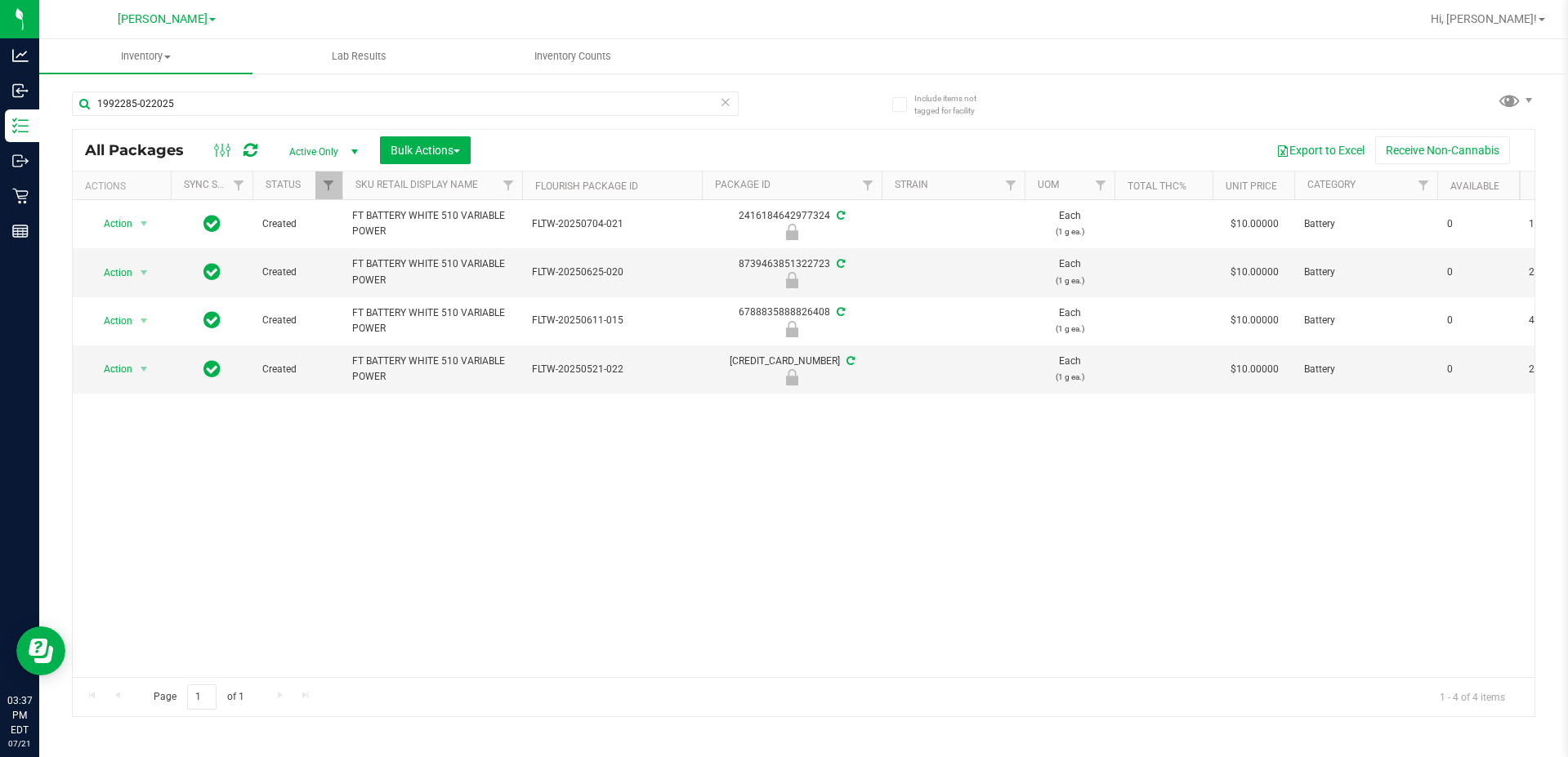 scroll, scrollTop: 0, scrollLeft: 7, axis: horizontal 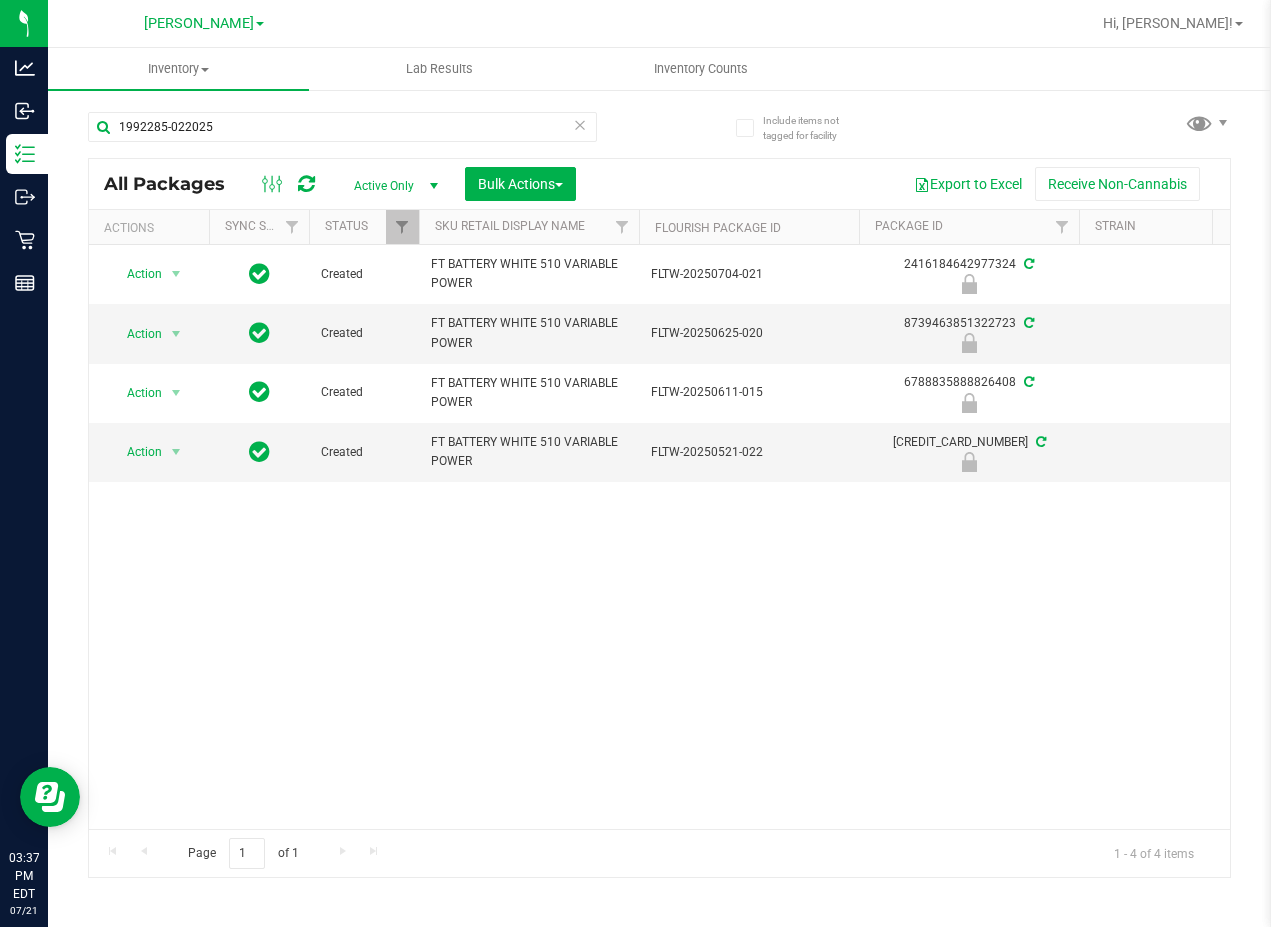 click on "Action Action Edit attributes Global inventory Locate package Package audit log Print package label Print product labels Unlock package
Created
FT BATTERY WHITE 510 VARIABLE POWER
FLTW-20250704-021
2416184642977324
Each
(1 g ea.)
$10.00000
Battery
0
19
19
[DATE] 09:33:00 EDT
FT BATTERY WHITE 510 VARIABLE POWER
ACC-VAP-FT-BATWHT
Newly Received" at bounding box center (659, 537) 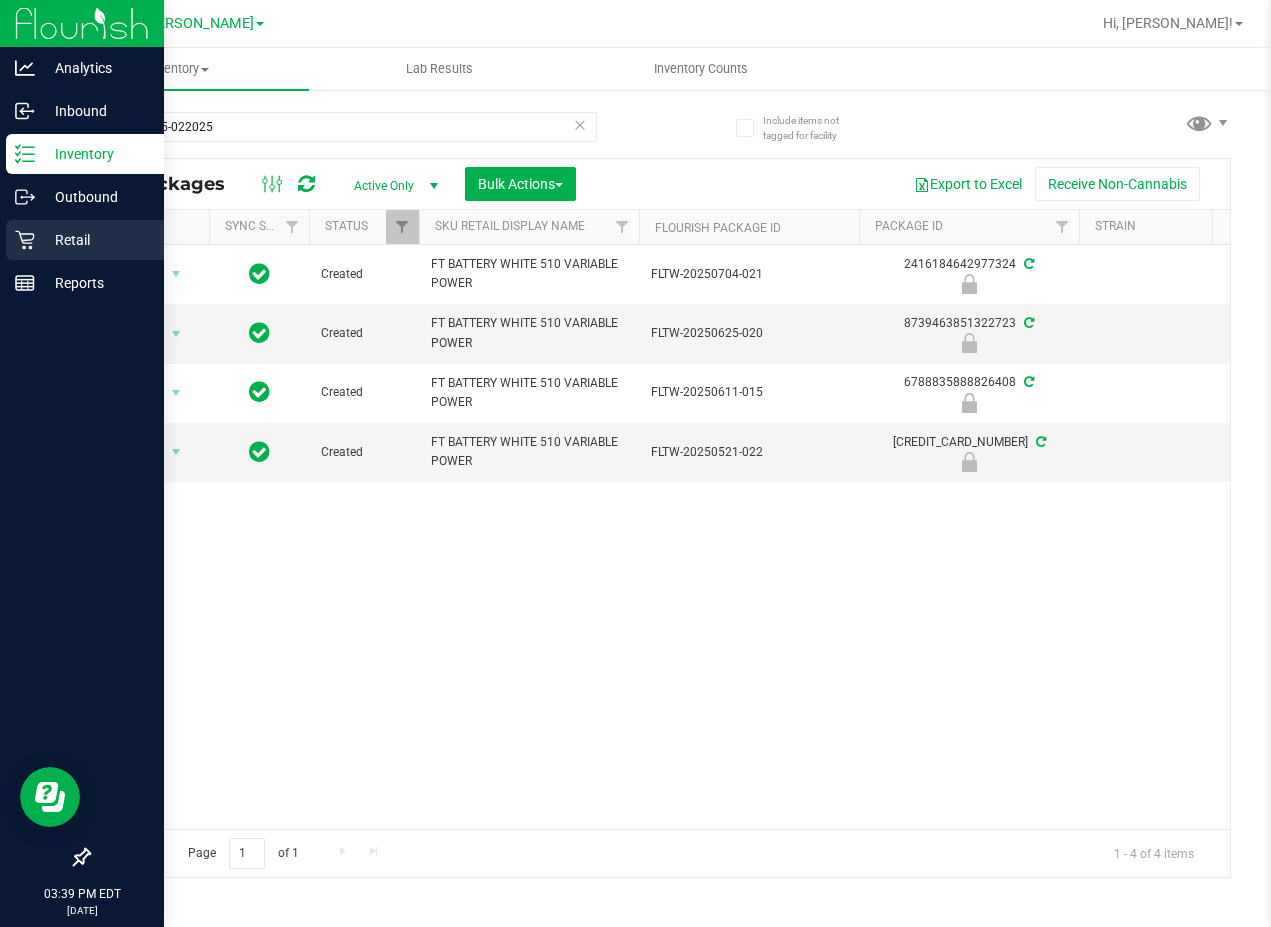 click on "Retail" at bounding box center [85, 240] 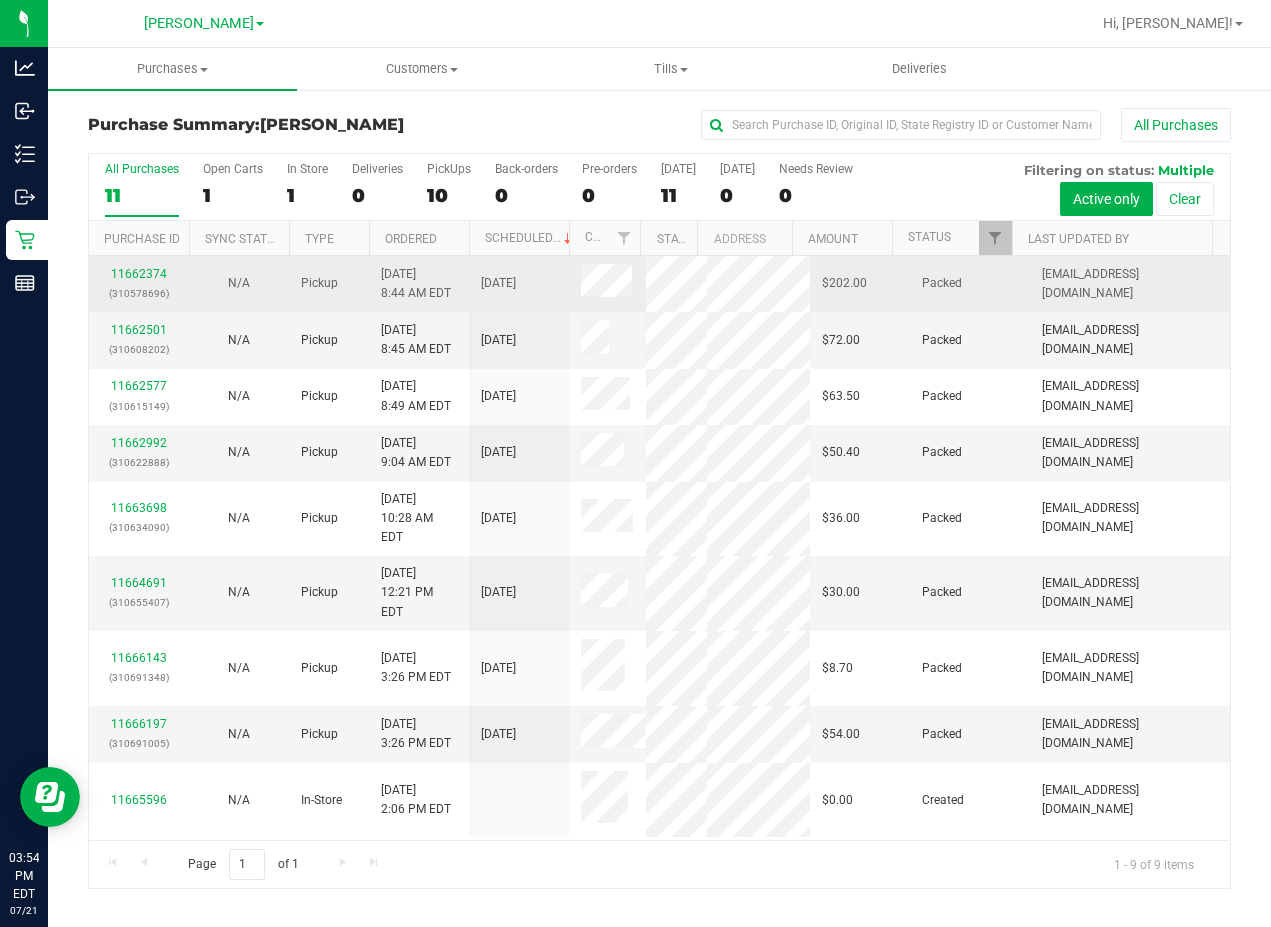 scroll, scrollTop: 86, scrollLeft: 0, axis: vertical 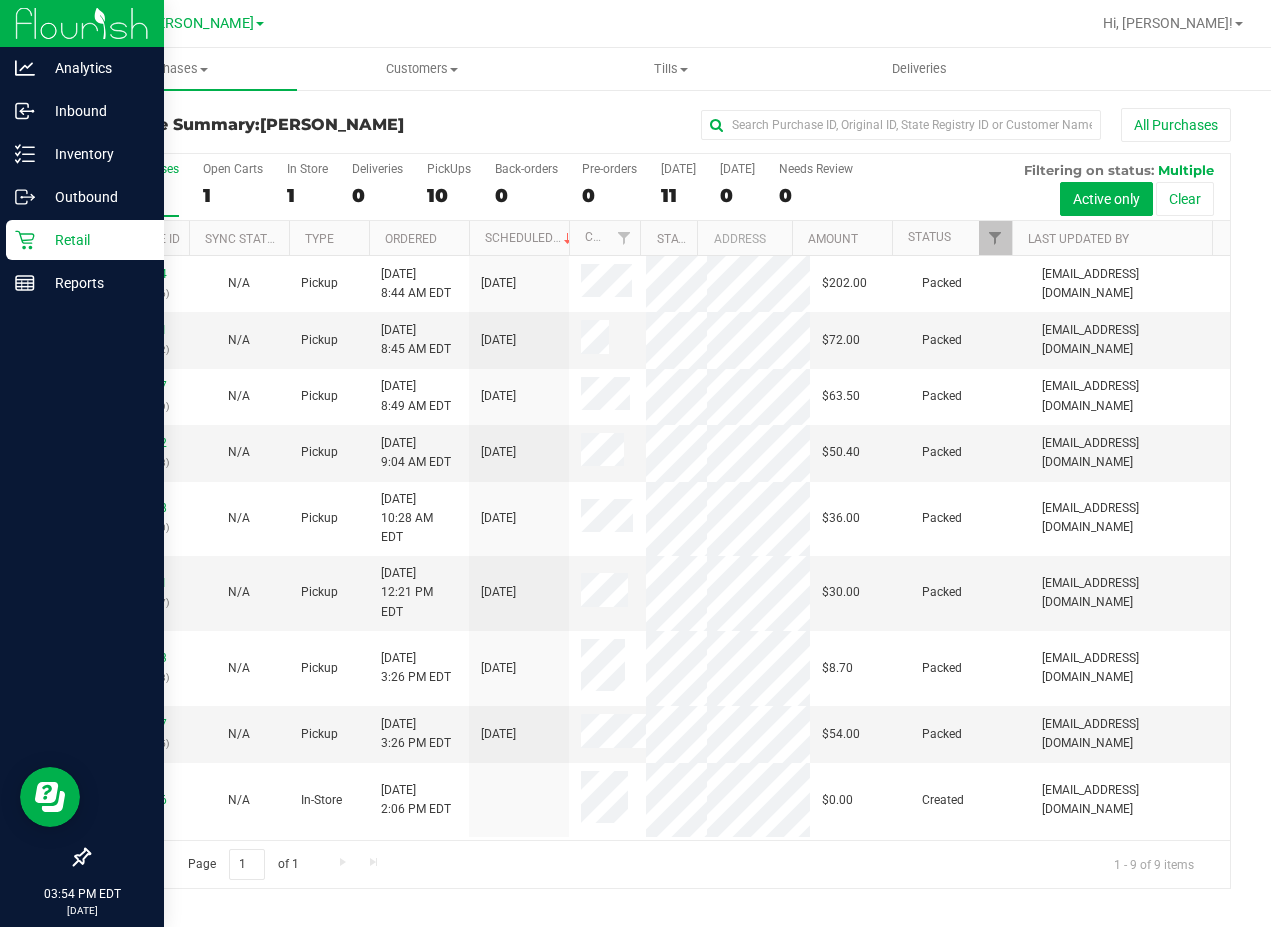 click 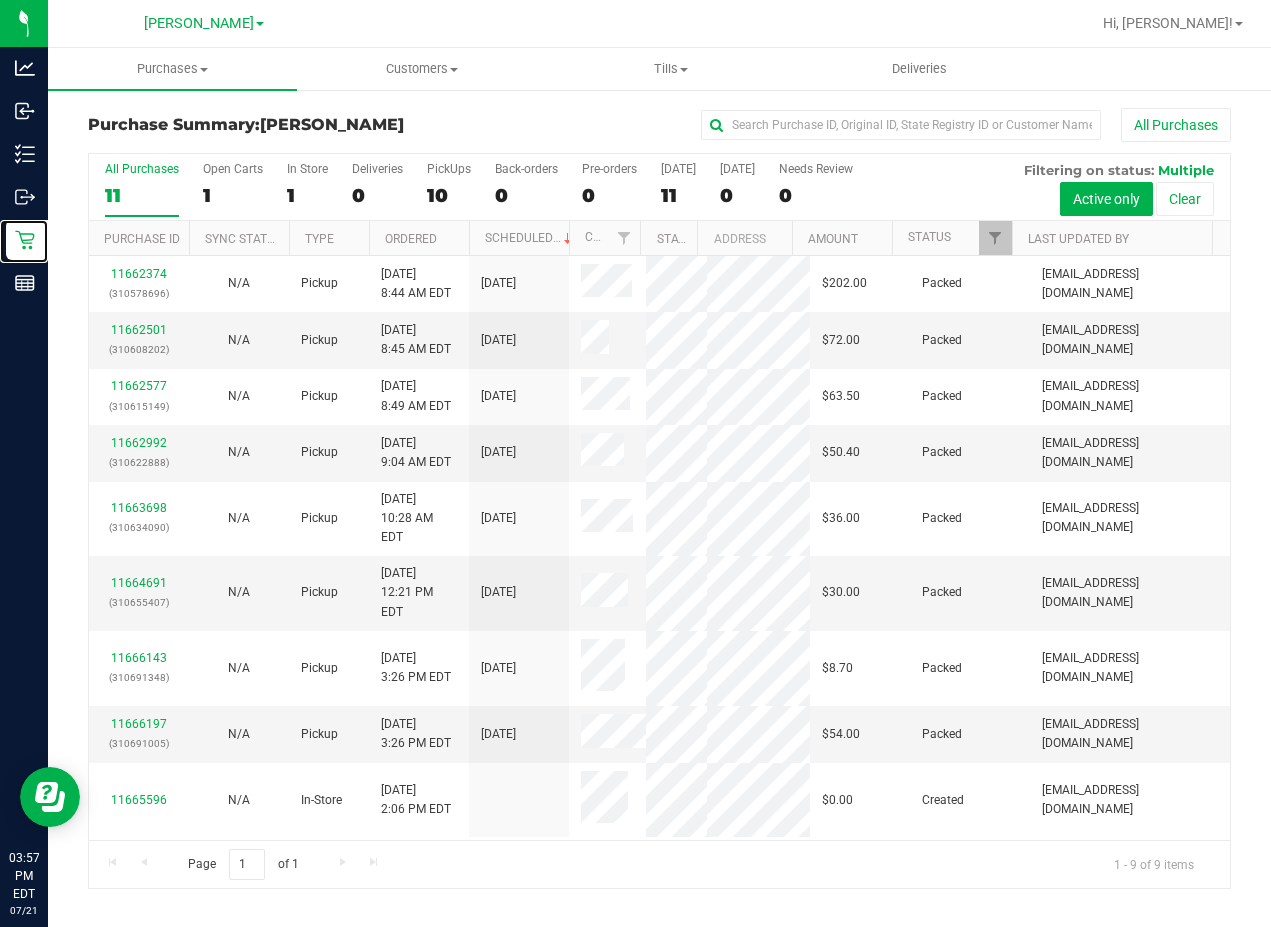 scroll, scrollTop: 86, scrollLeft: 0, axis: vertical 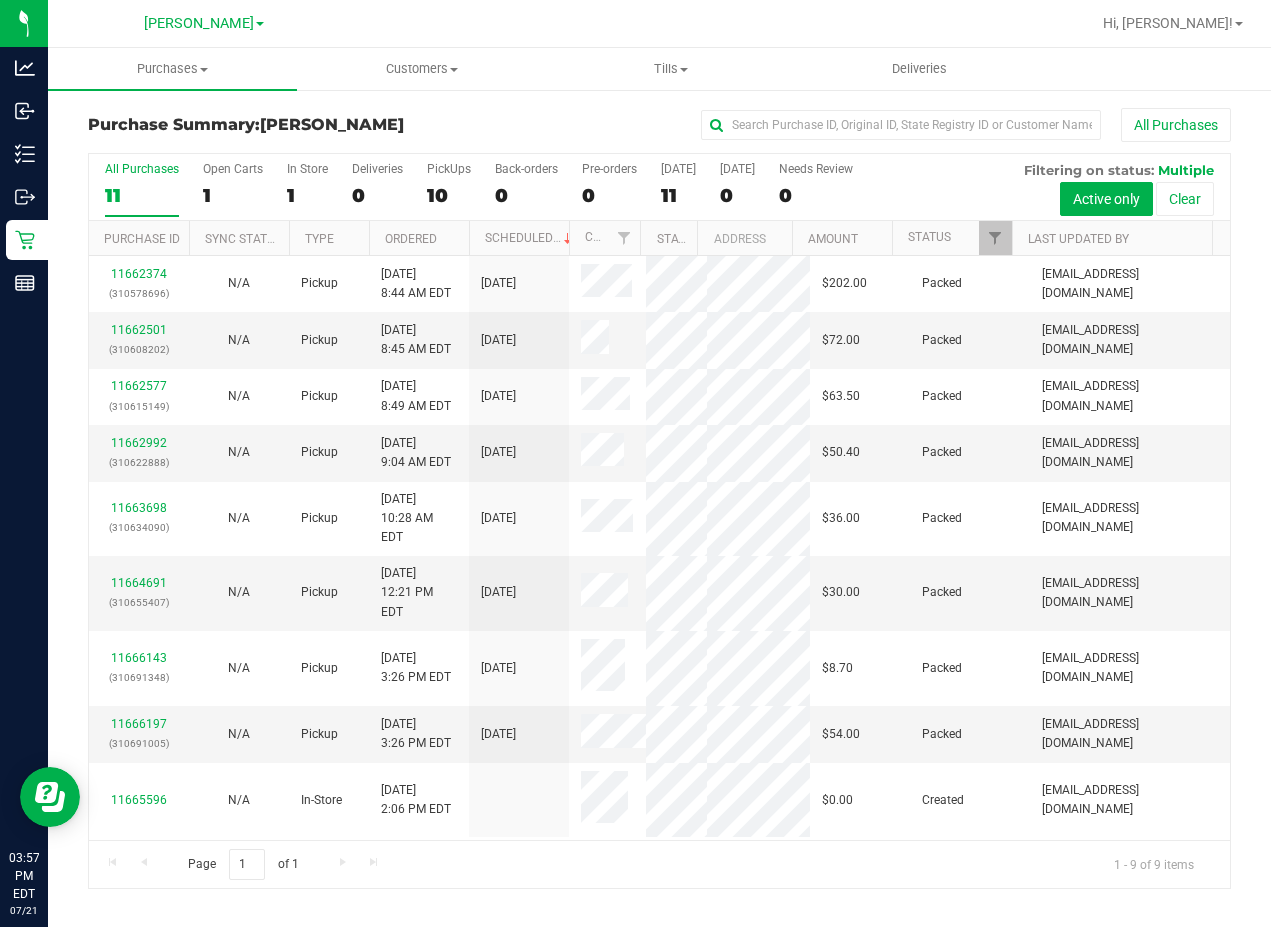 click on "11" at bounding box center [142, 195] 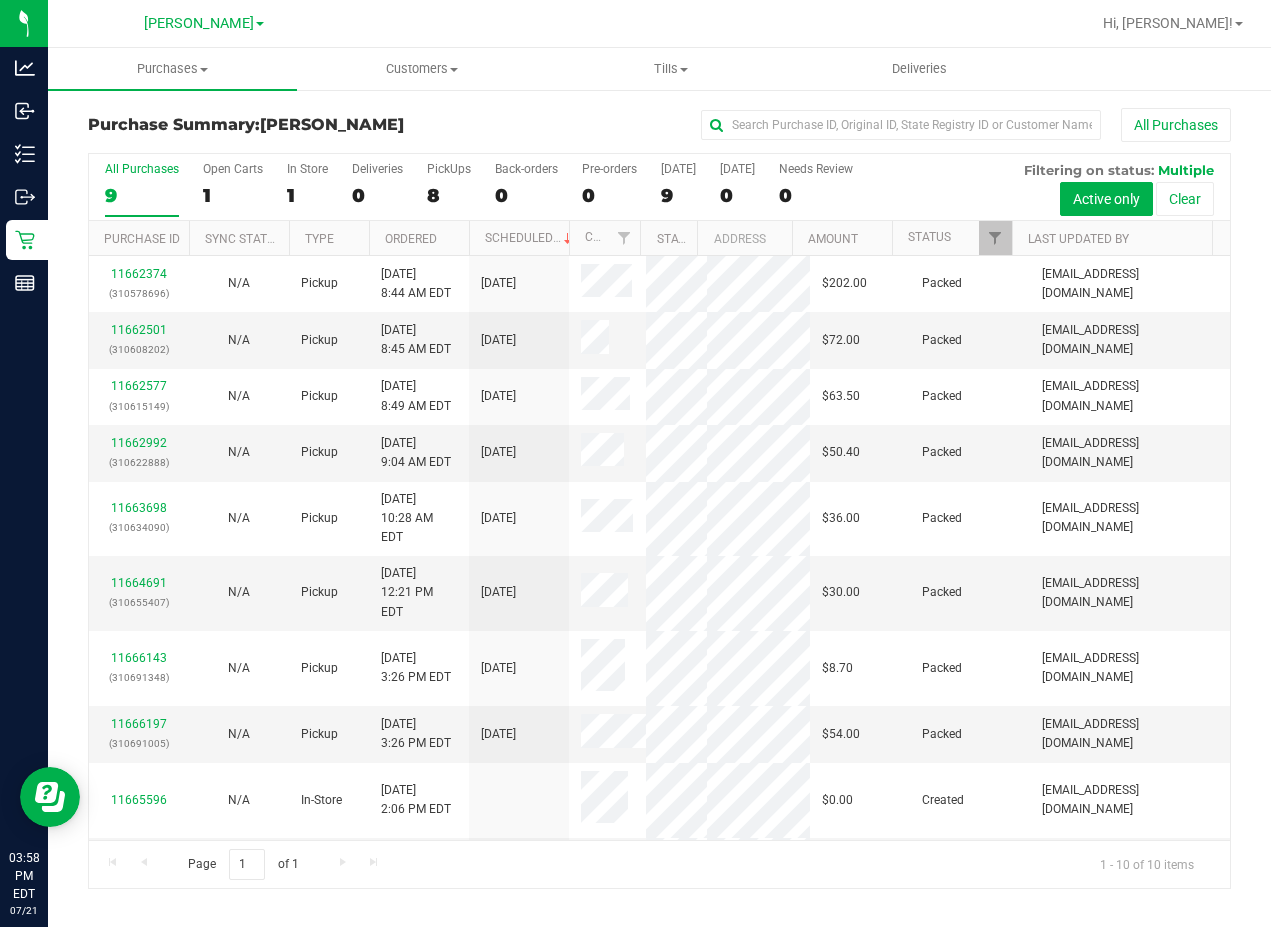 scroll, scrollTop: 161, scrollLeft: 0, axis: vertical 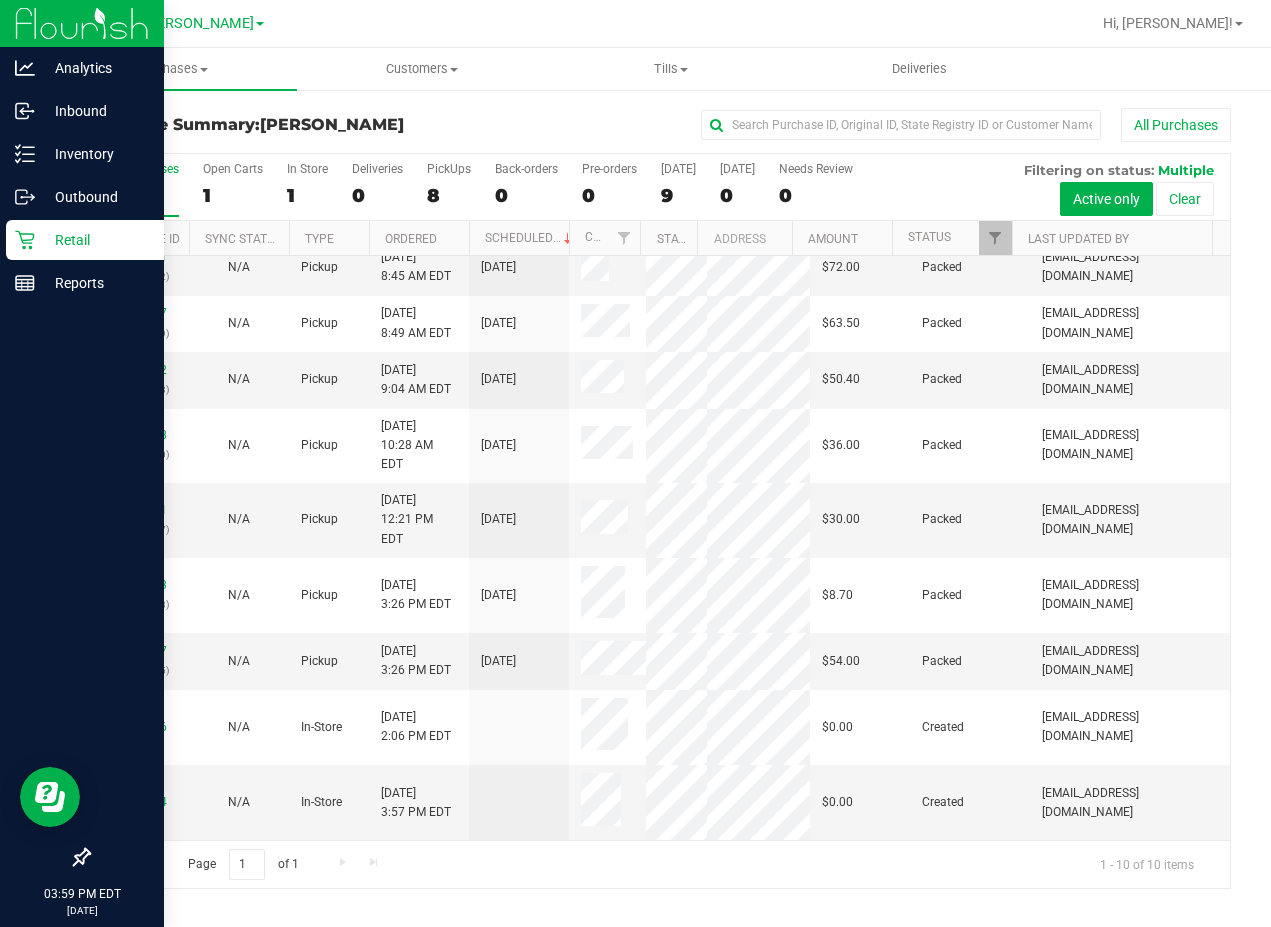 click on "Retail" at bounding box center (82, 241) 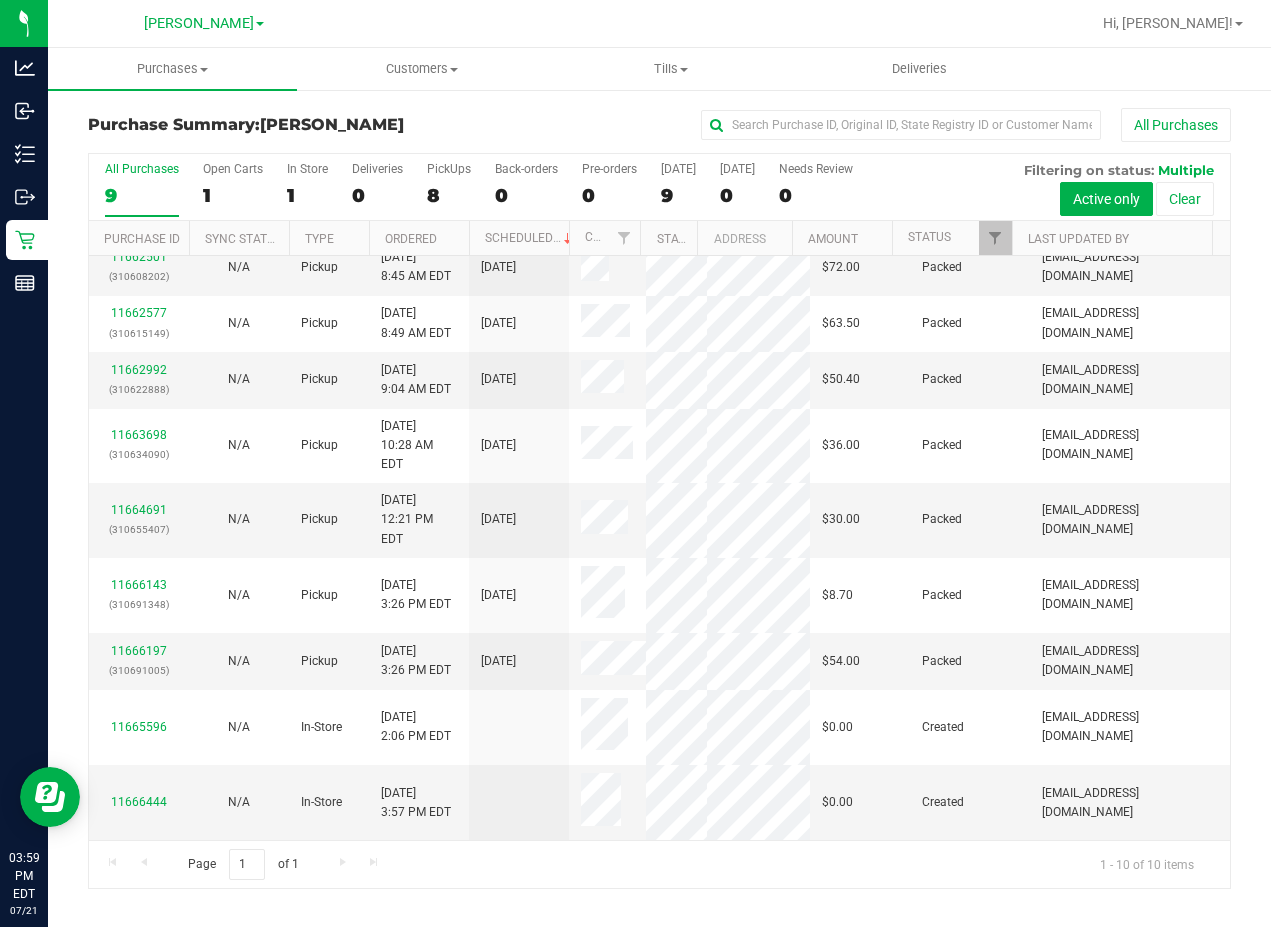 click on "All Purchases" at bounding box center [850, 125] 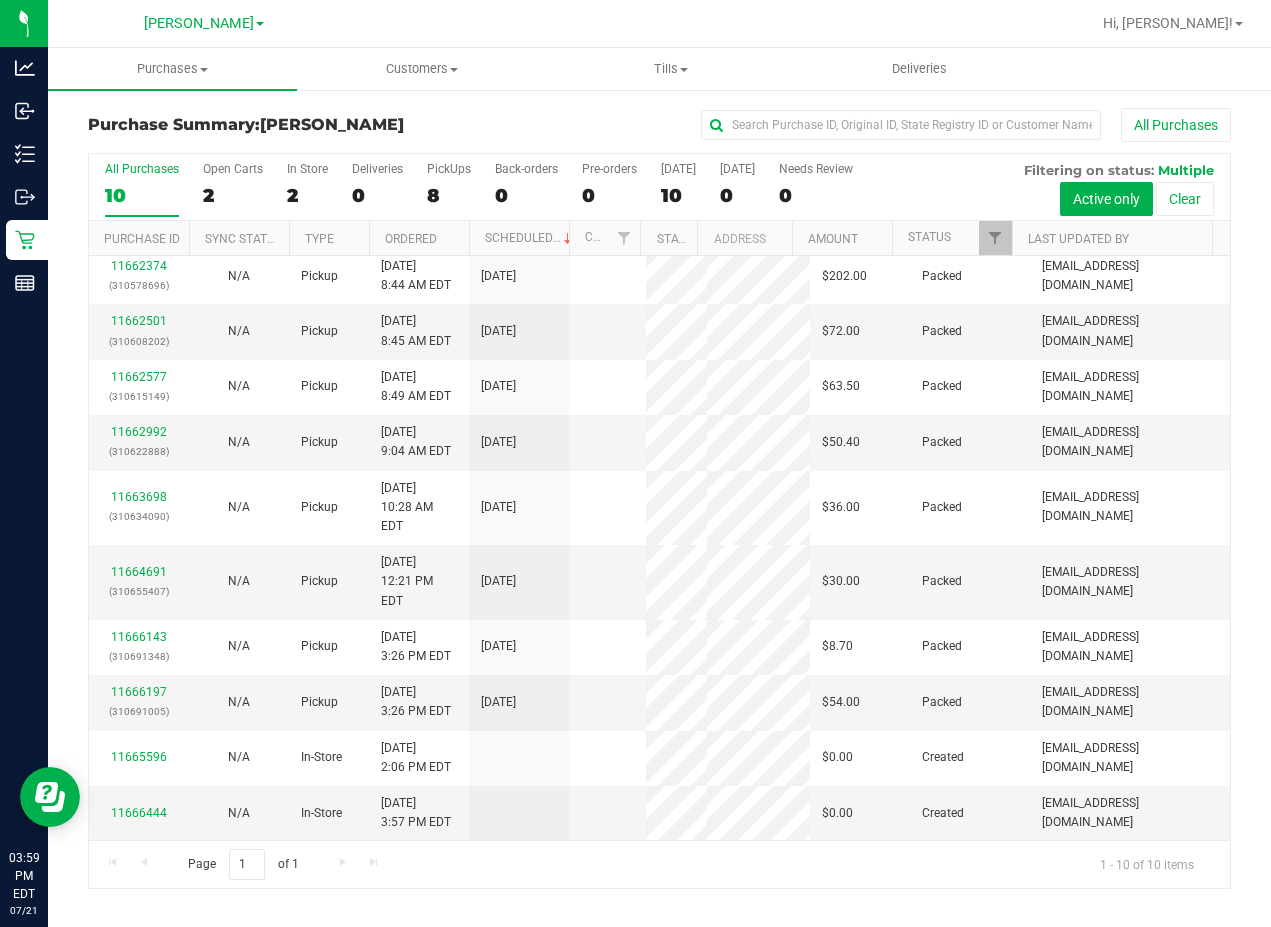 scroll, scrollTop: 0, scrollLeft: 0, axis: both 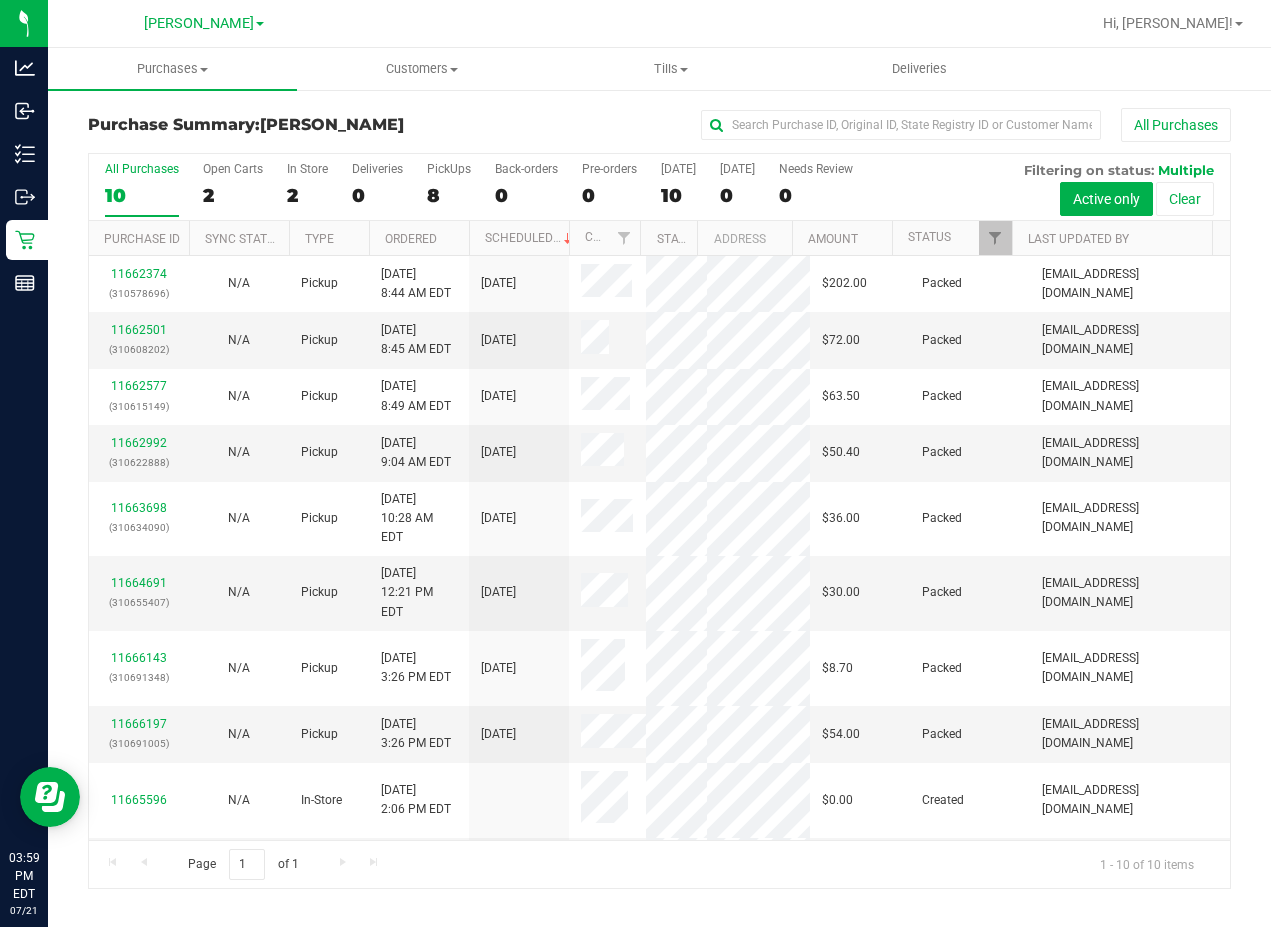 click on "10" at bounding box center [142, 195] 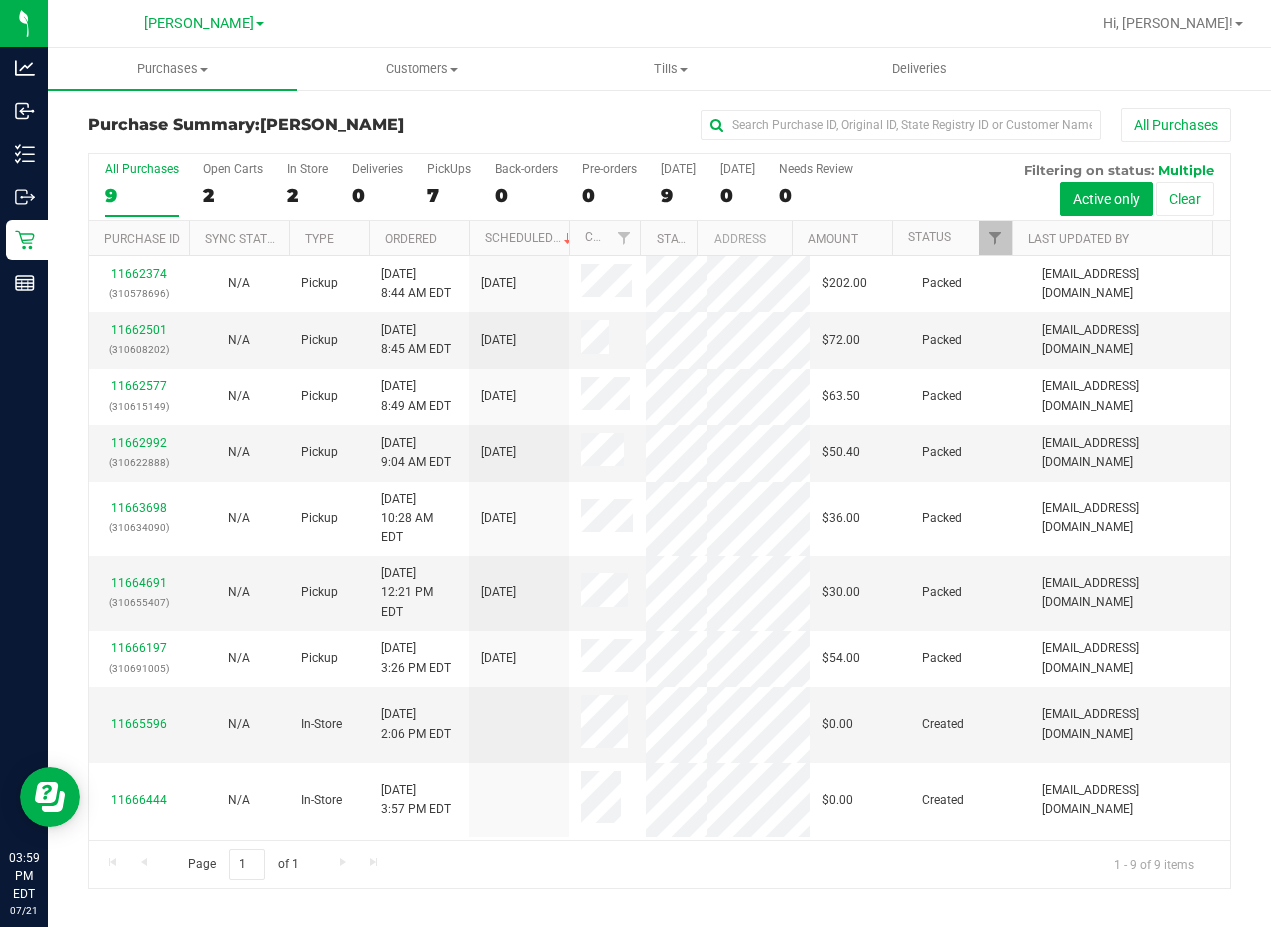 scroll, scrollTop: 0, scrollLeft: 0, axis: both 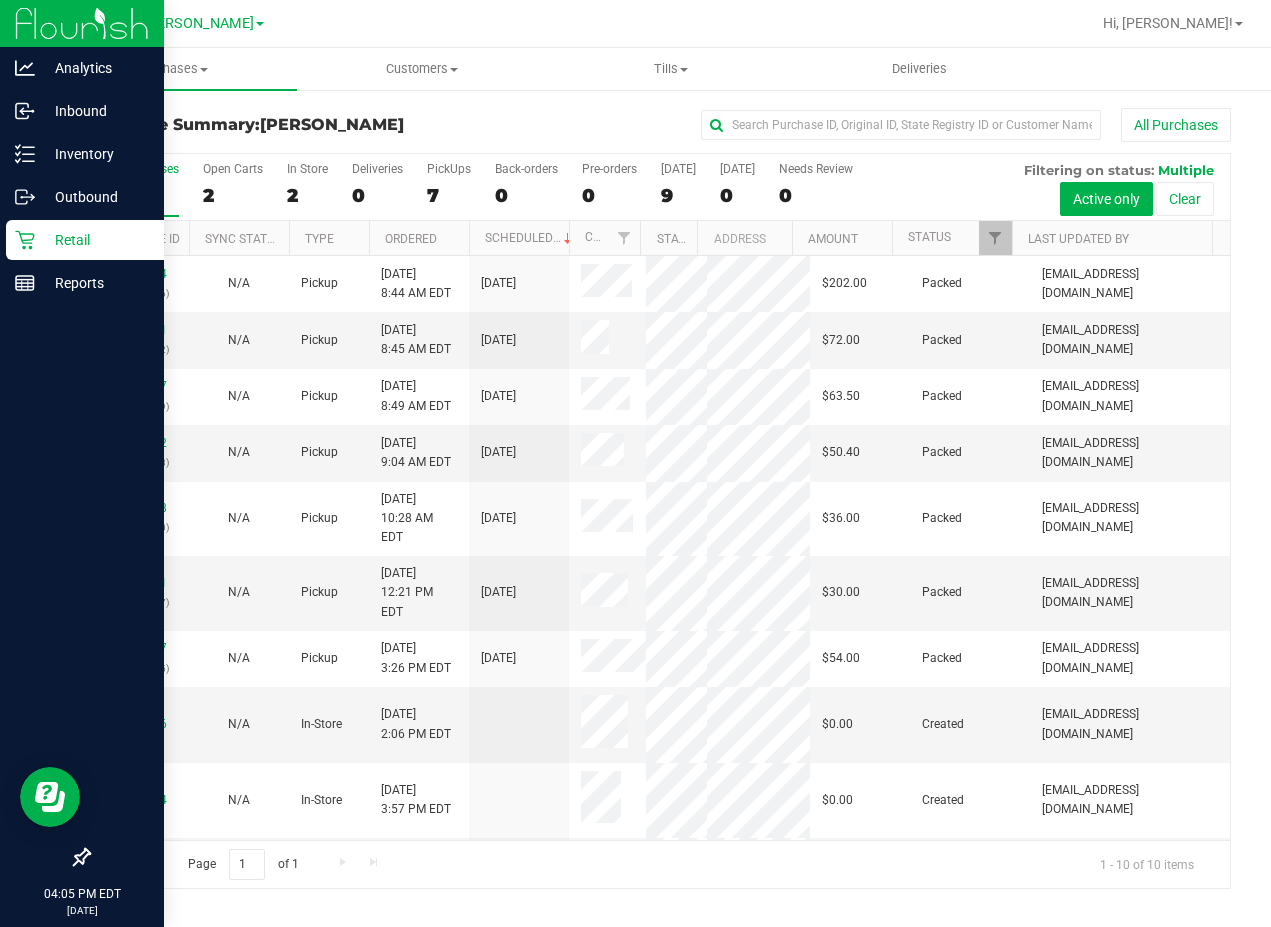 click on "Retail" at bounding box center [85, 240] 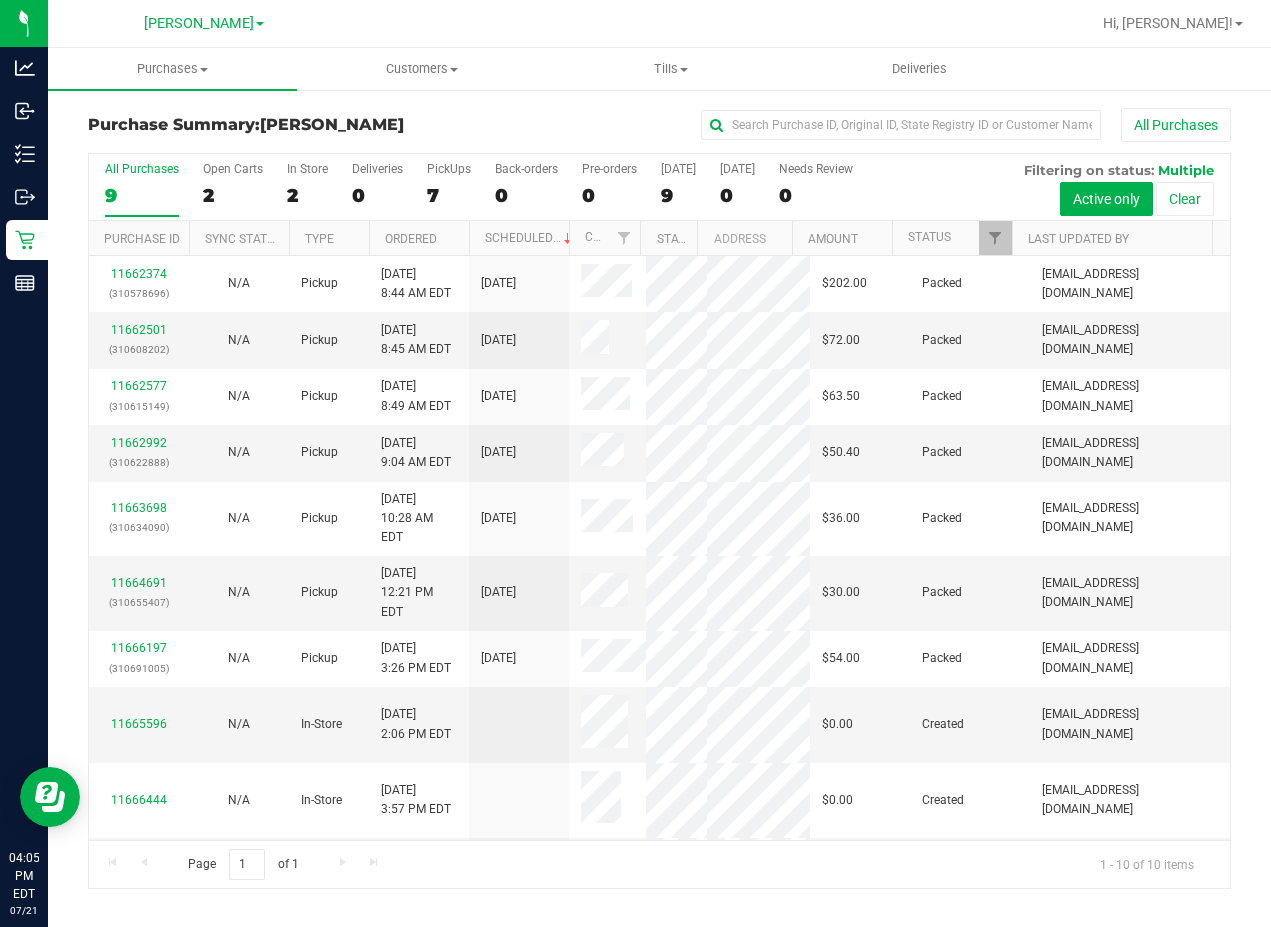 click on "All Purchases" at bounding box center (142, 169) 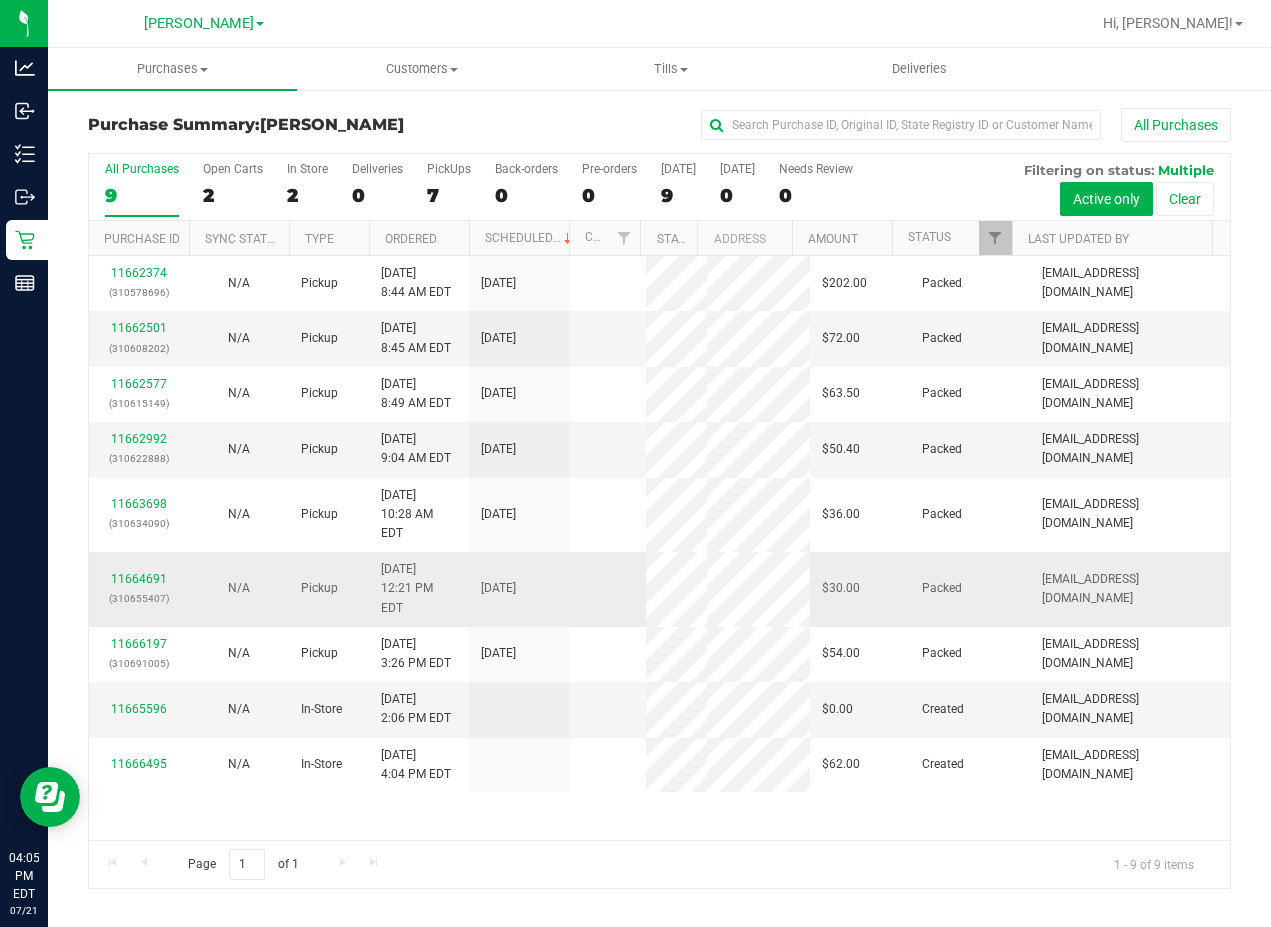 scroll, scrollTop: 67, scrollLeft: 0, axis: vertical 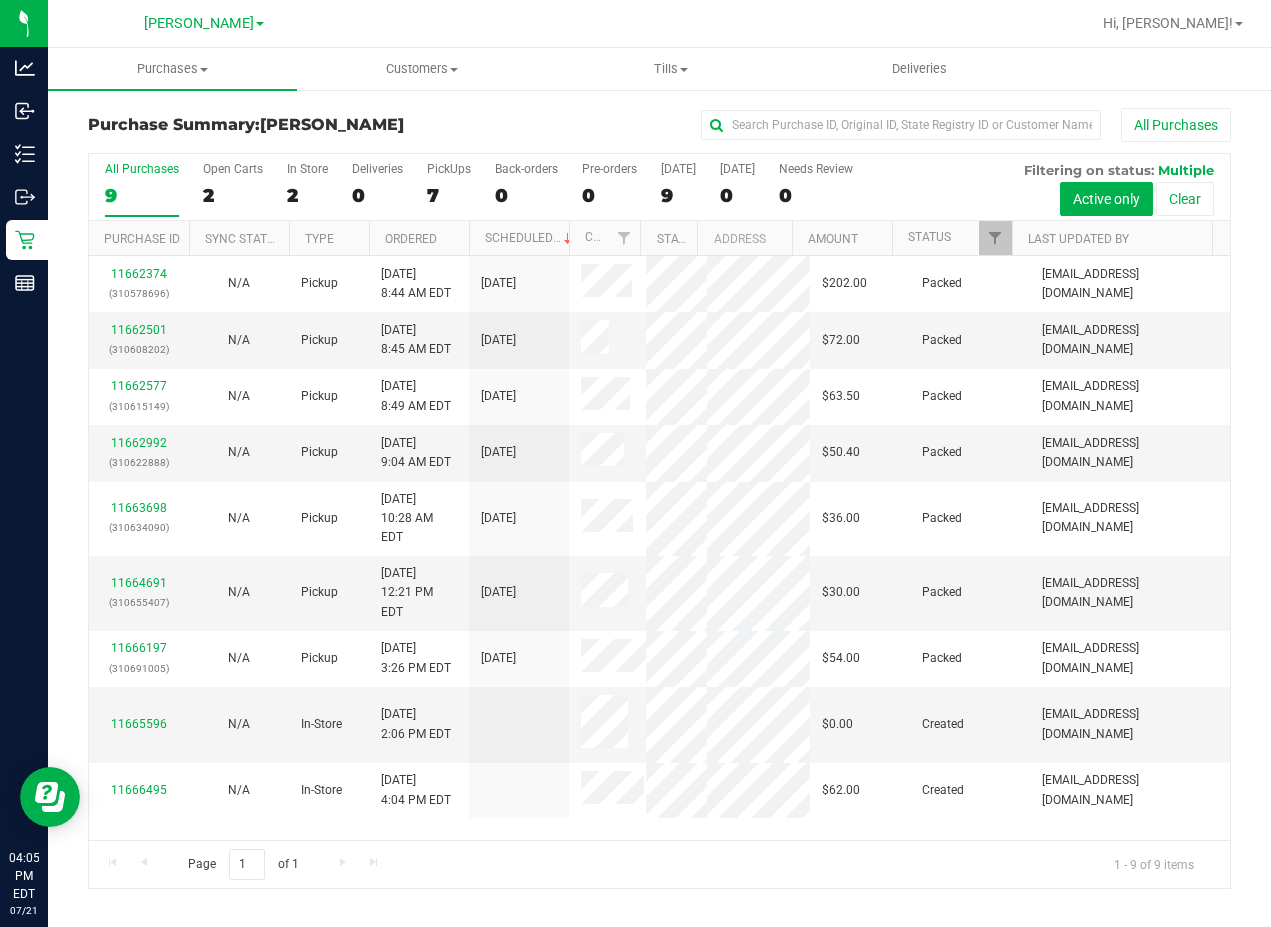 click on "Page 1 of 1 1 - 9 of 9 items" at bounding box center [659, 864] 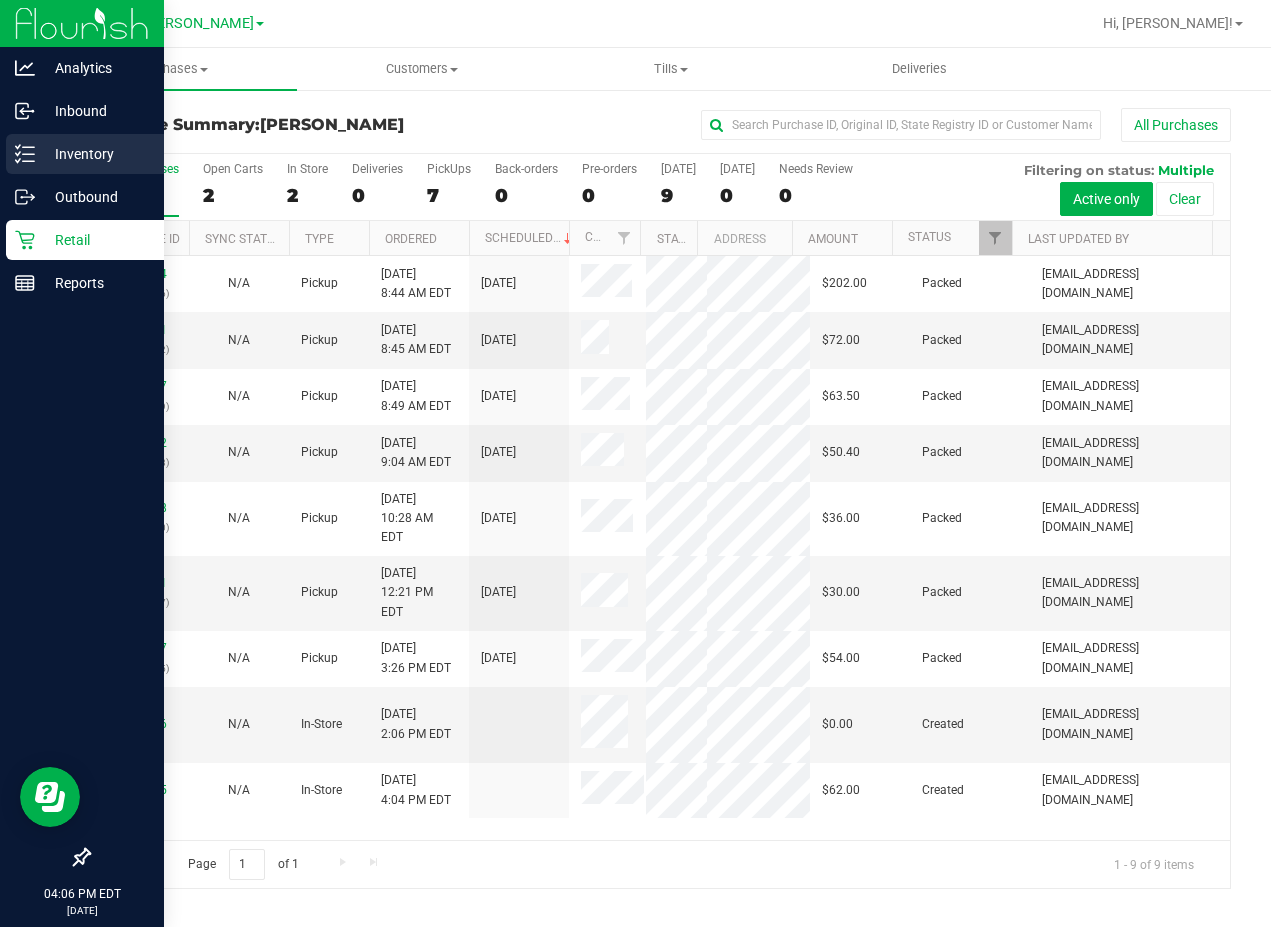 click 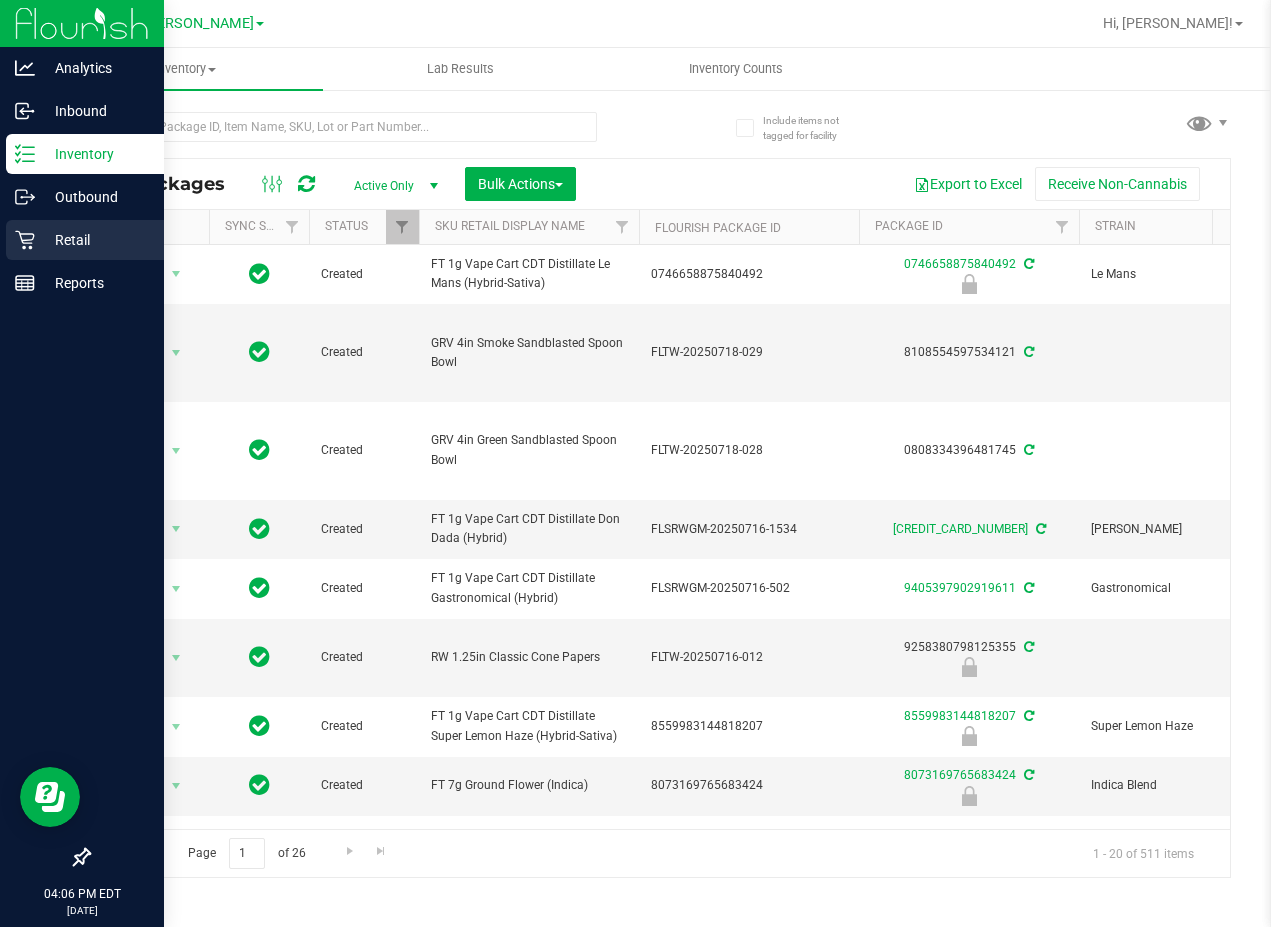 click on "Retail" at bounding box center (95, 240) 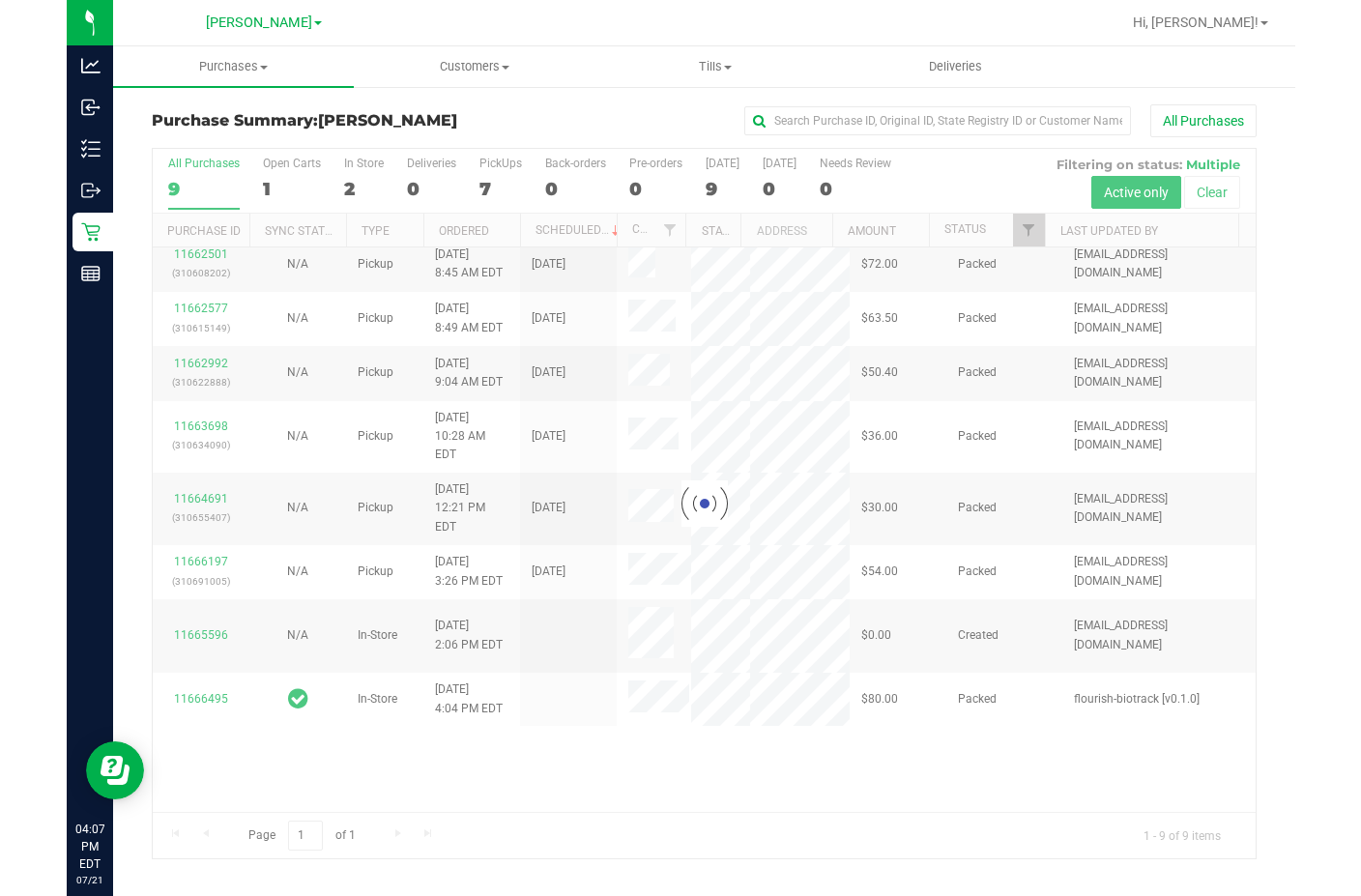 scroll, scrollTop: 0, scrollLeft: 0, axis: both 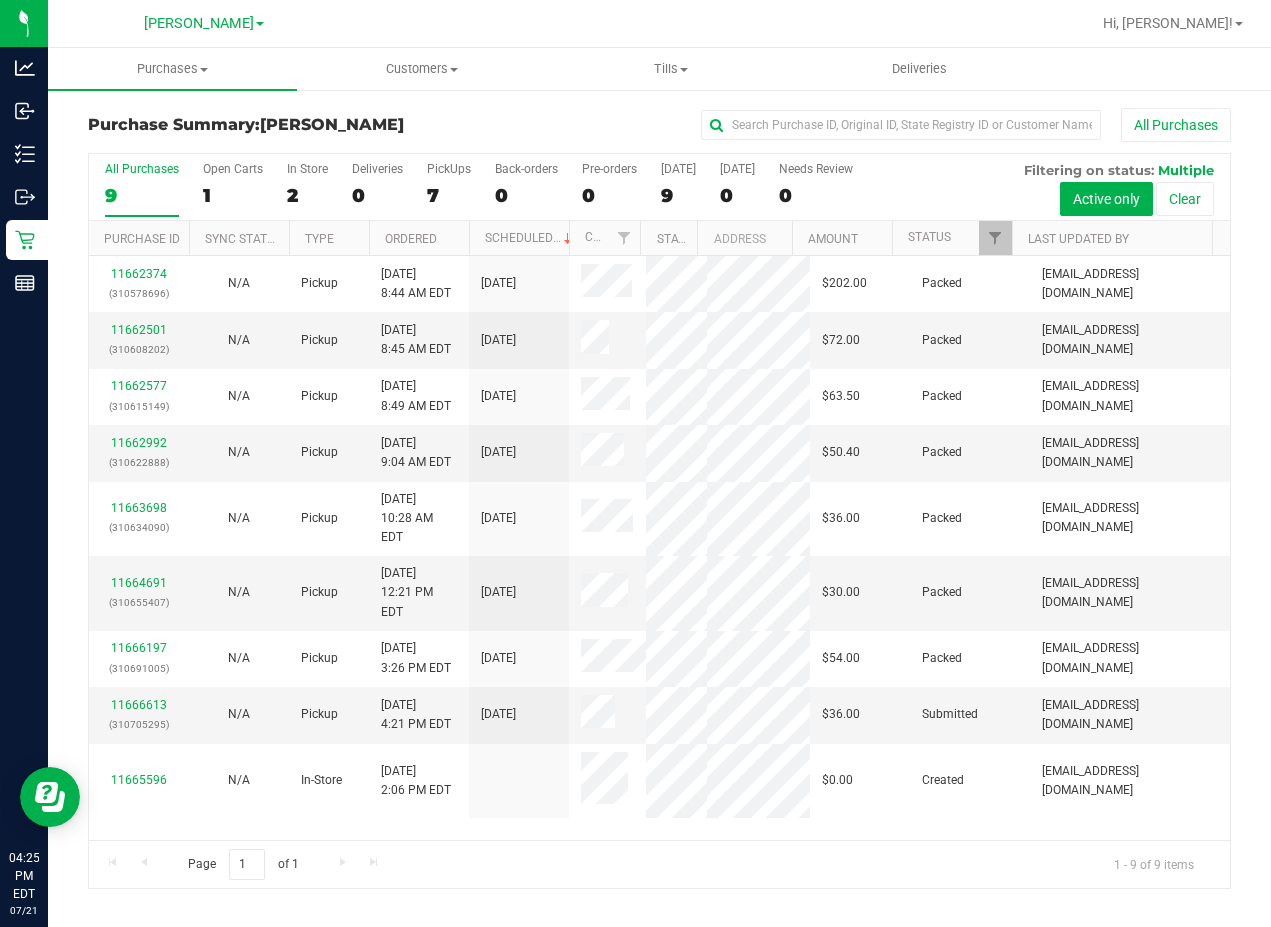 click on "All Purchases" at bounding box center (850, 125) 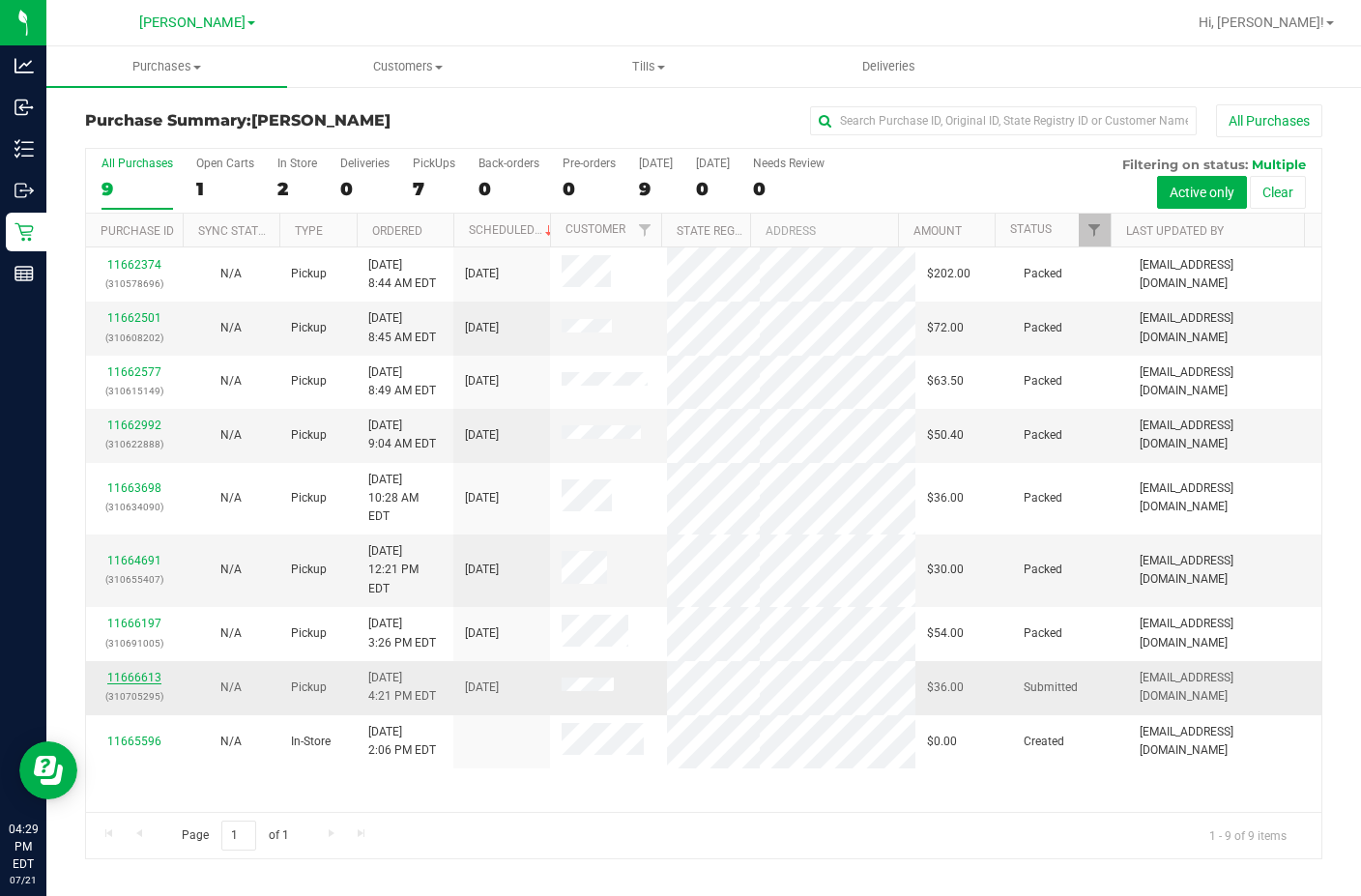 click on "11666613" at bounding box center [134, 678] 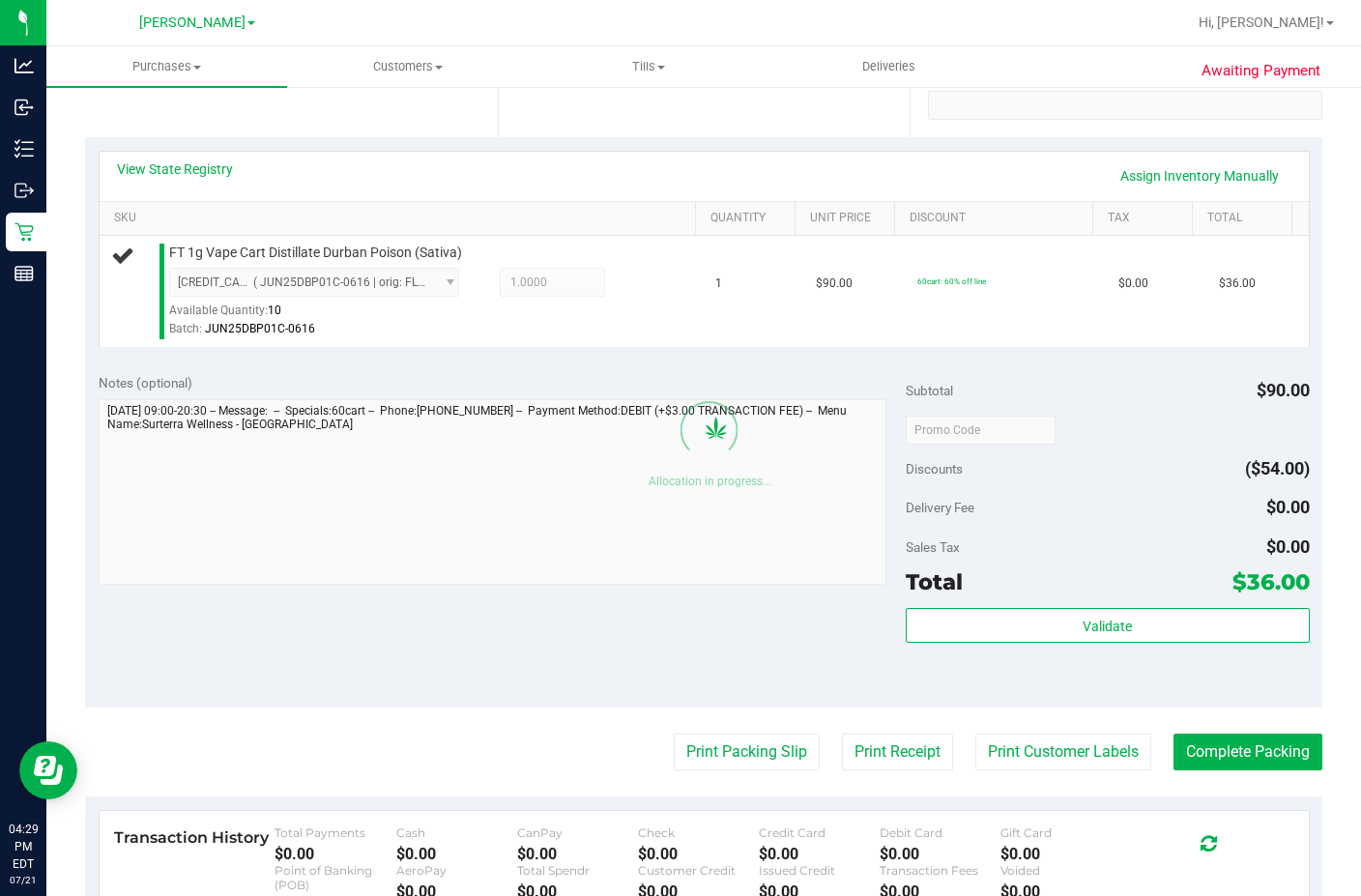 scroll, scrollTop: 412, scrollLeft: 0, axis: vertical 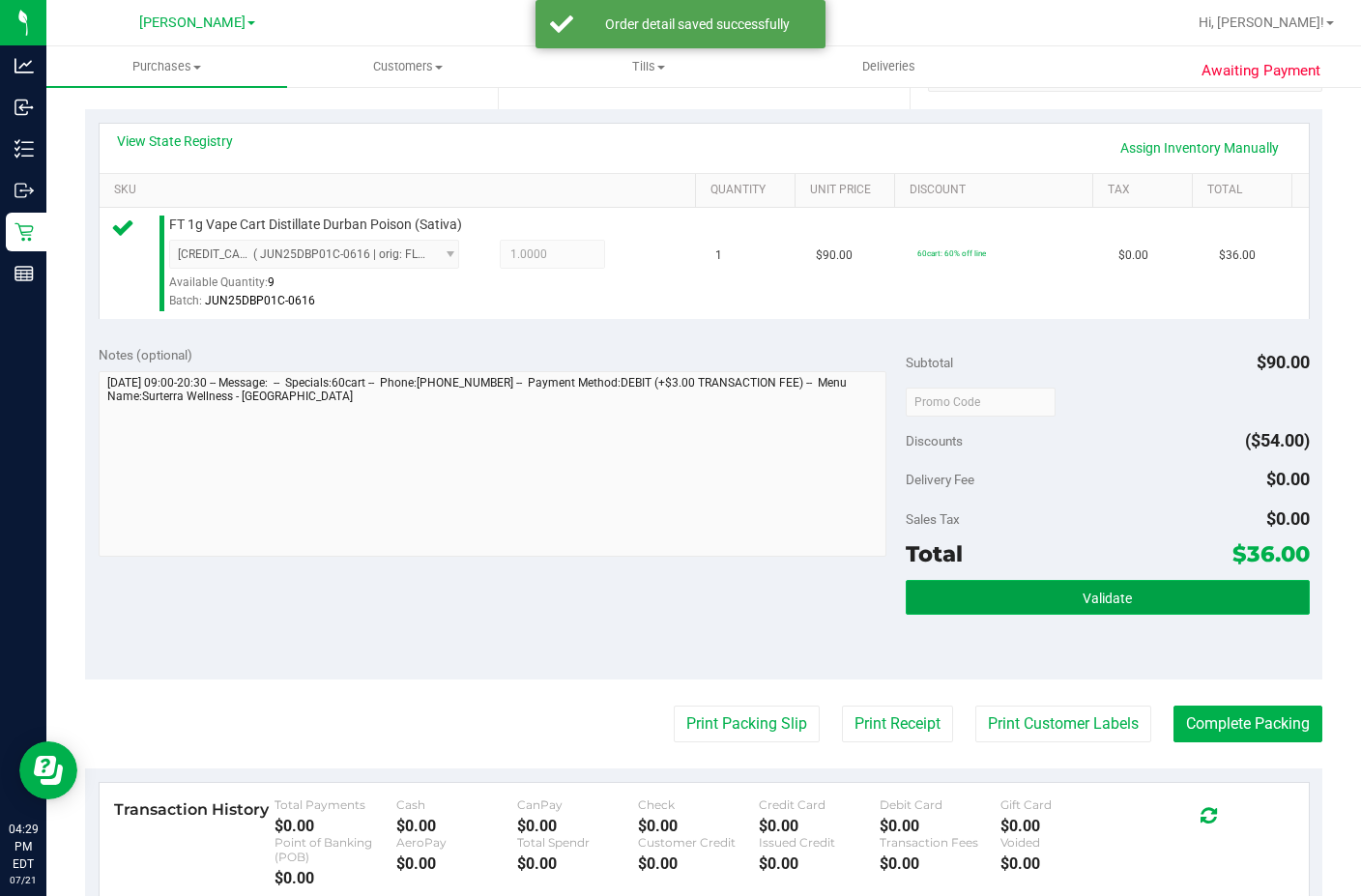 click on "Validate" at bounding box center (1108, 597) 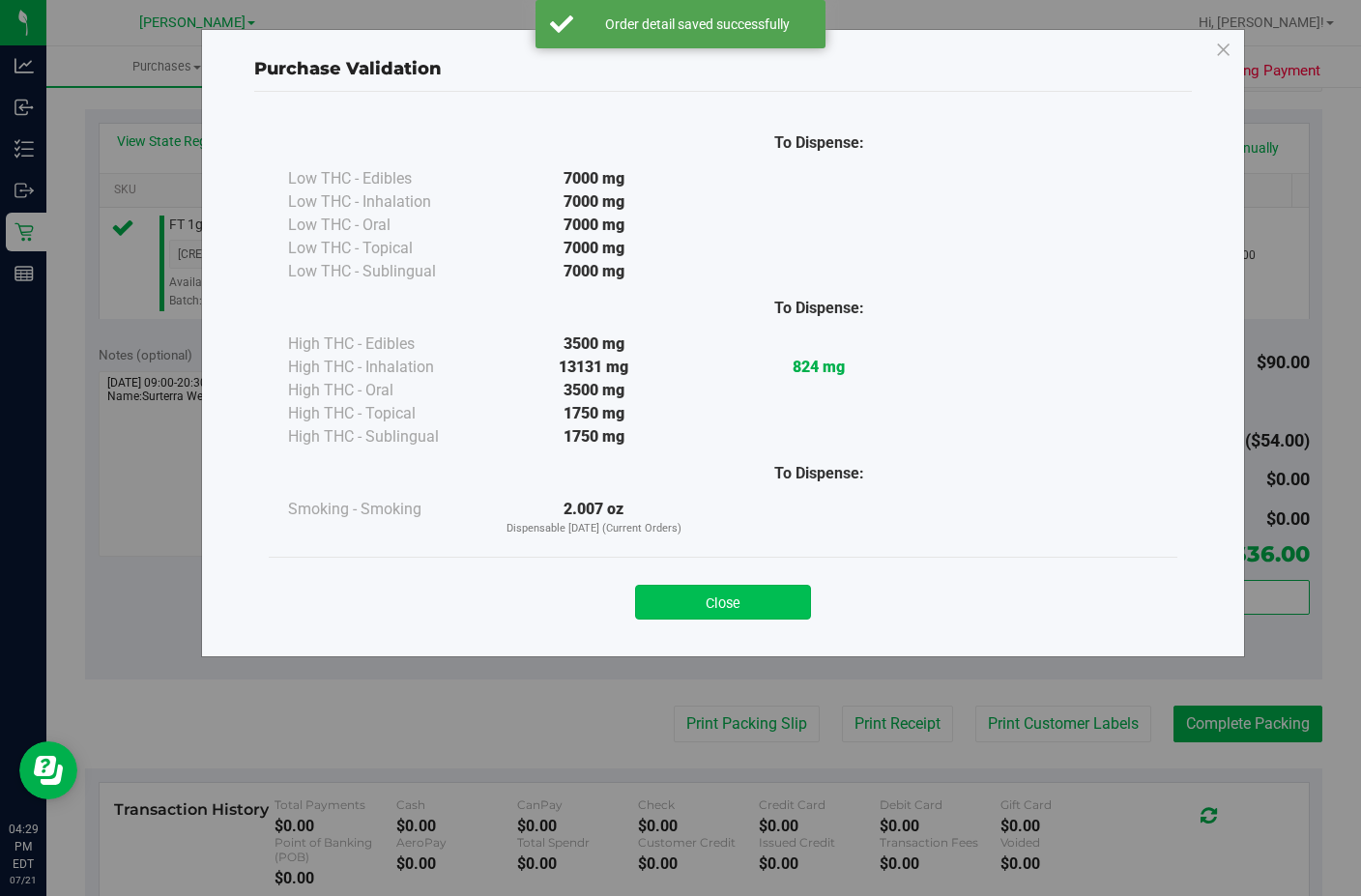 click on "Close" at bounding box center (723, 602) 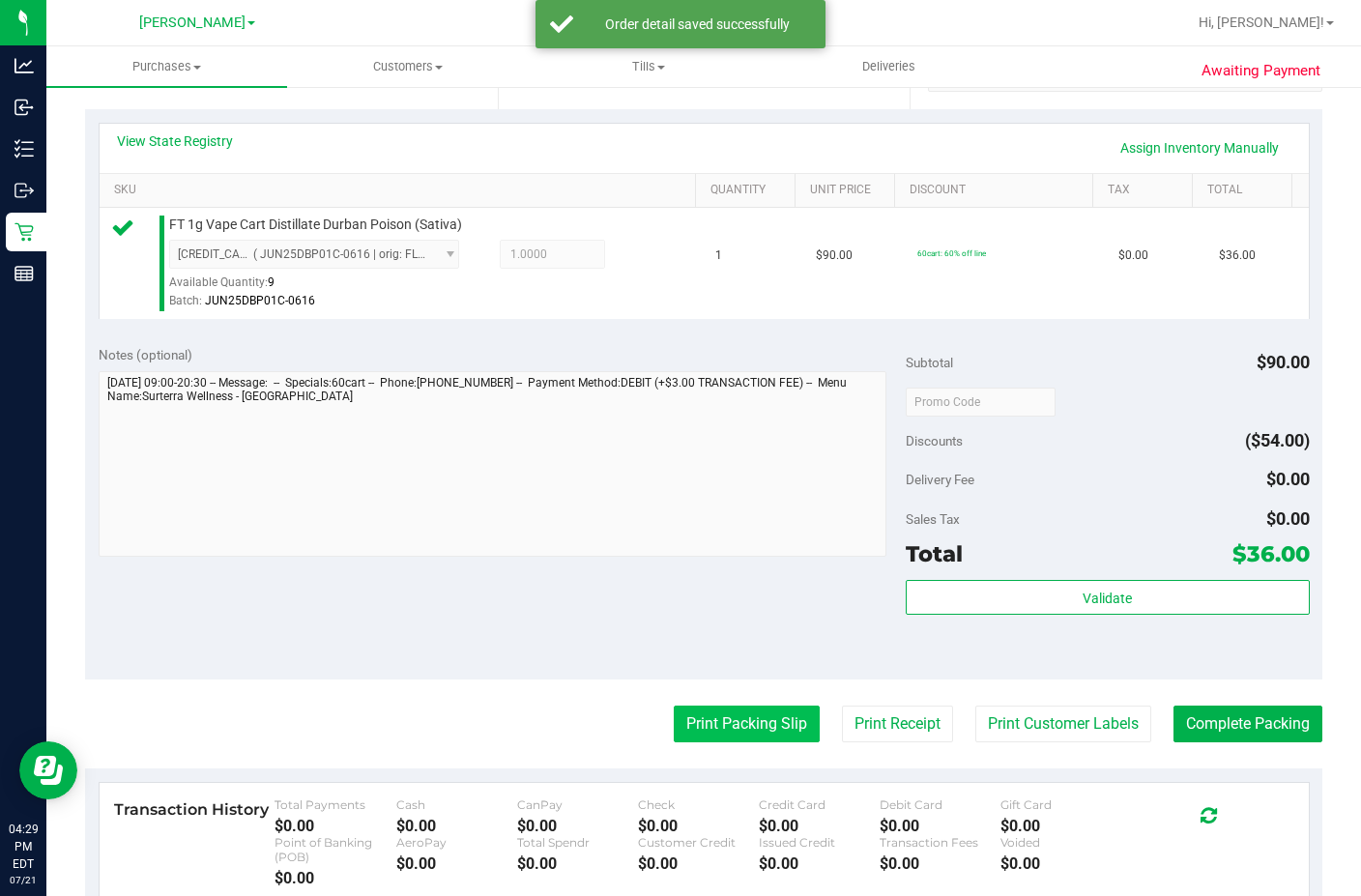 click on "Print Packing Slip" at bounding box center (746, 724) 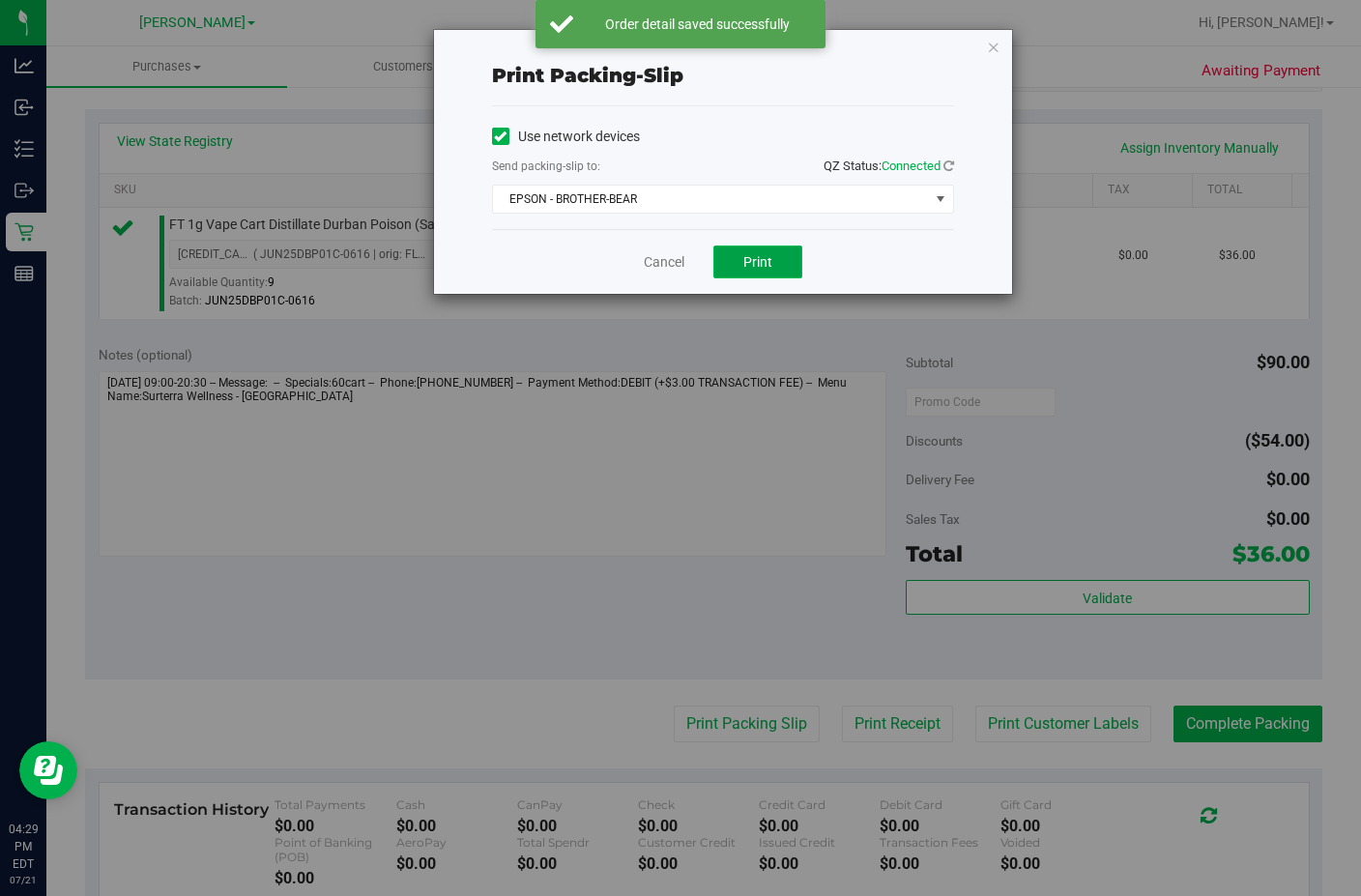 click on "Print" at bounding box center (758, 262) 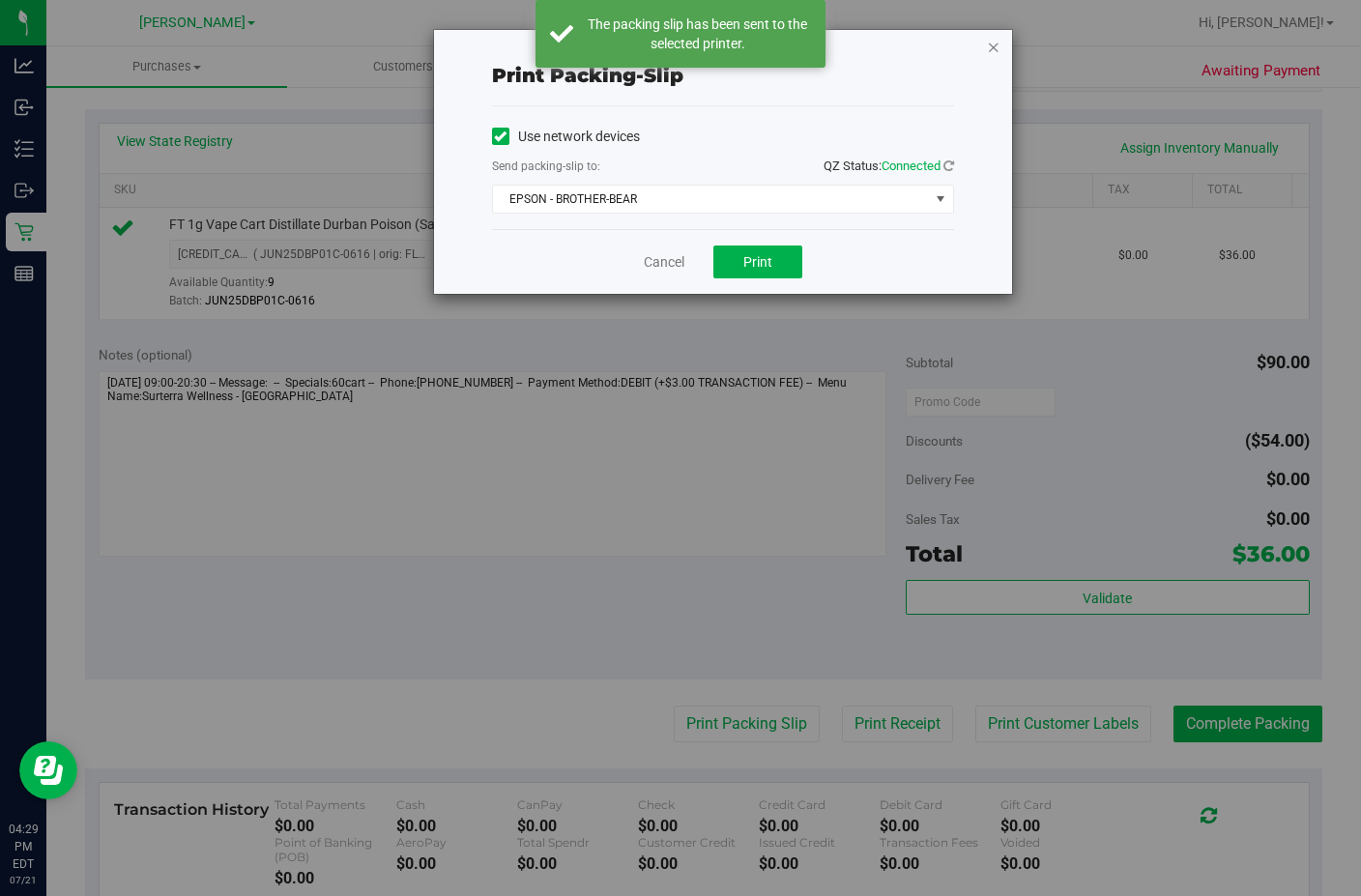 click at bounding box center [994, 46] 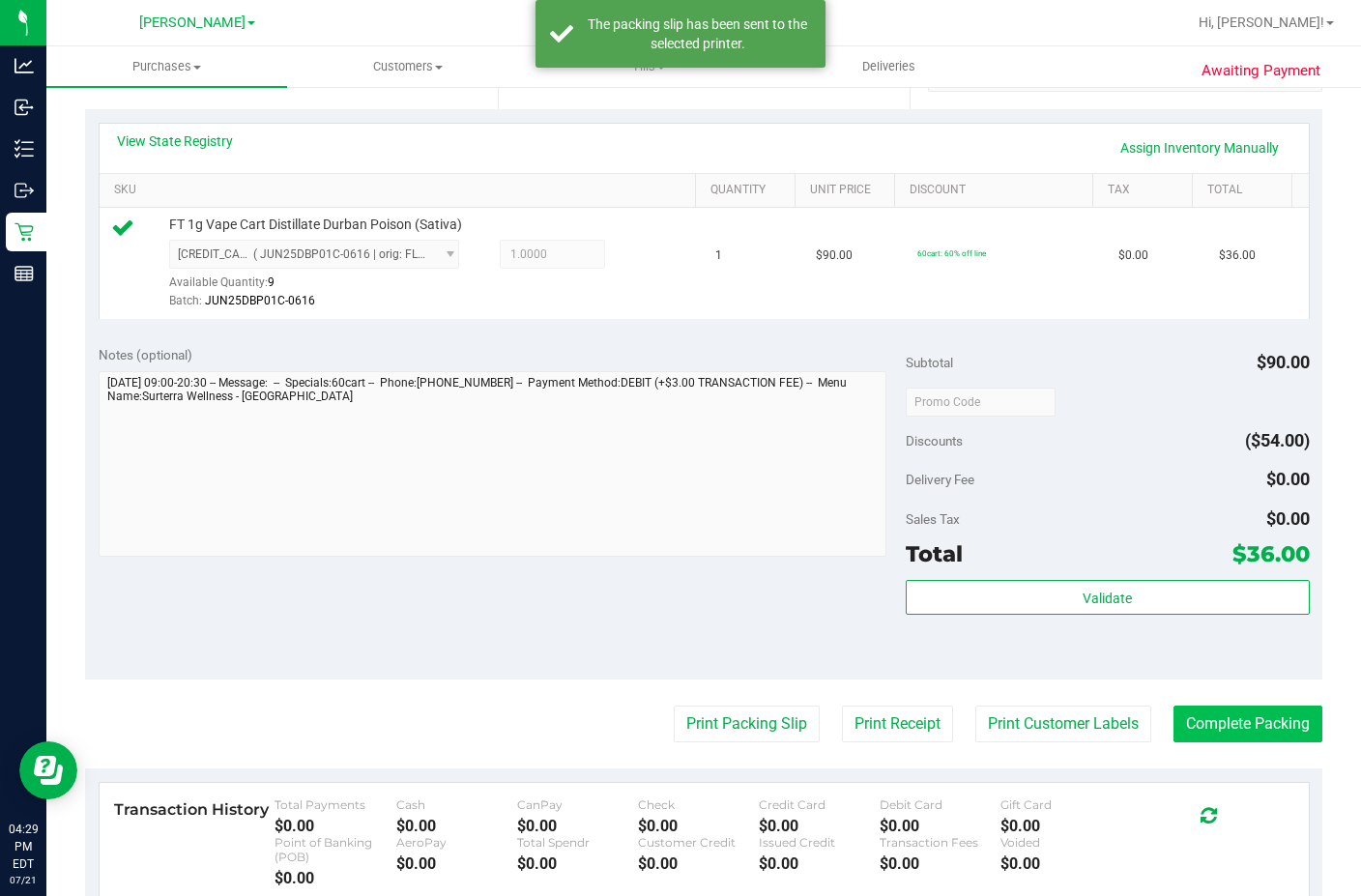 click on "Complete Packing" at bounding box center [1248, 724] 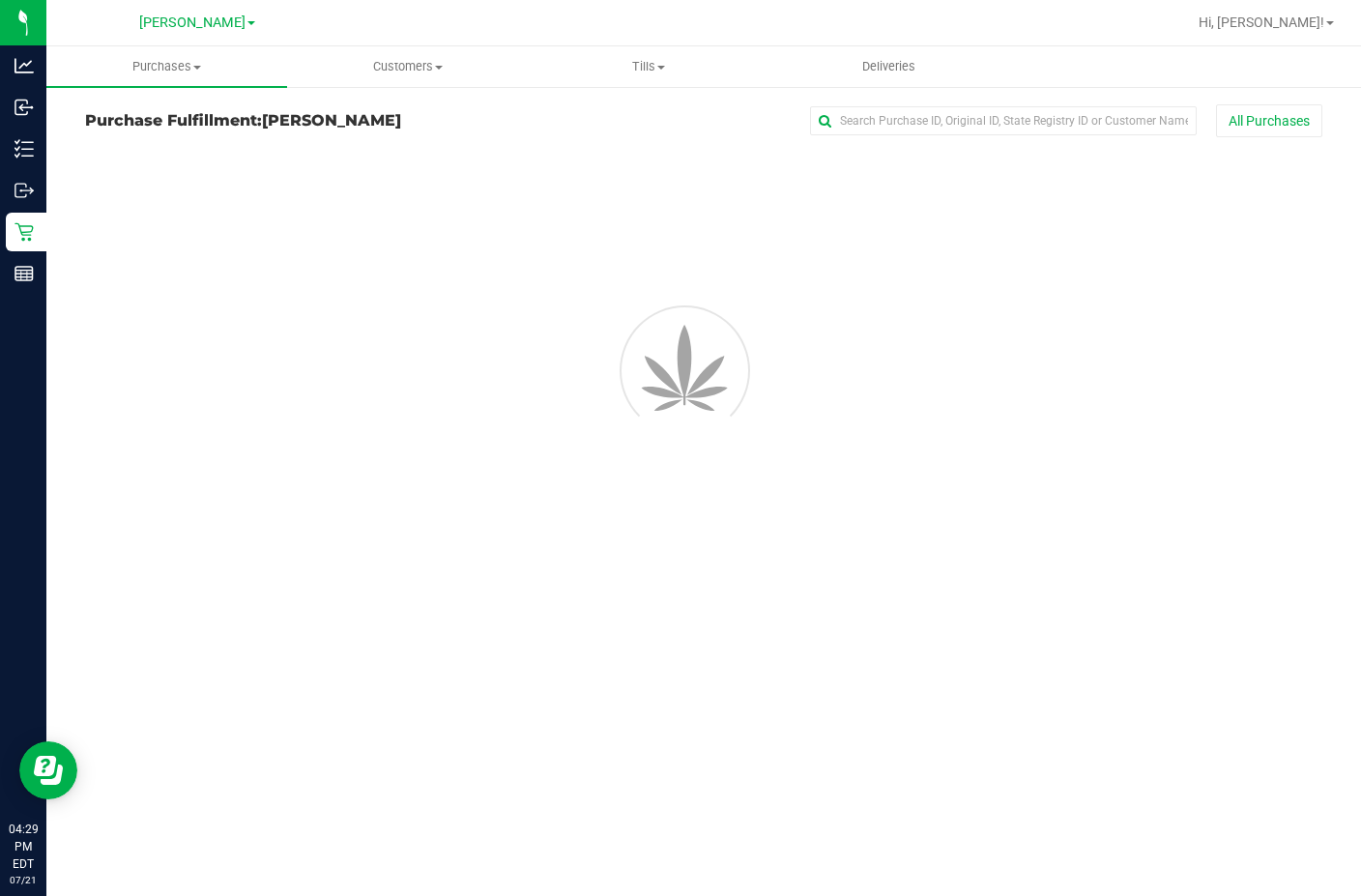 scroll, scrollTop: 0, scrollLeft: 0, axis: both 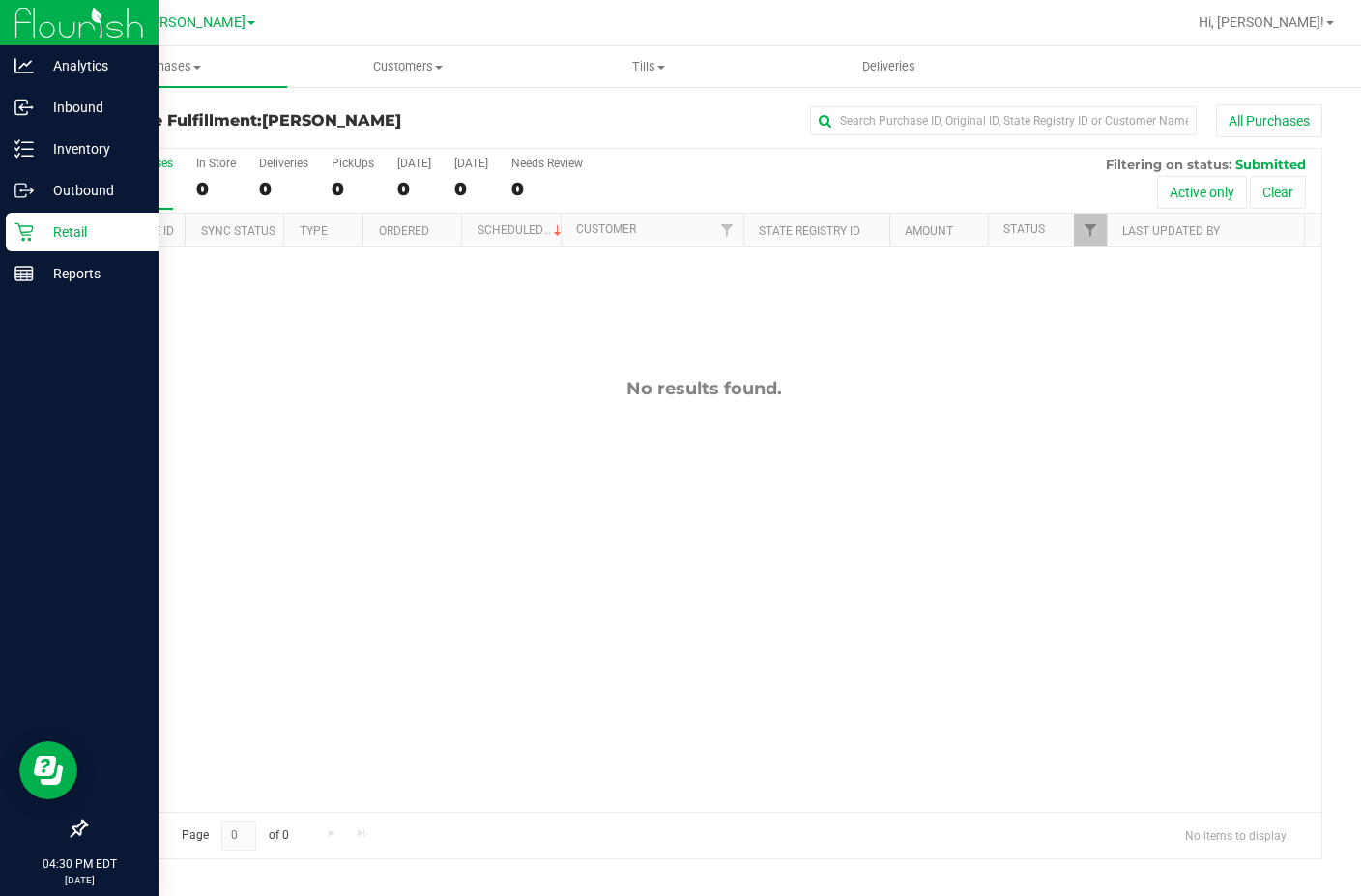click on "Retail" at bounding box center (92, 232) 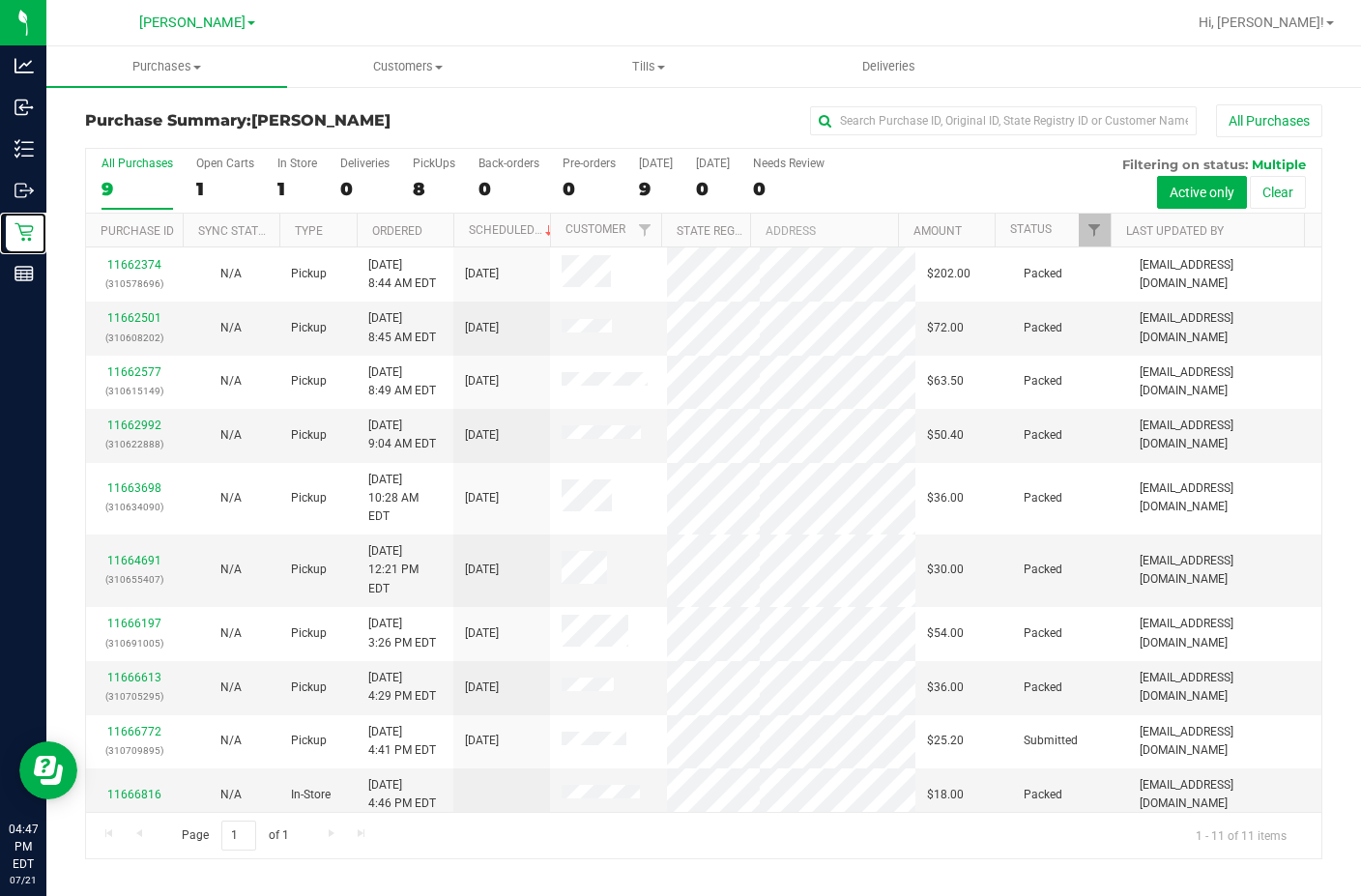 scroll, scrollTop: 43, scrollLeft: 0, axis: vertical 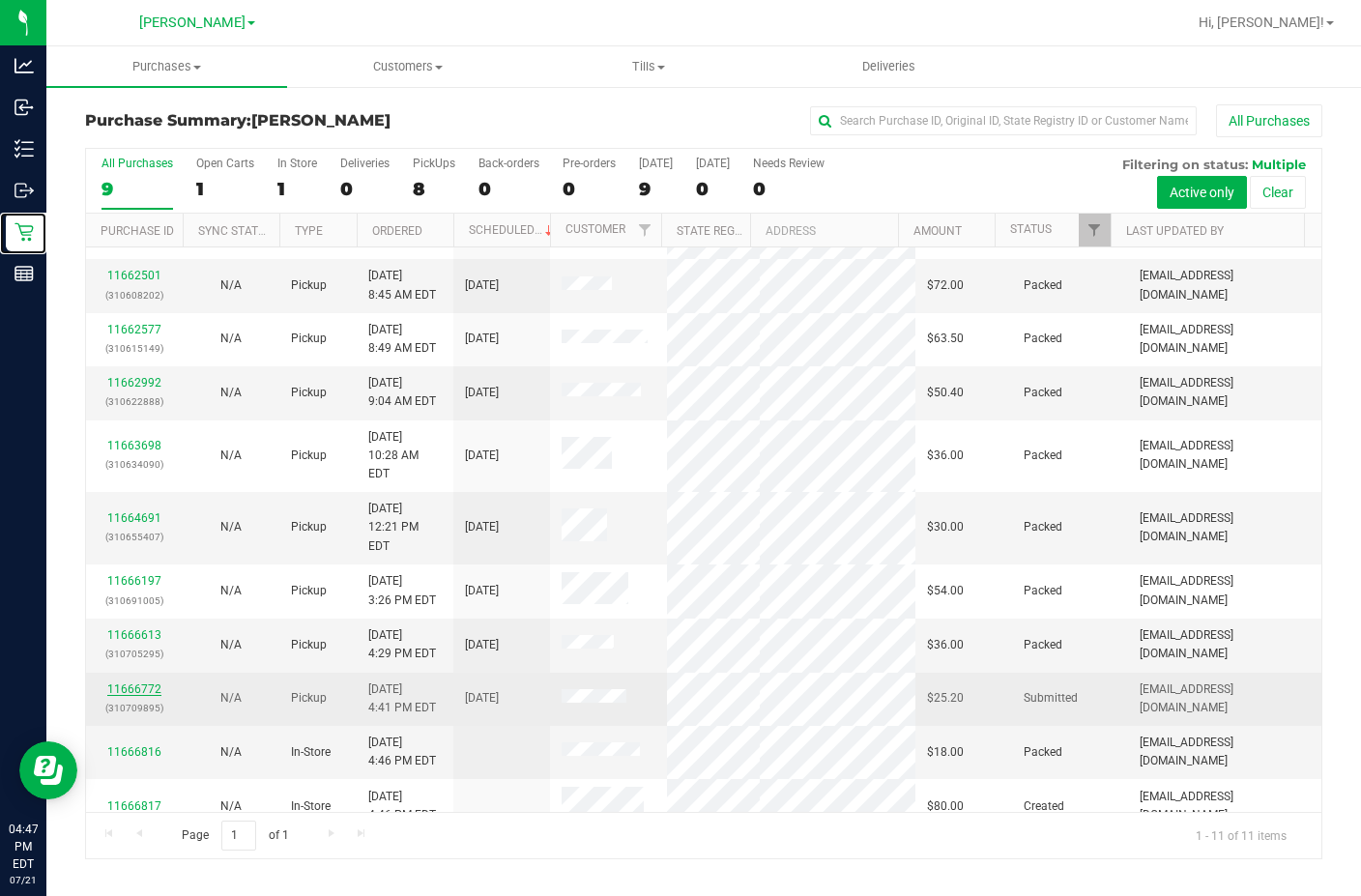 click on "11666772" at bounding box center (134, 689) 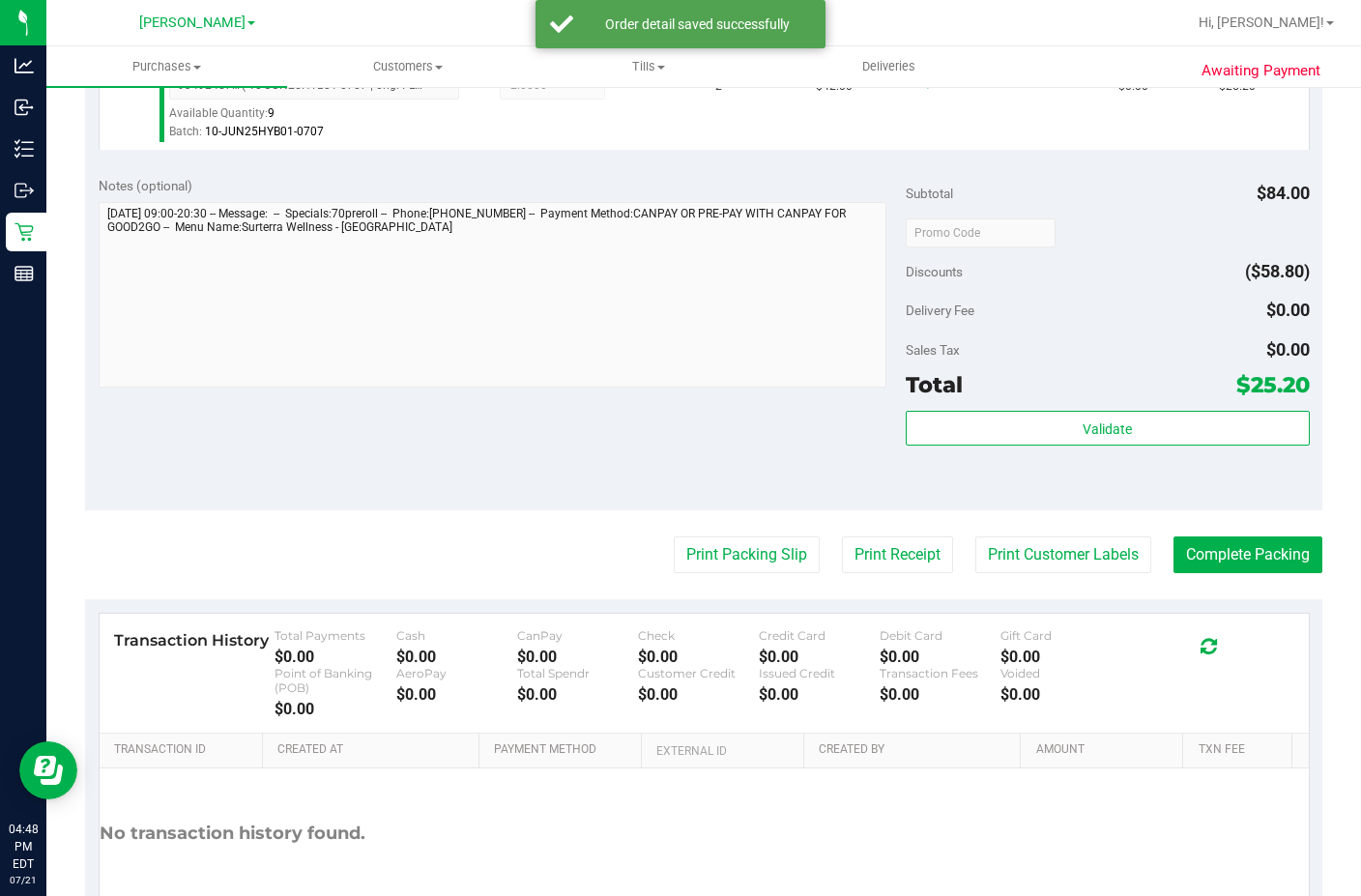 scroll, scrollTop: 593, scrollLeft: 0, axis: vertical 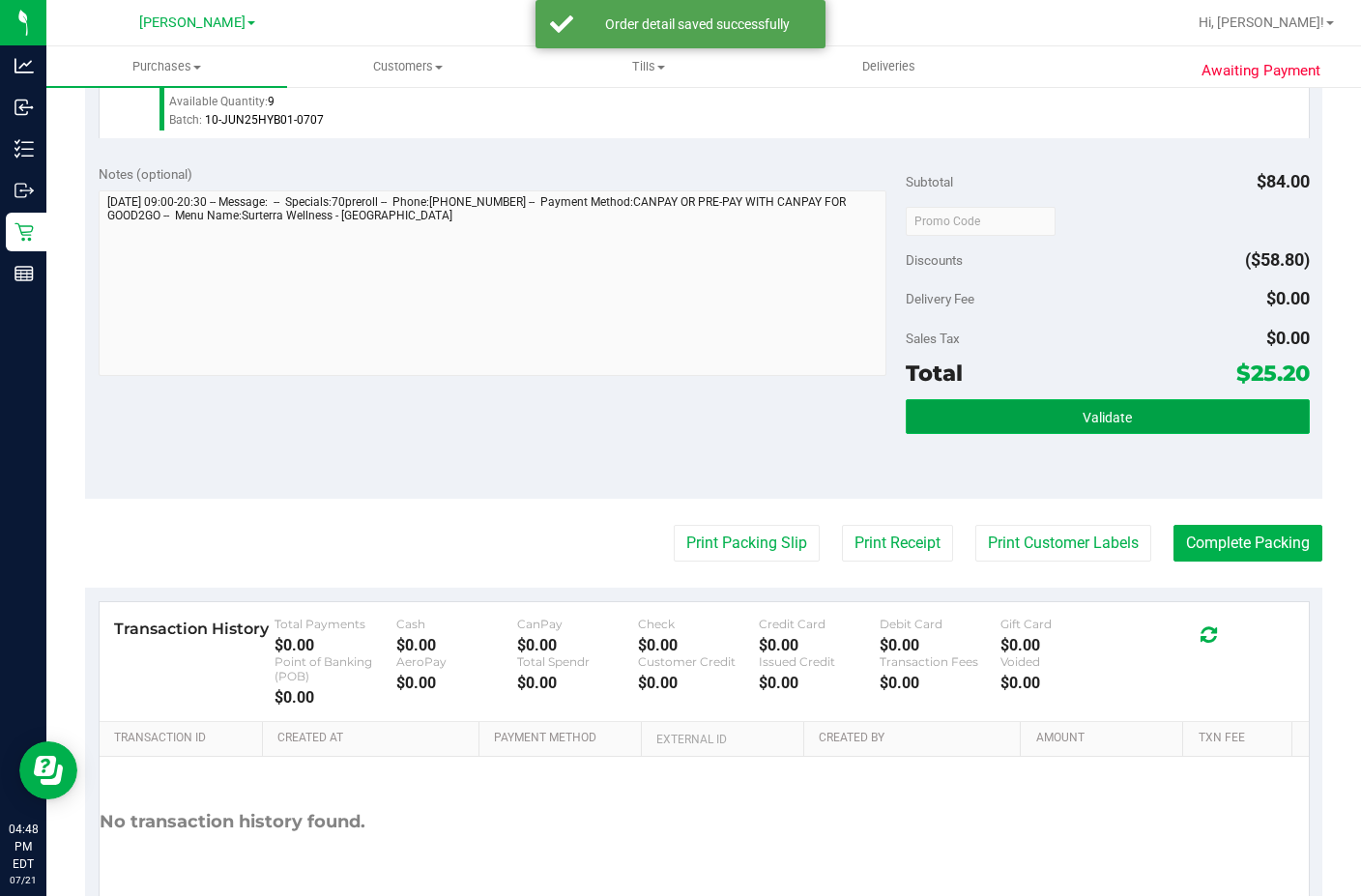 click on "Validate" at bounding box center [1108, 417] 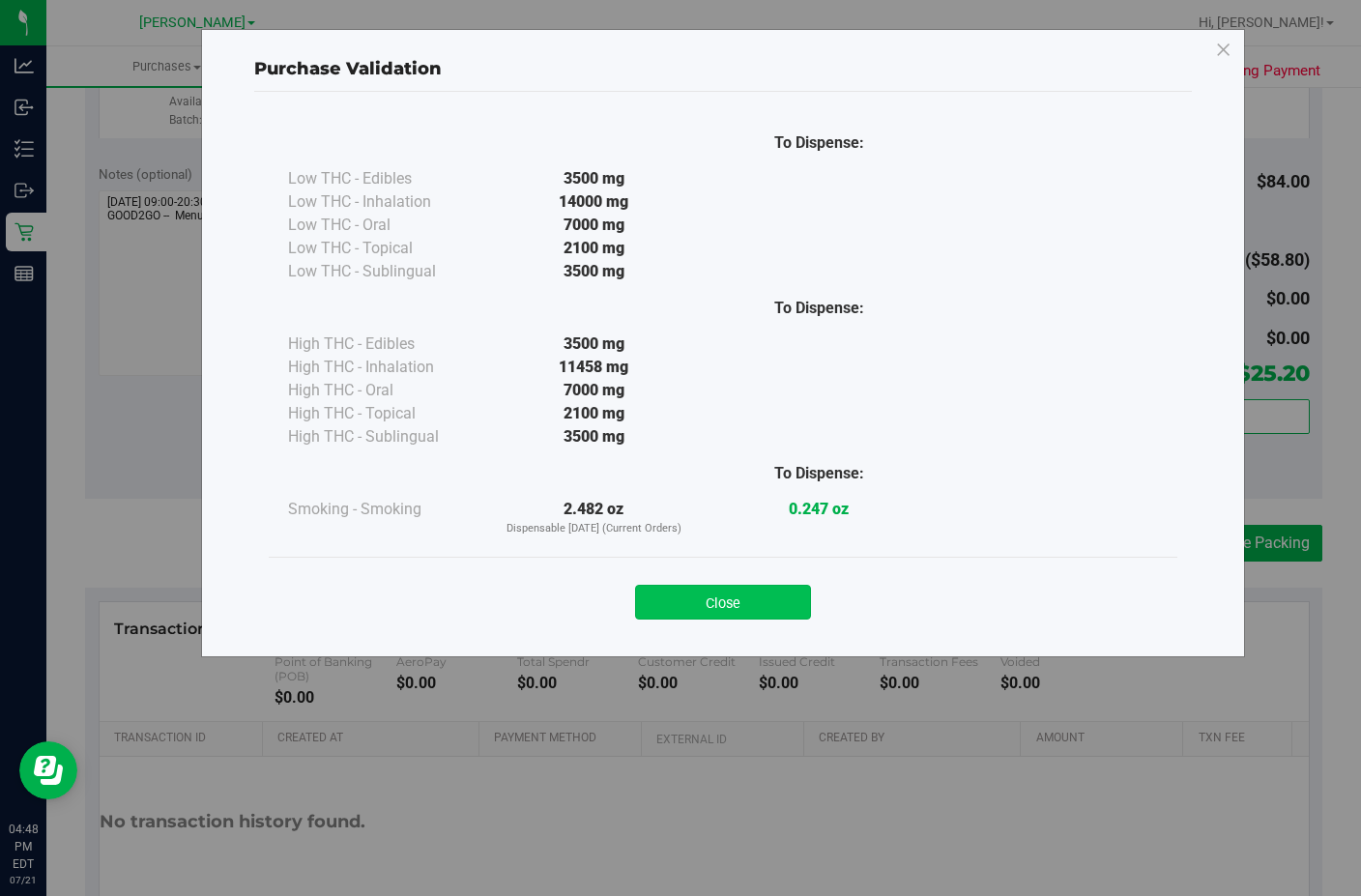 click on "Close" at bounding box center (723, 602) 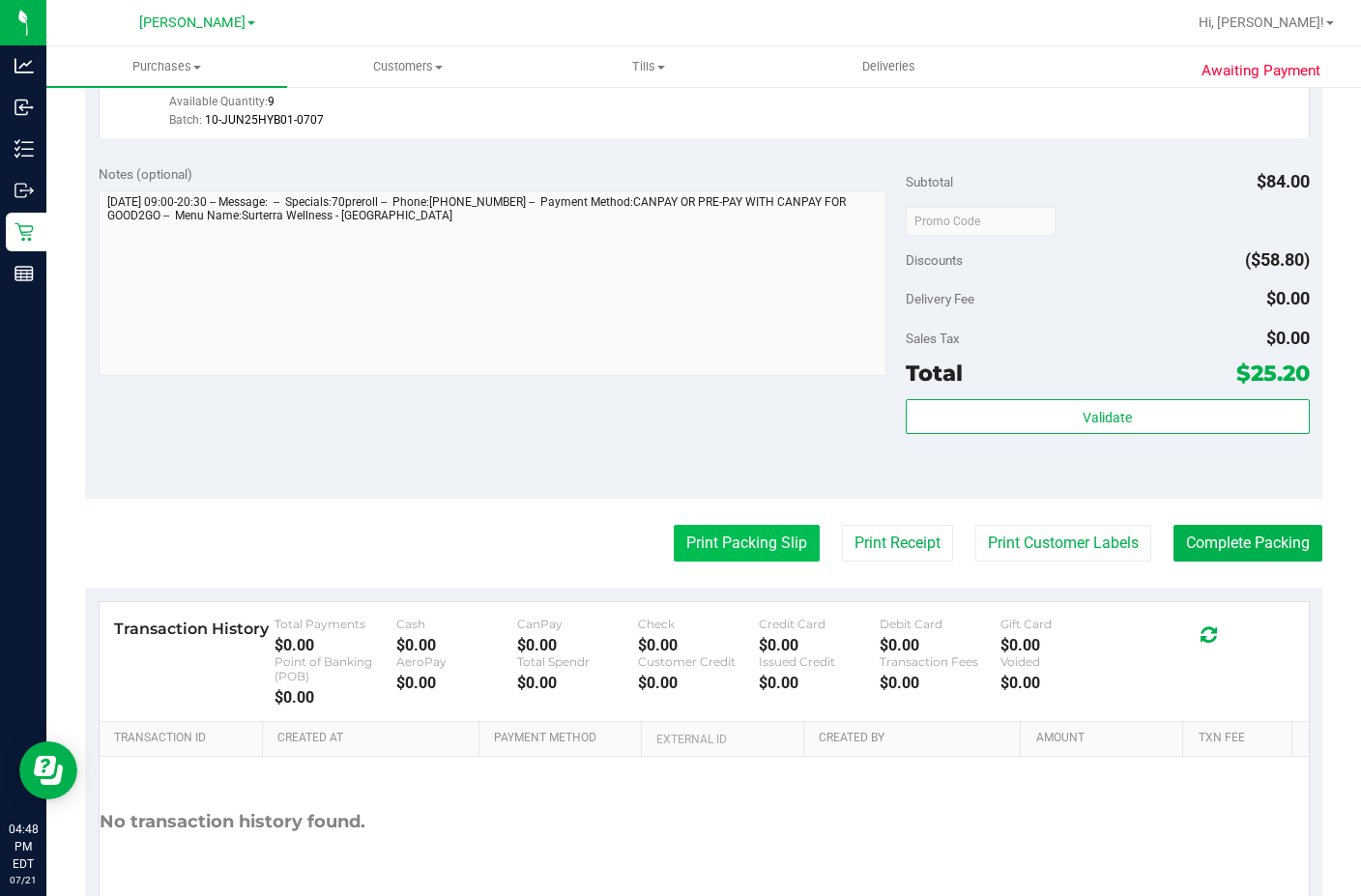 click on "Print Packing Slip" at bounding box center [746, 543] 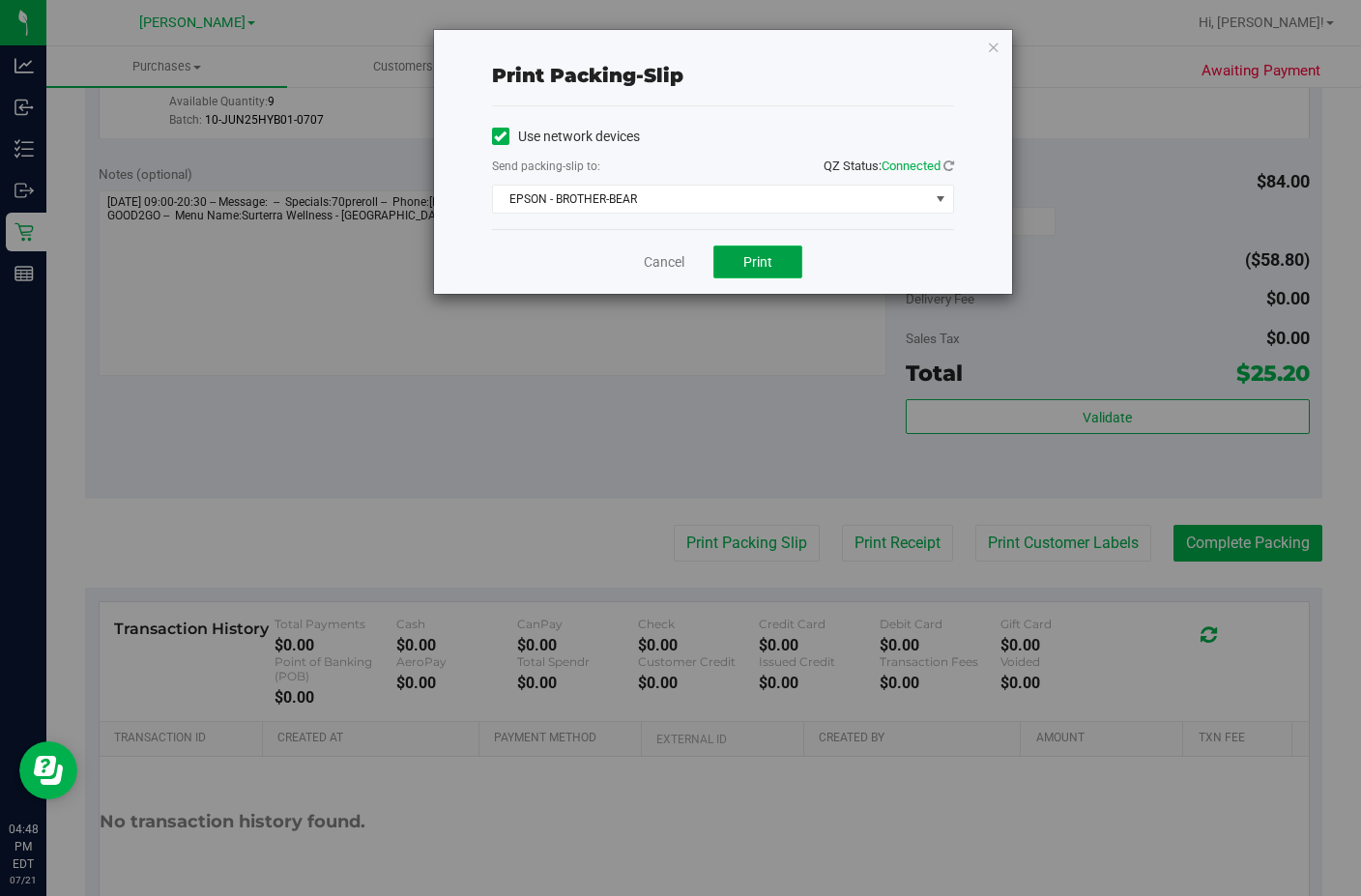 click on "Print" at bounding box center [758, 262] 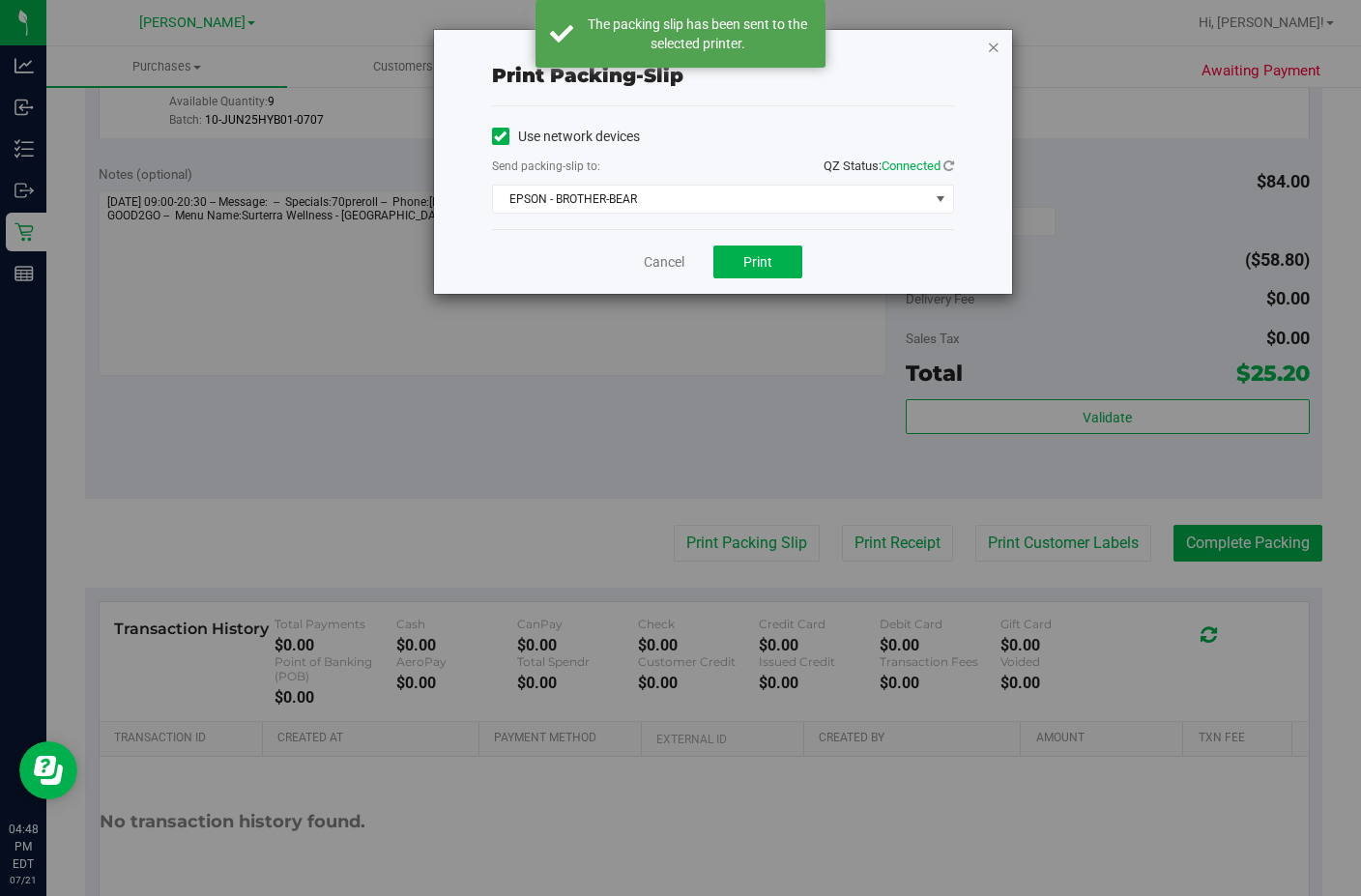 click at bounding box center [994, 46] 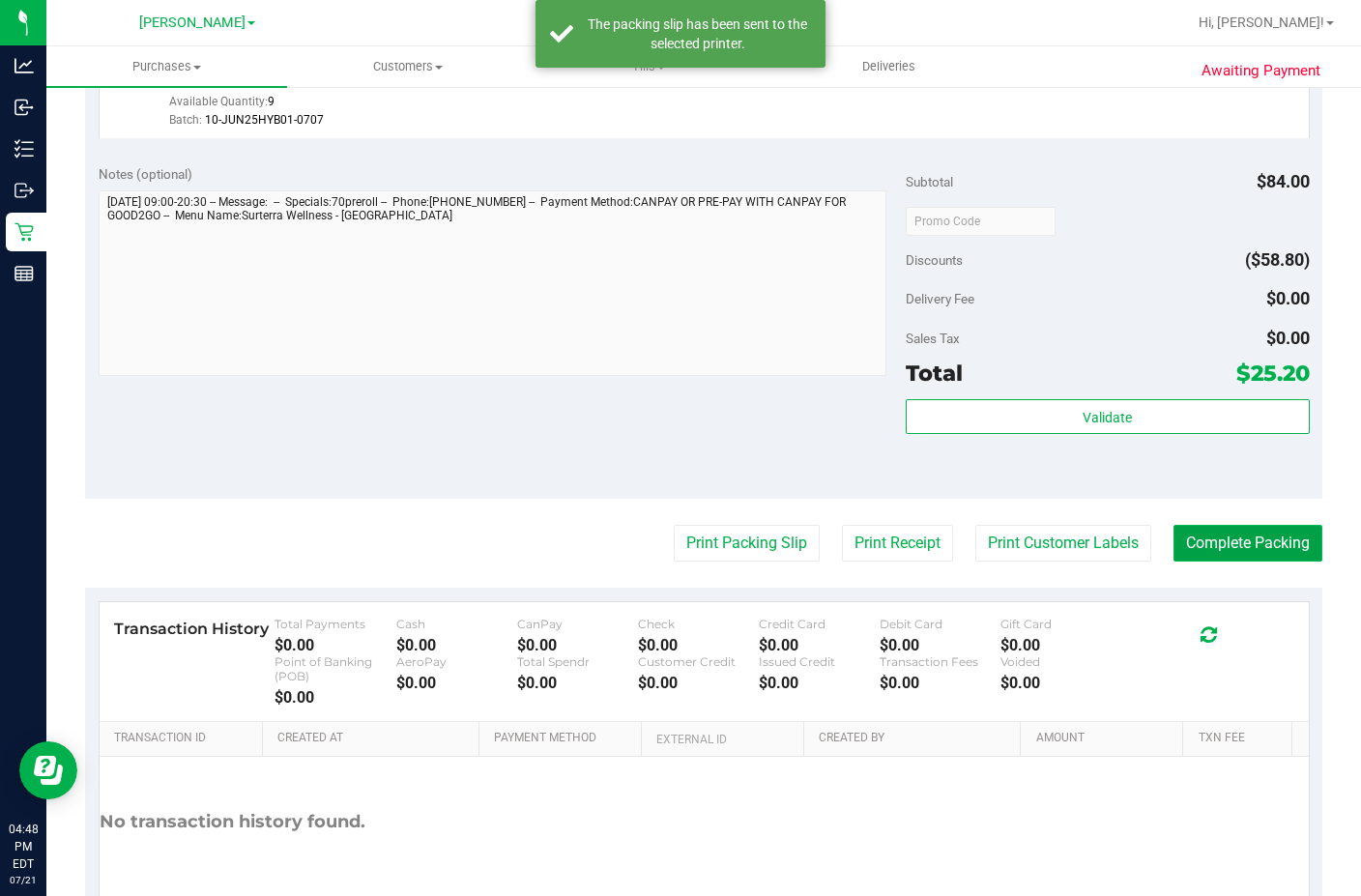 click on "Complete Packing" at bounding box center (1248, 543) 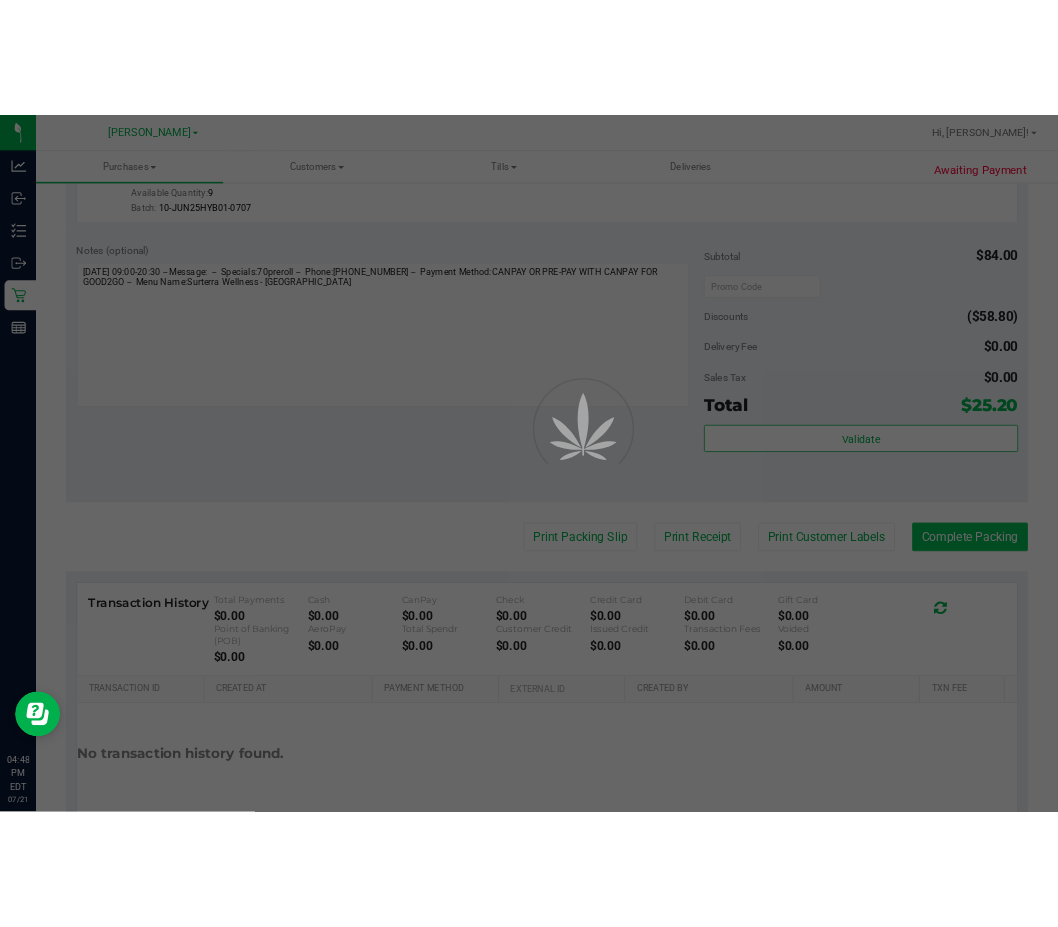 scroll, scrollTop: 0, scrollLeft: 0, axis: both 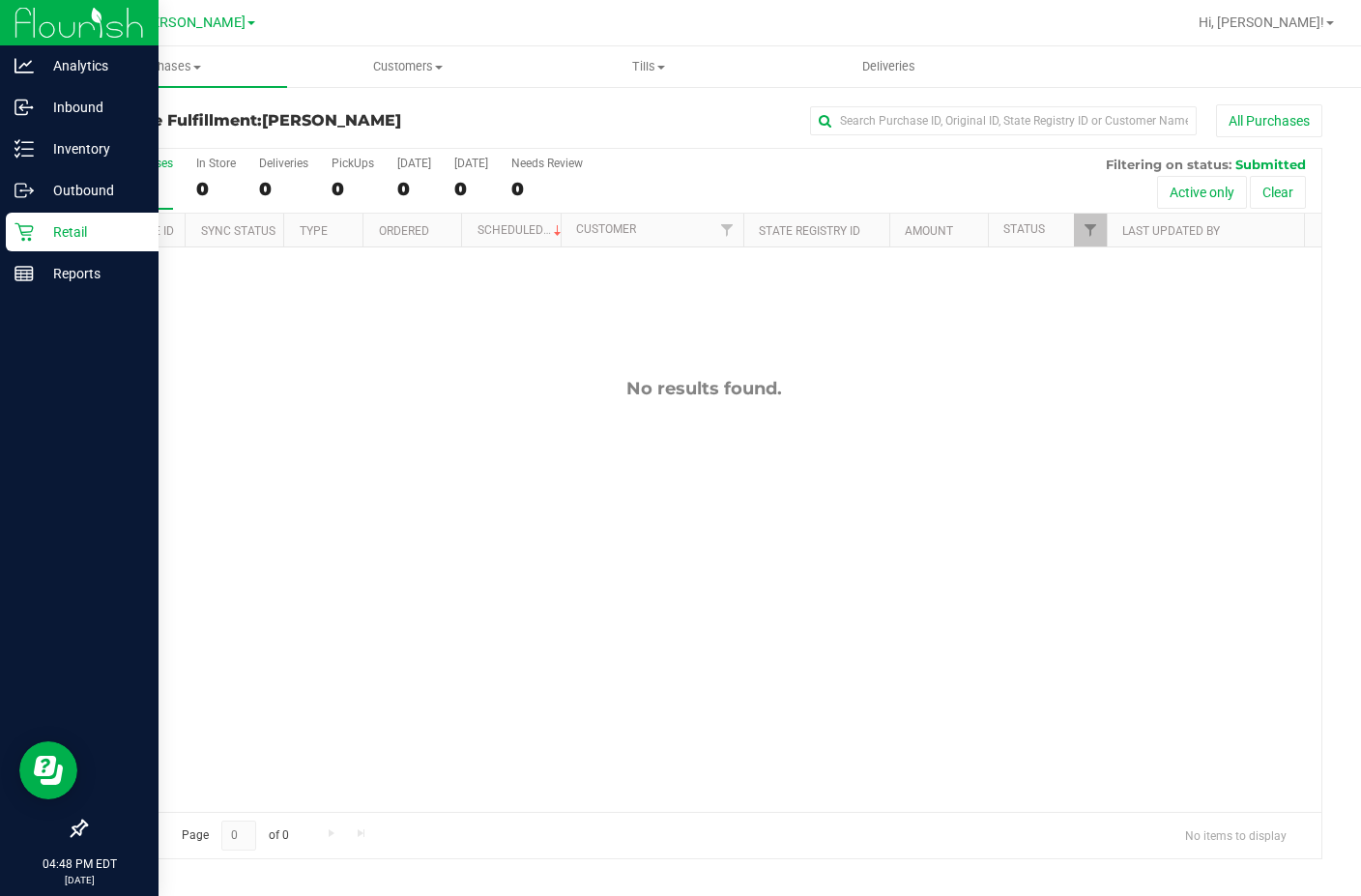 click on "Retail" at bounding box center (92, 232) 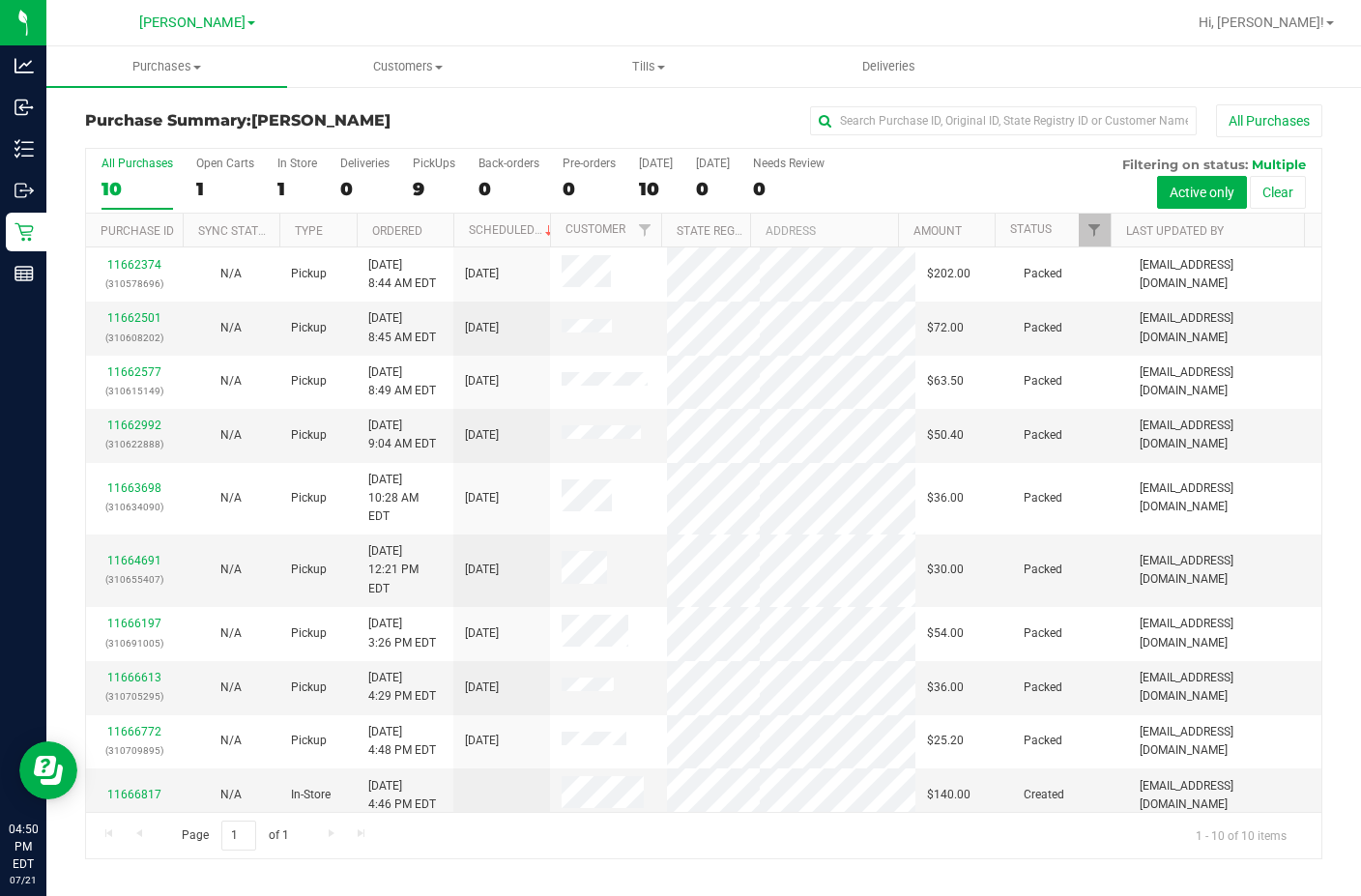 click on "All Purchases
10" at bounding box center (137, 183) 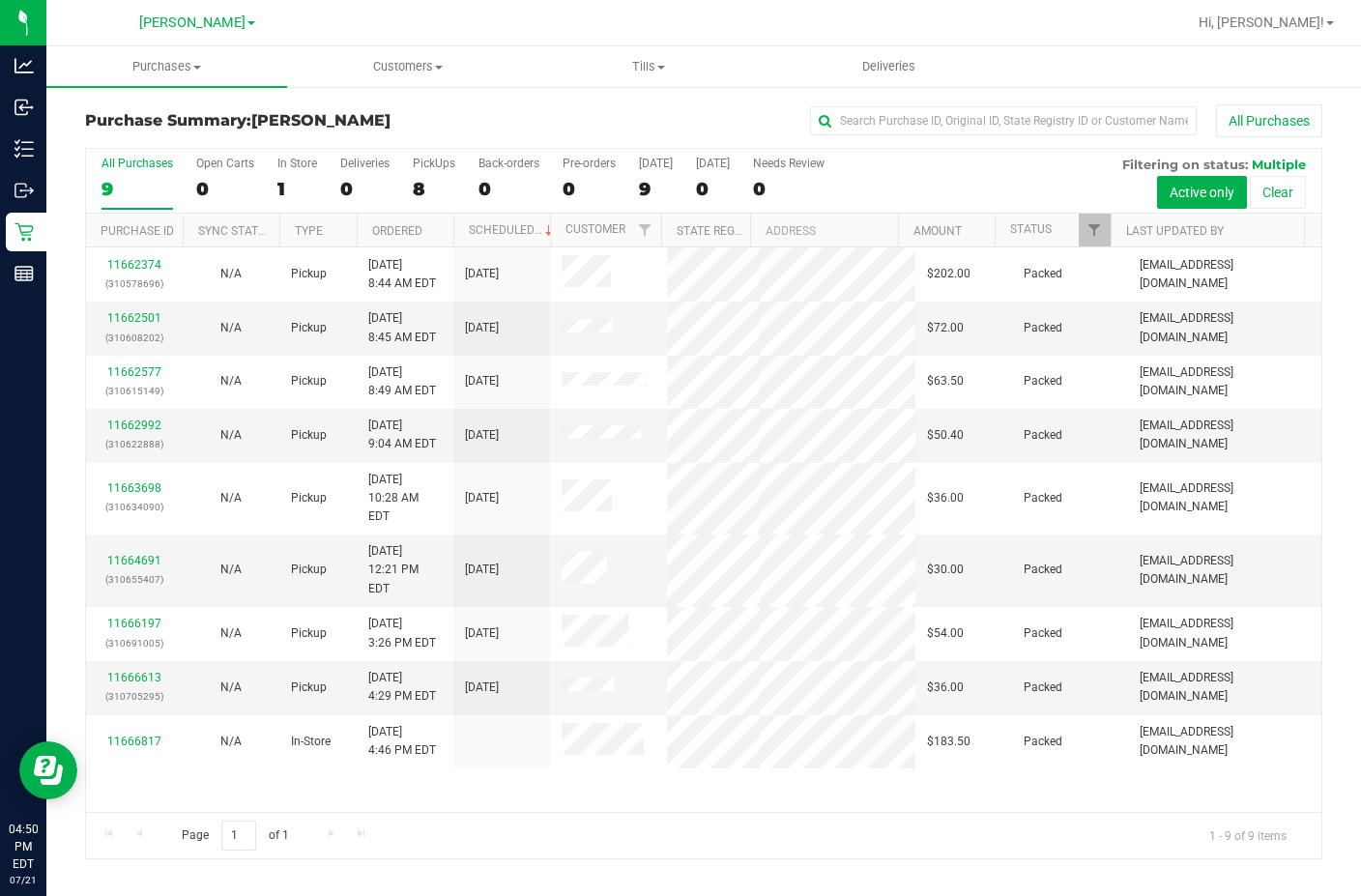 click on "Page 1 of 1 1 - 9 of 9 items" at bounding box center (704, 835) 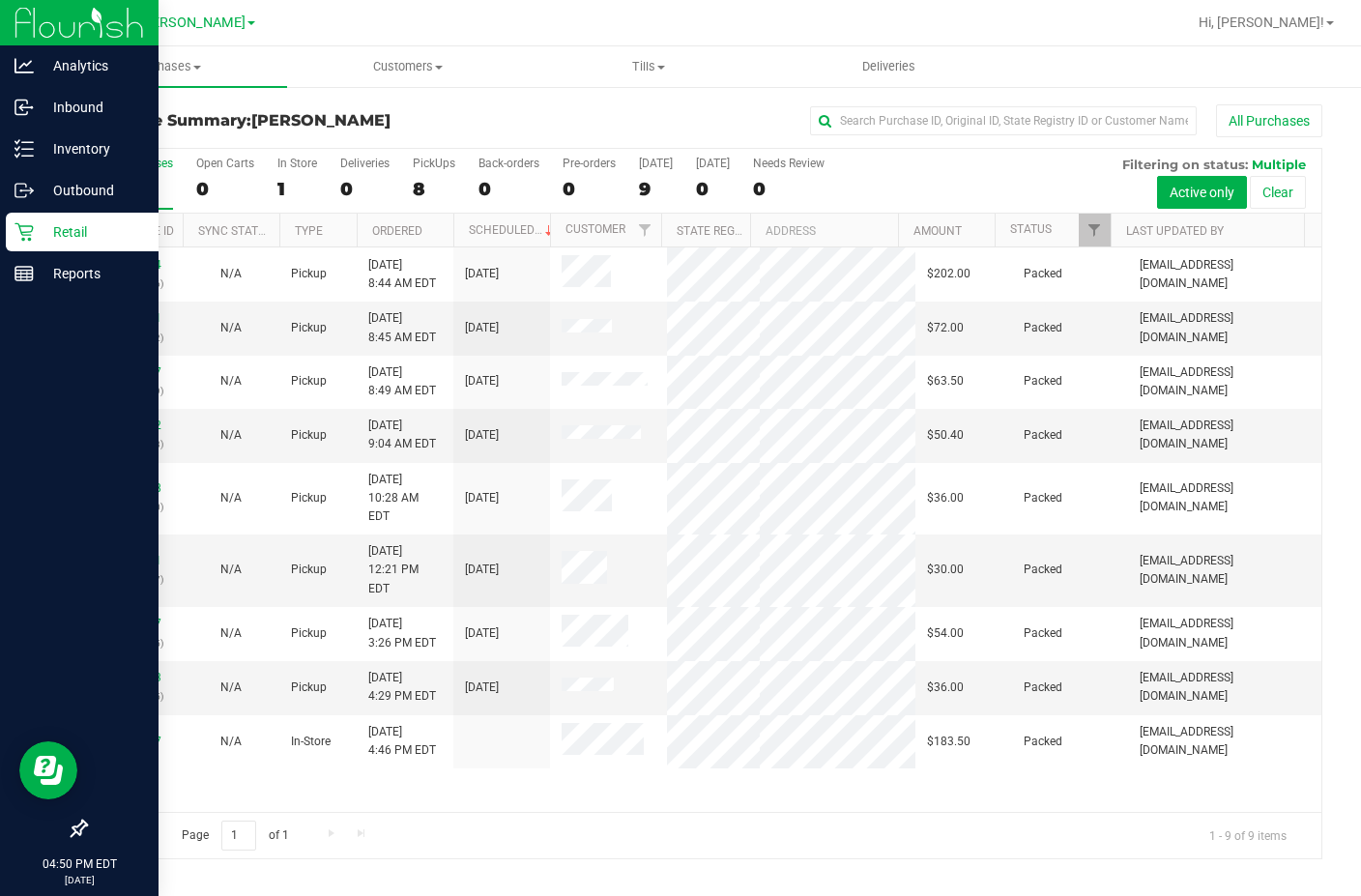 click 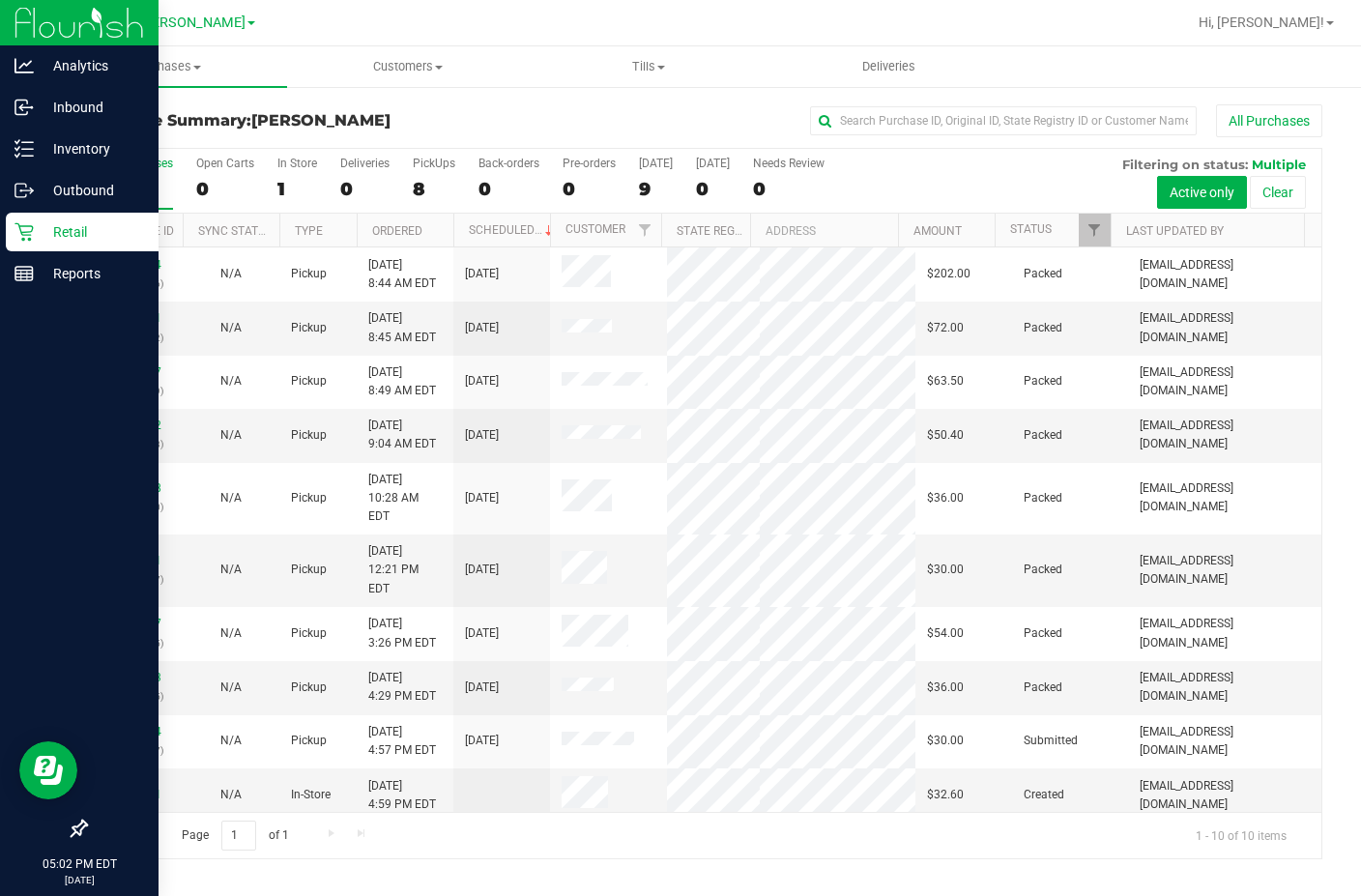 click on "Retail" at bounding box center [82, 232] 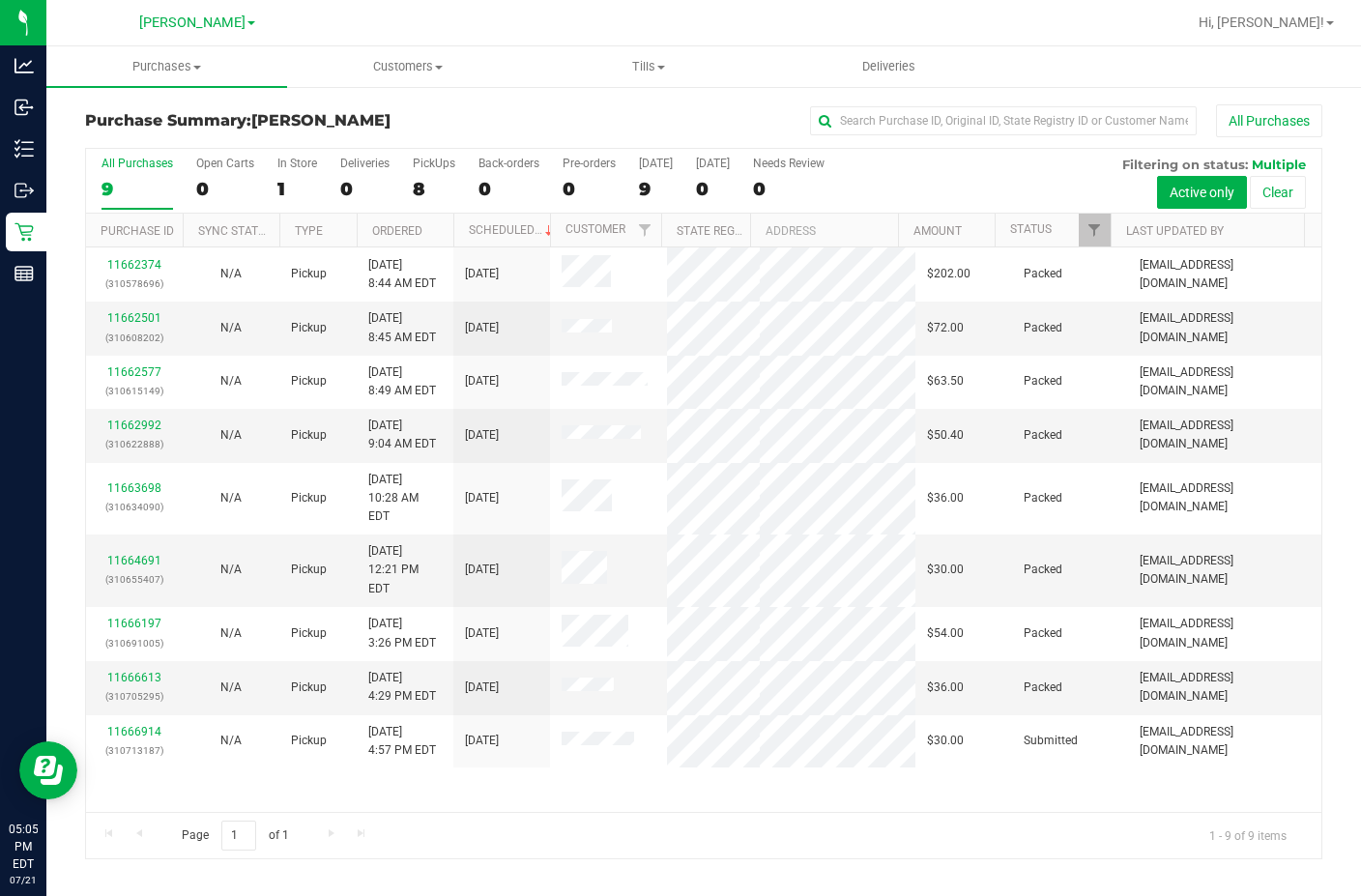 click on "All Purchases
9" at bounding box center (137, 183) 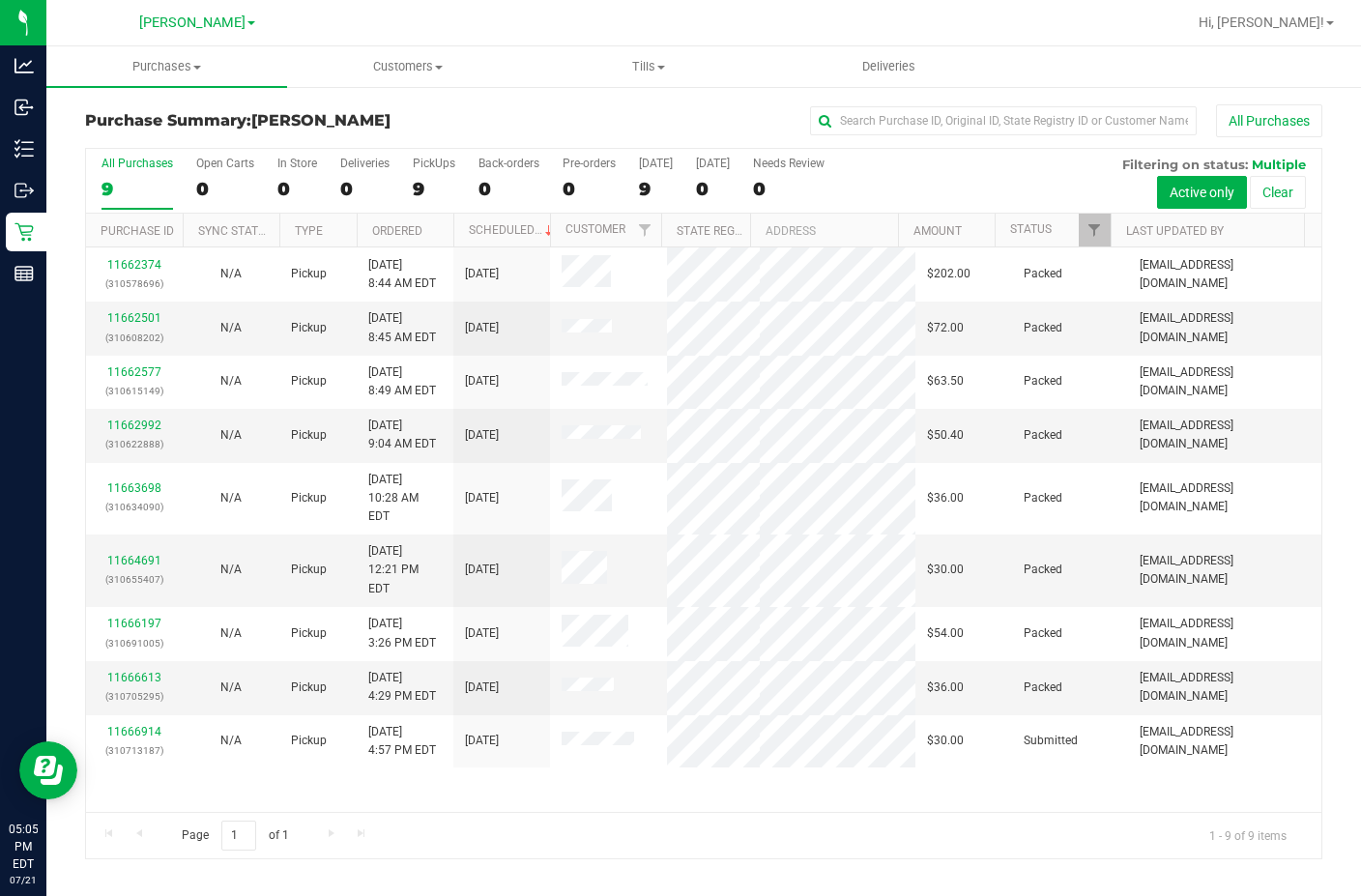 click on "Page 1 of 1 1 - 9 of 9 items" at bounding box center [704, 835] 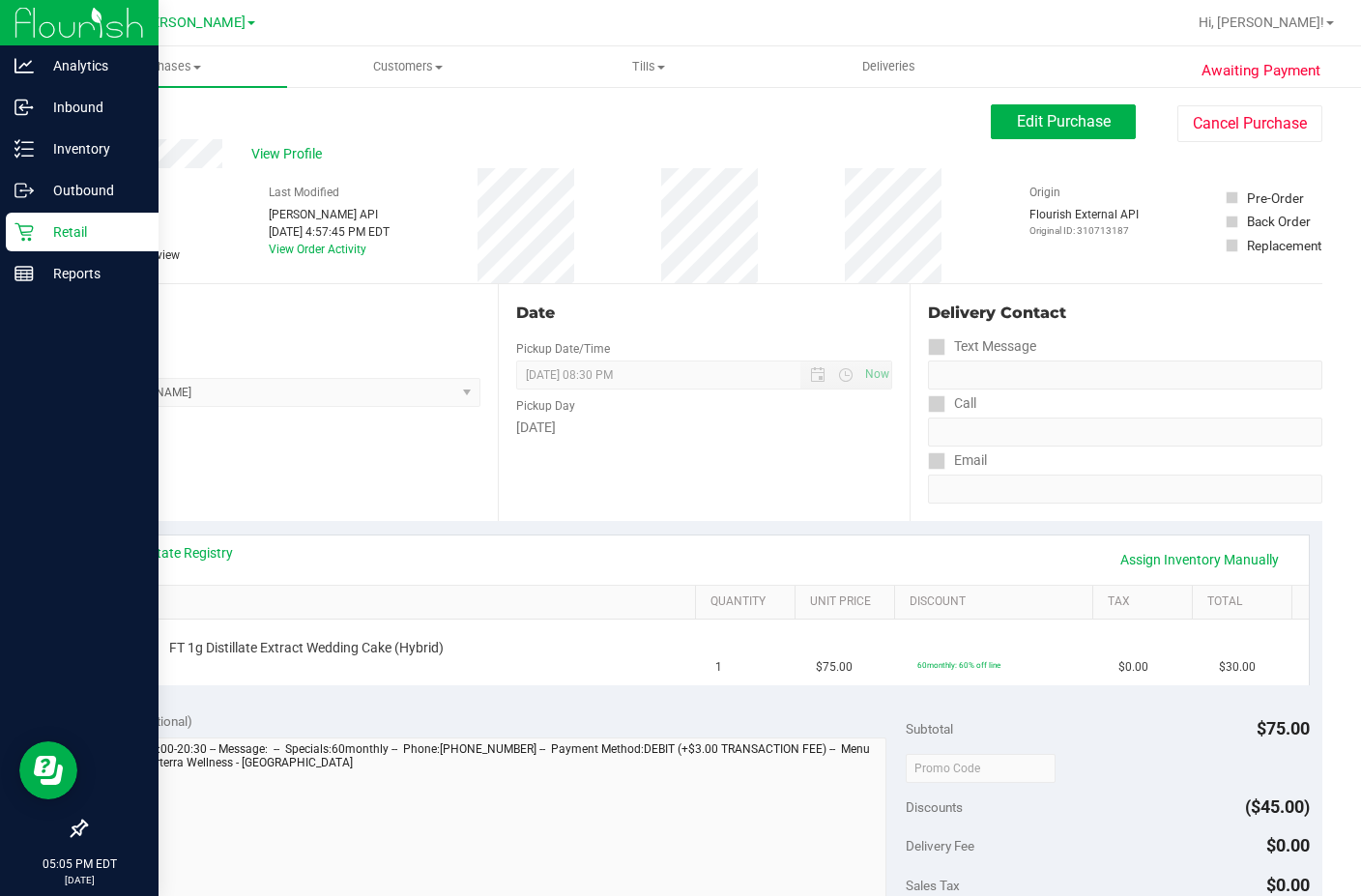 click 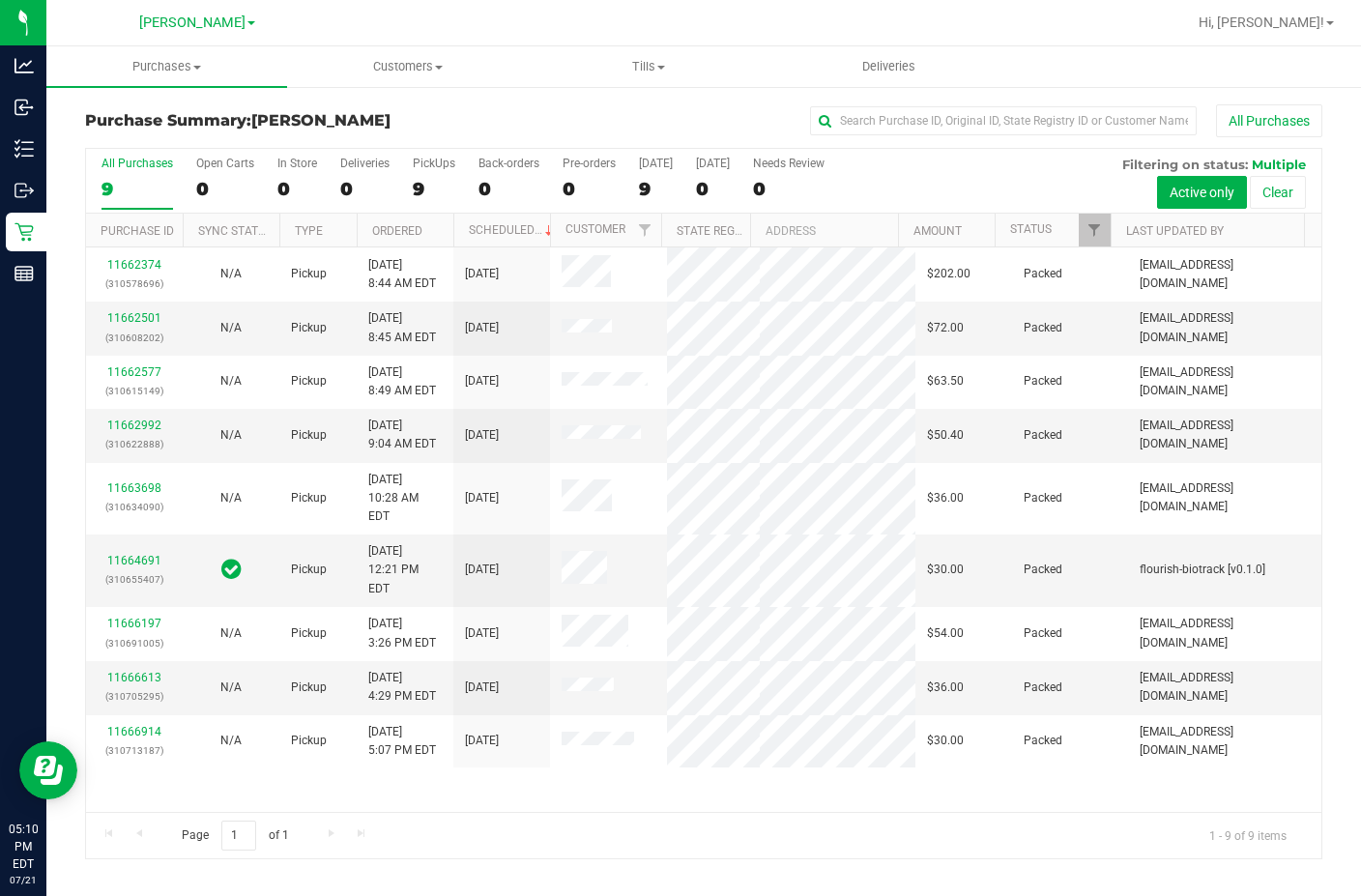 click on "Page 1 of 1 1 - 9 of 9 items" at bounding box center [704, 835] 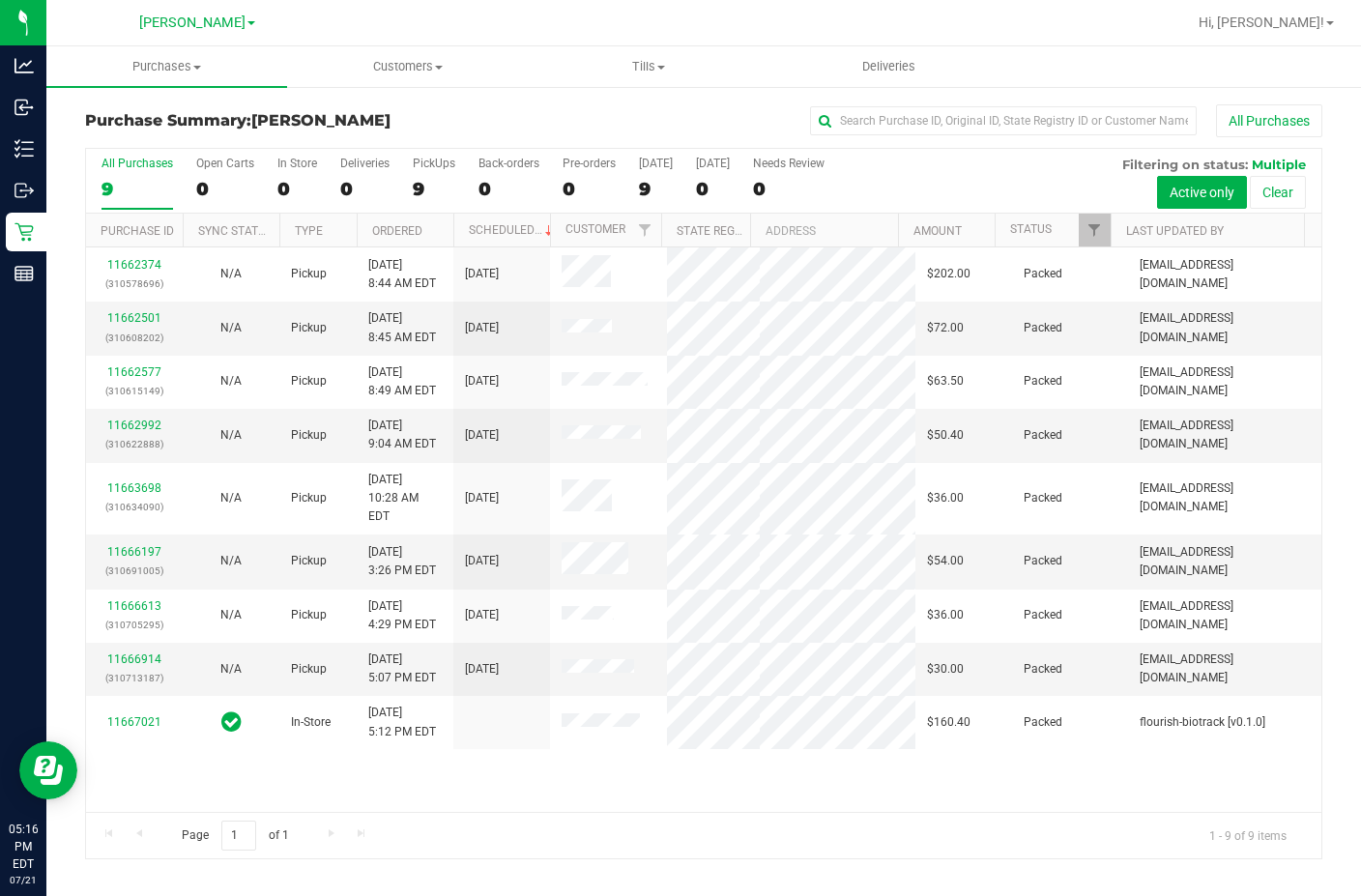 click on "All Purchases
9" at bounding box center (137, 183) 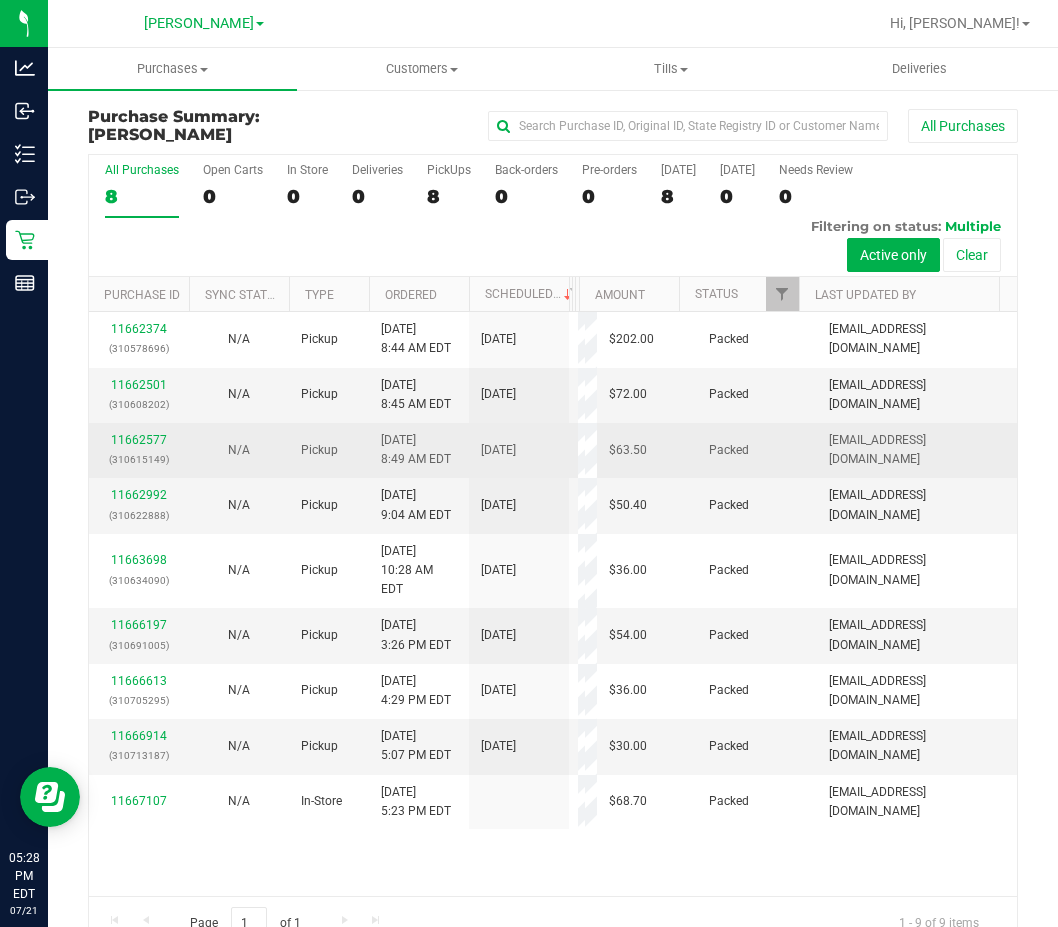 scroll, scrollTop: 44, scrollLeft: 0, axis: vertical 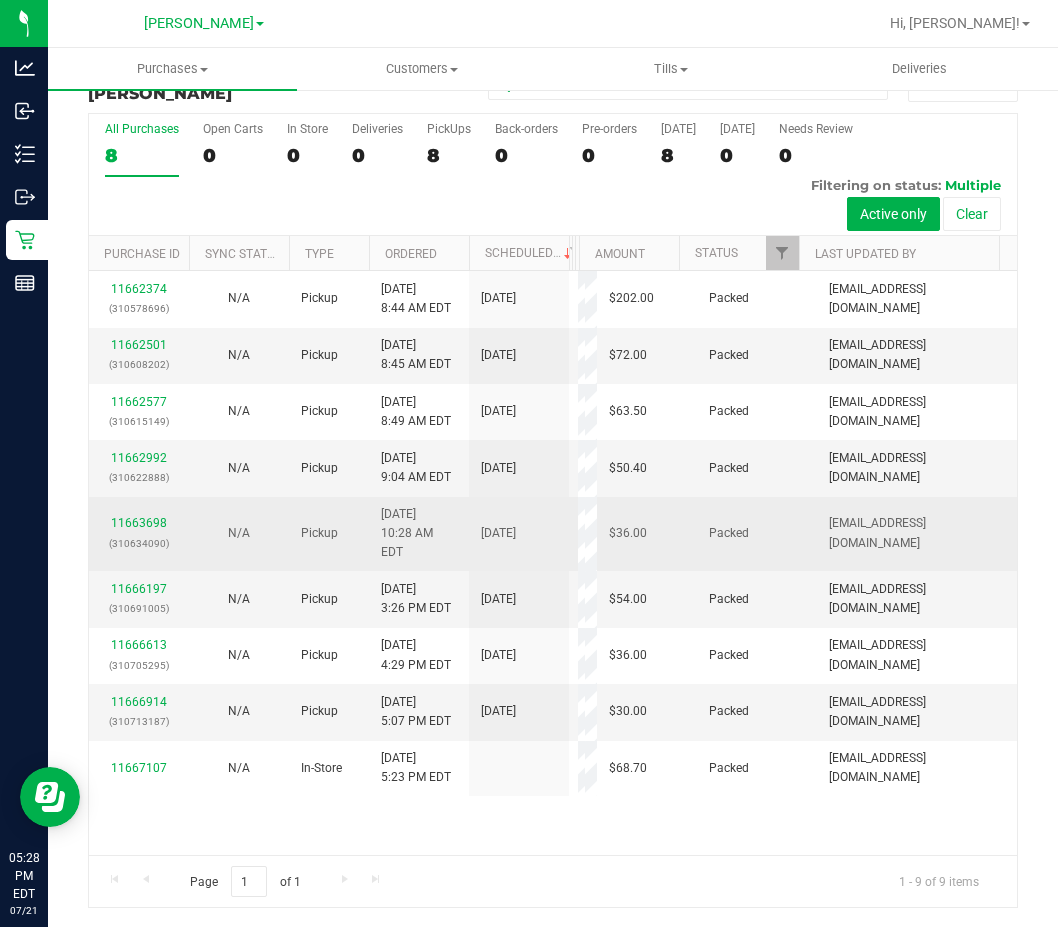 click on "Packed" at bounding box center [757, 534] 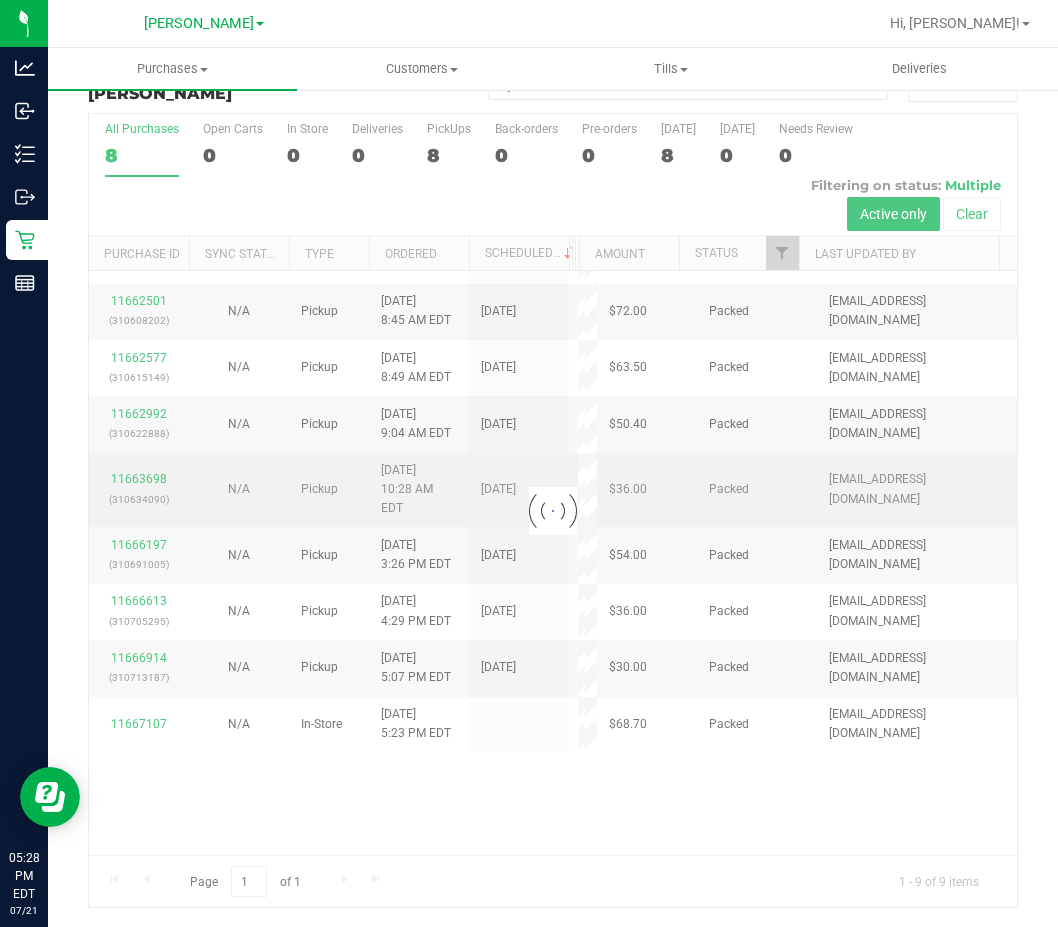 scroll, scrollTop: 0, scrollLeft: 0, axis: both 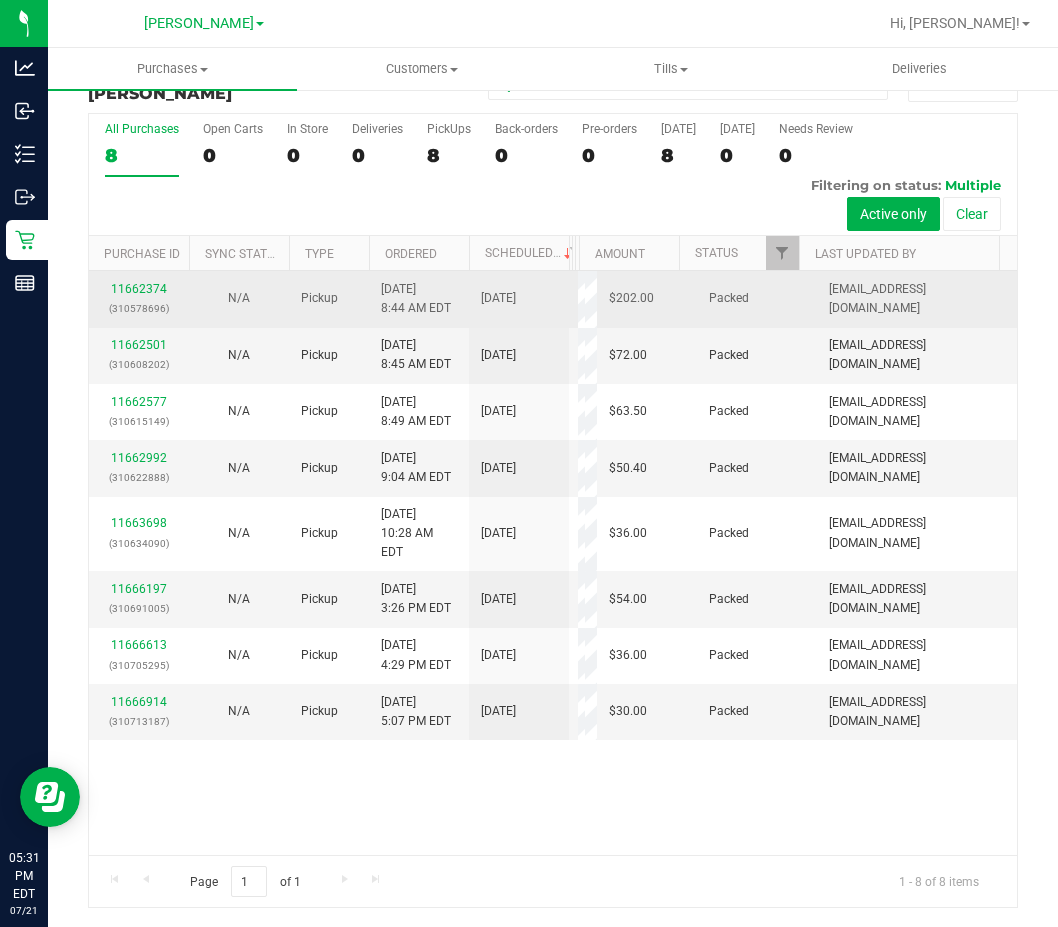 click on "[EMAIL_ADDRESS][DOMAIN_NAME]" at bounding box center [917, 299] 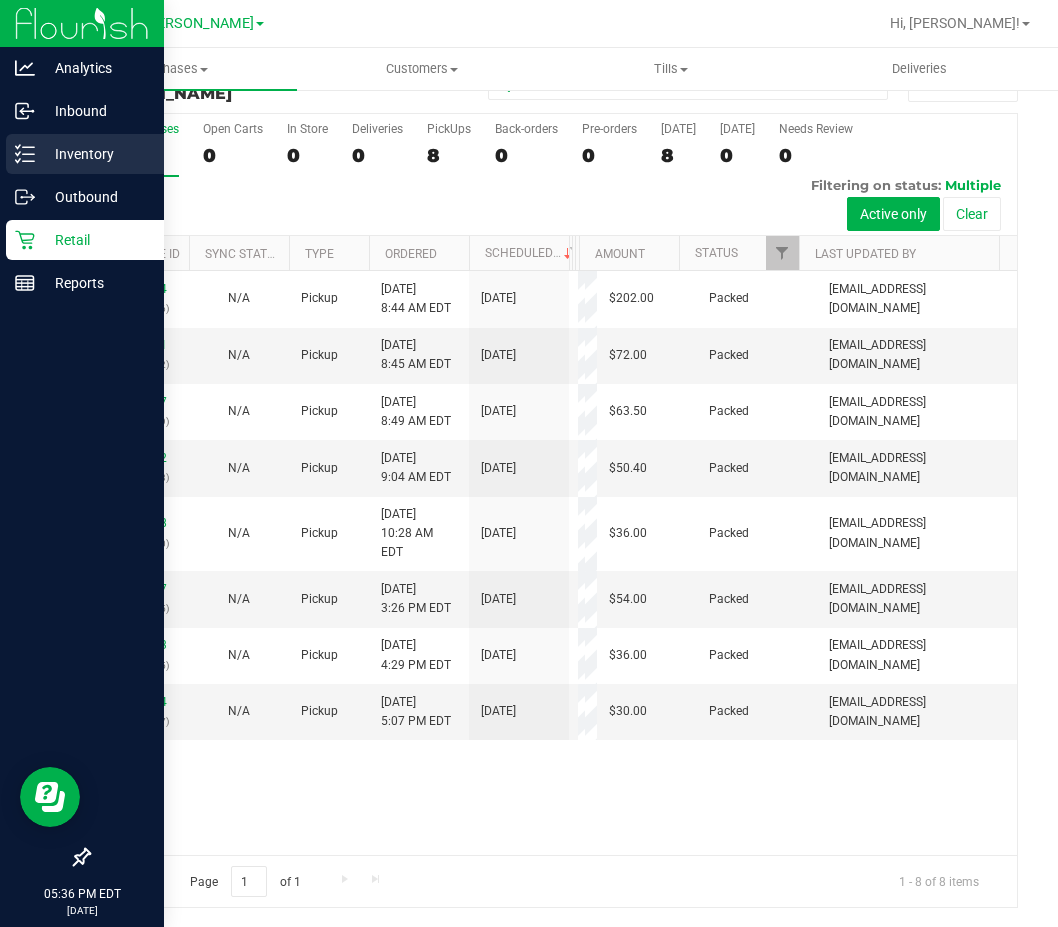 click on "Inventory" at bounding box center (95, 154) 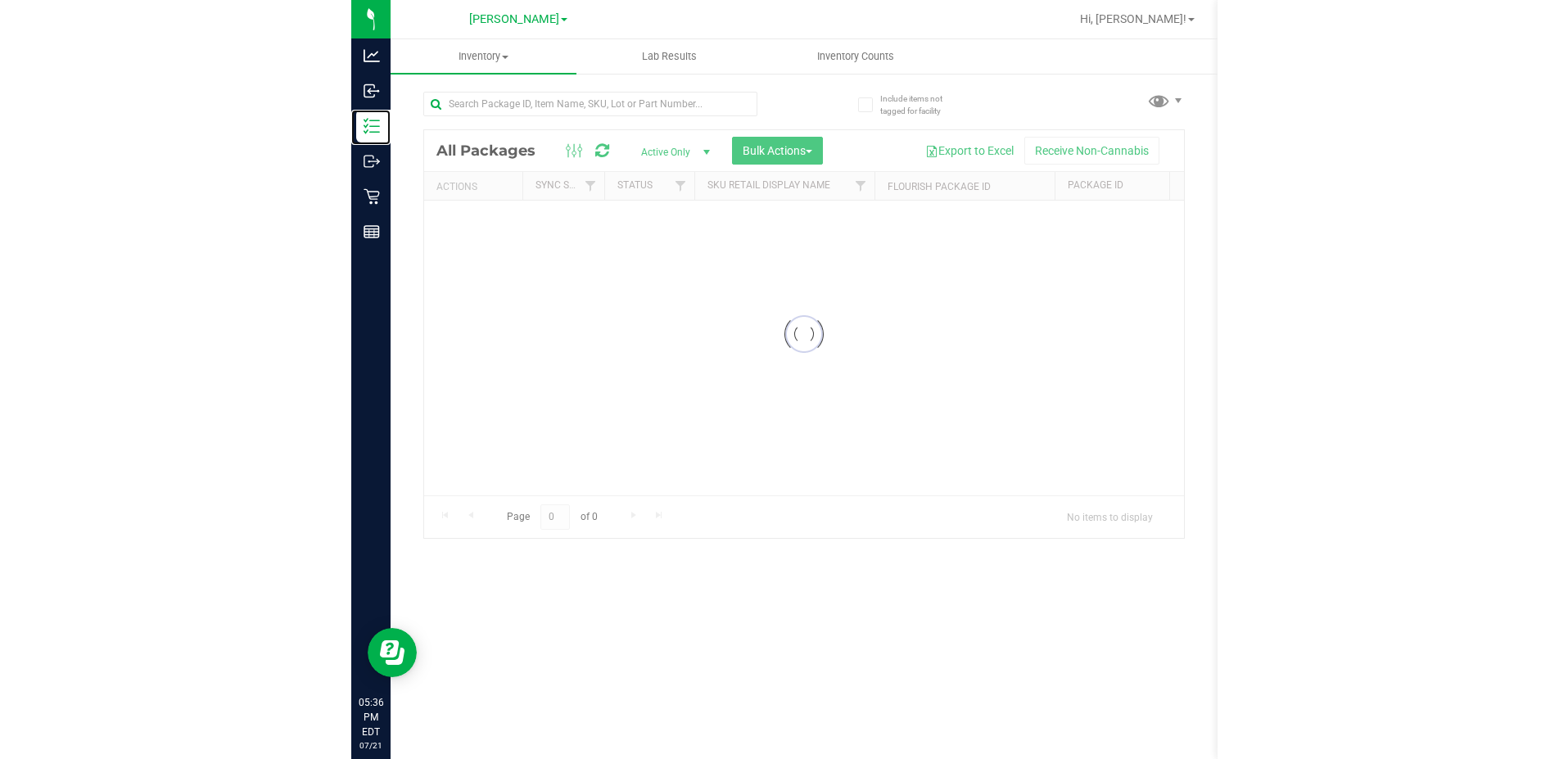 scroll, scrollTop: 0, scrollLeft: 0, axis: both 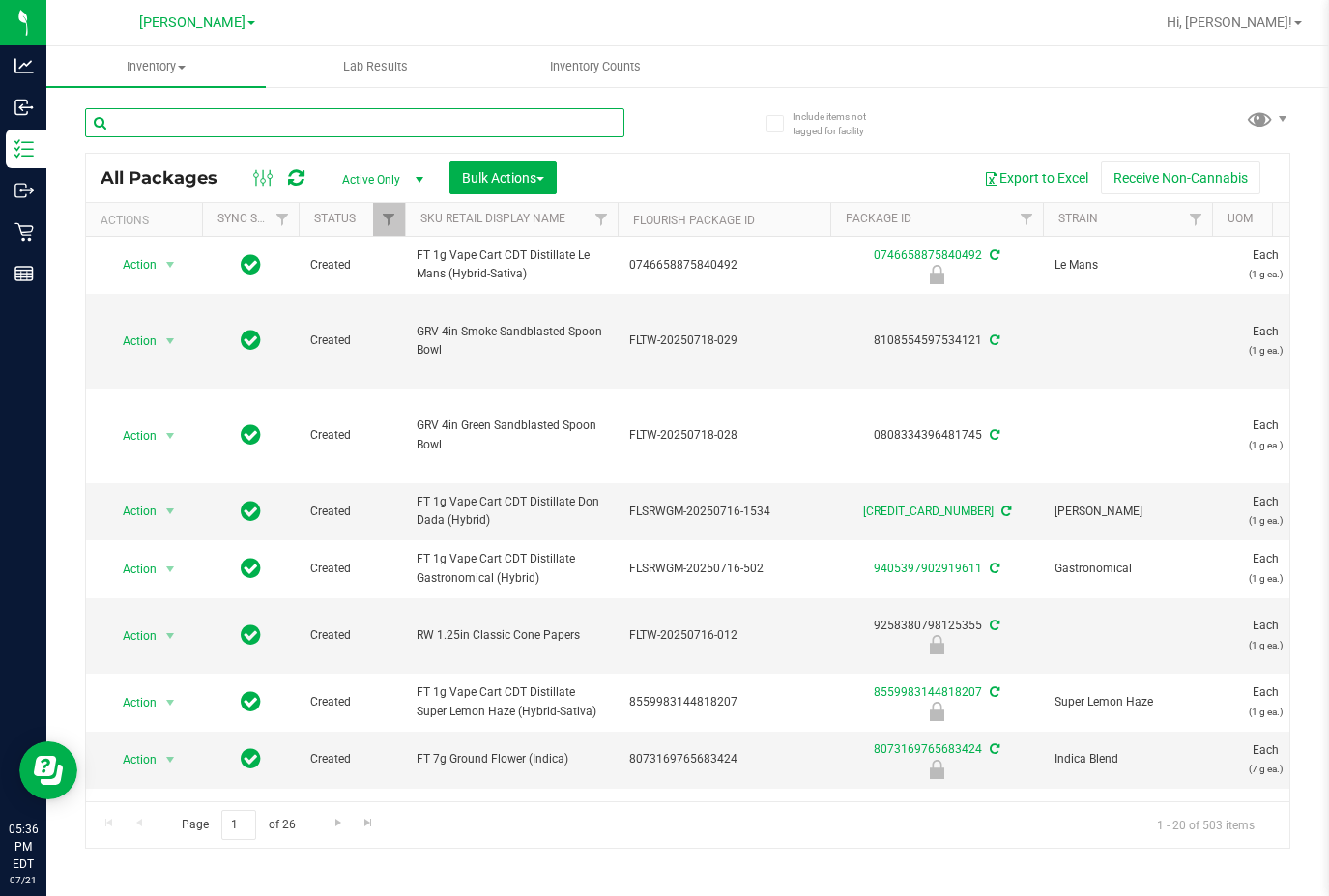 click at bounding box center (355, 123) 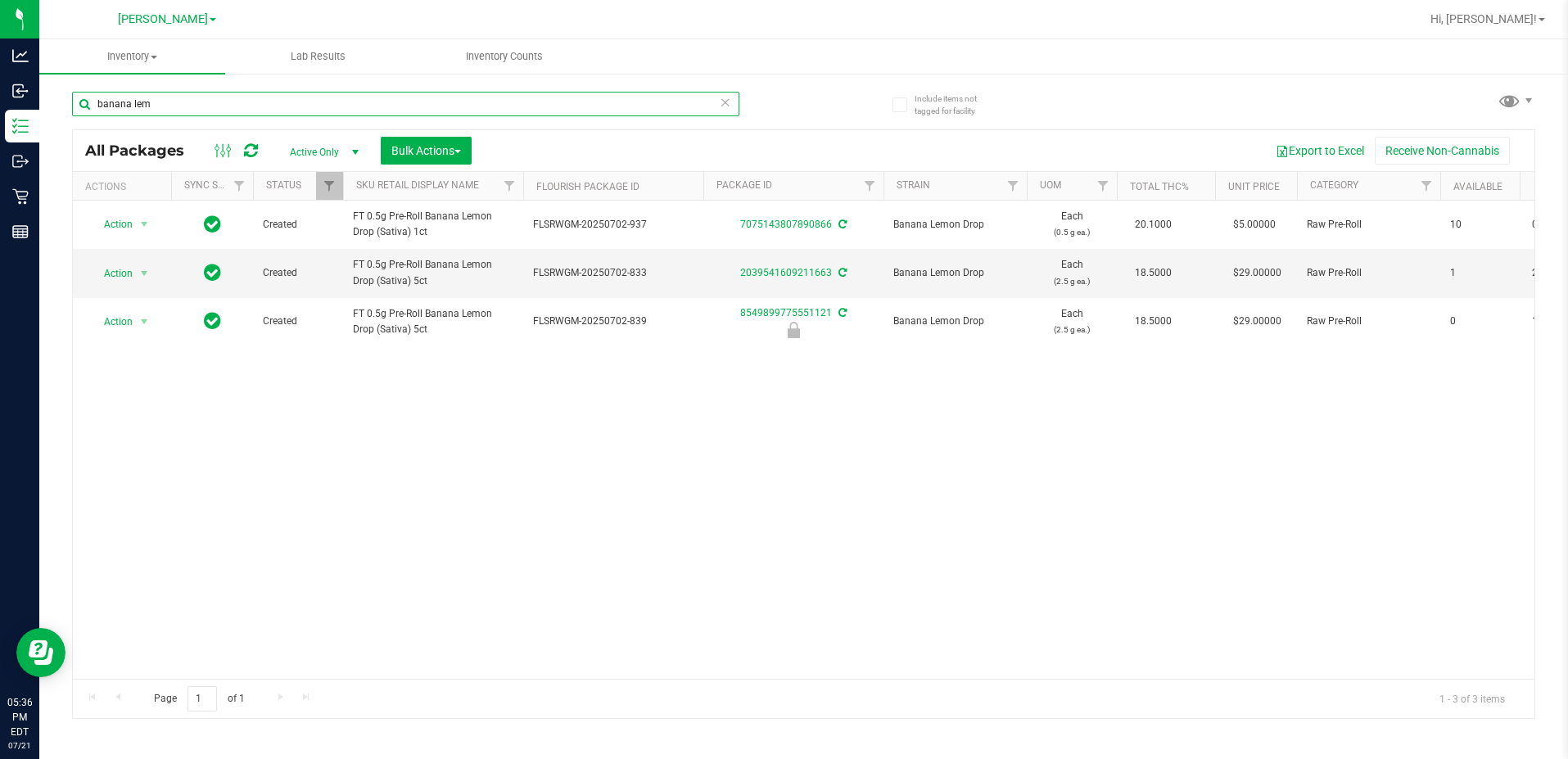 scroll, scrollTop: 0, scrollLeft: 34, axis: horizontal 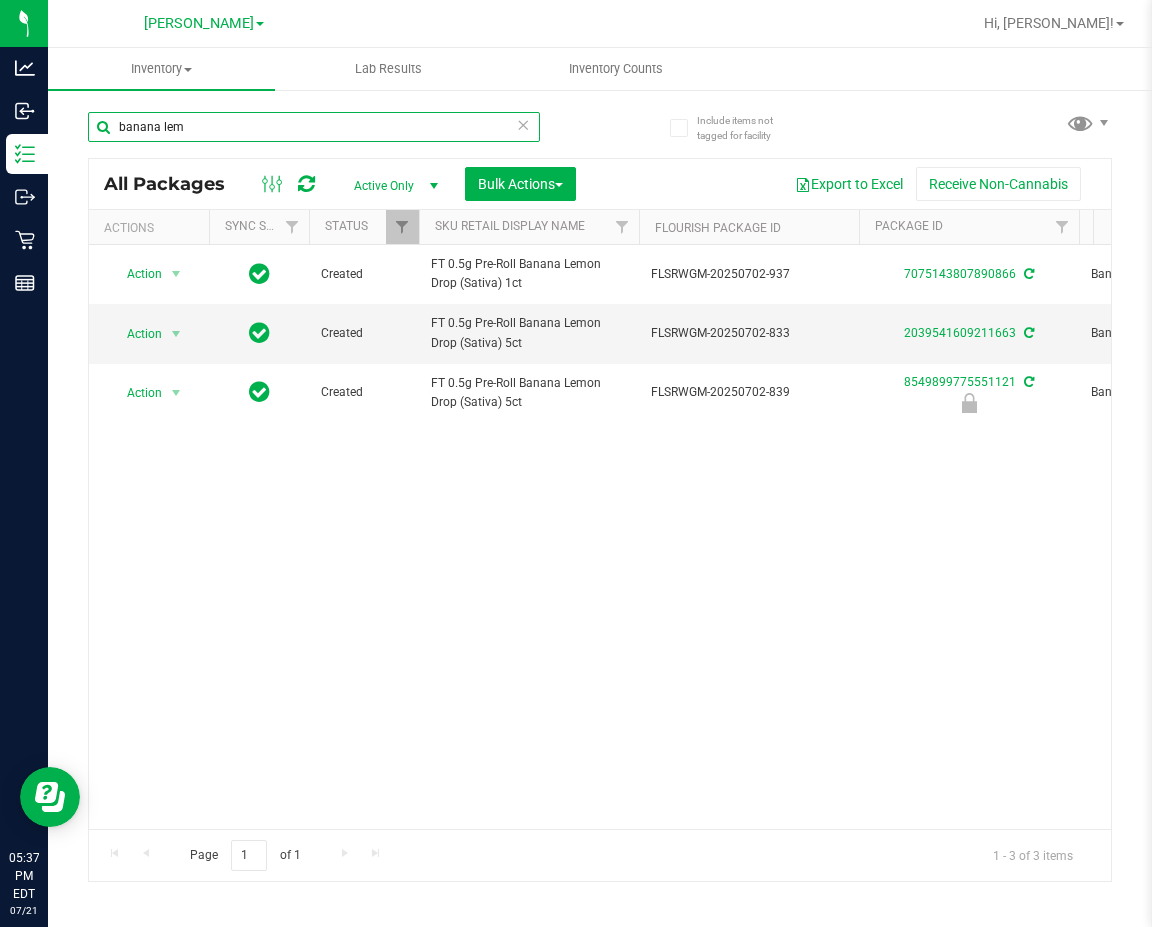 type on "banana lem" 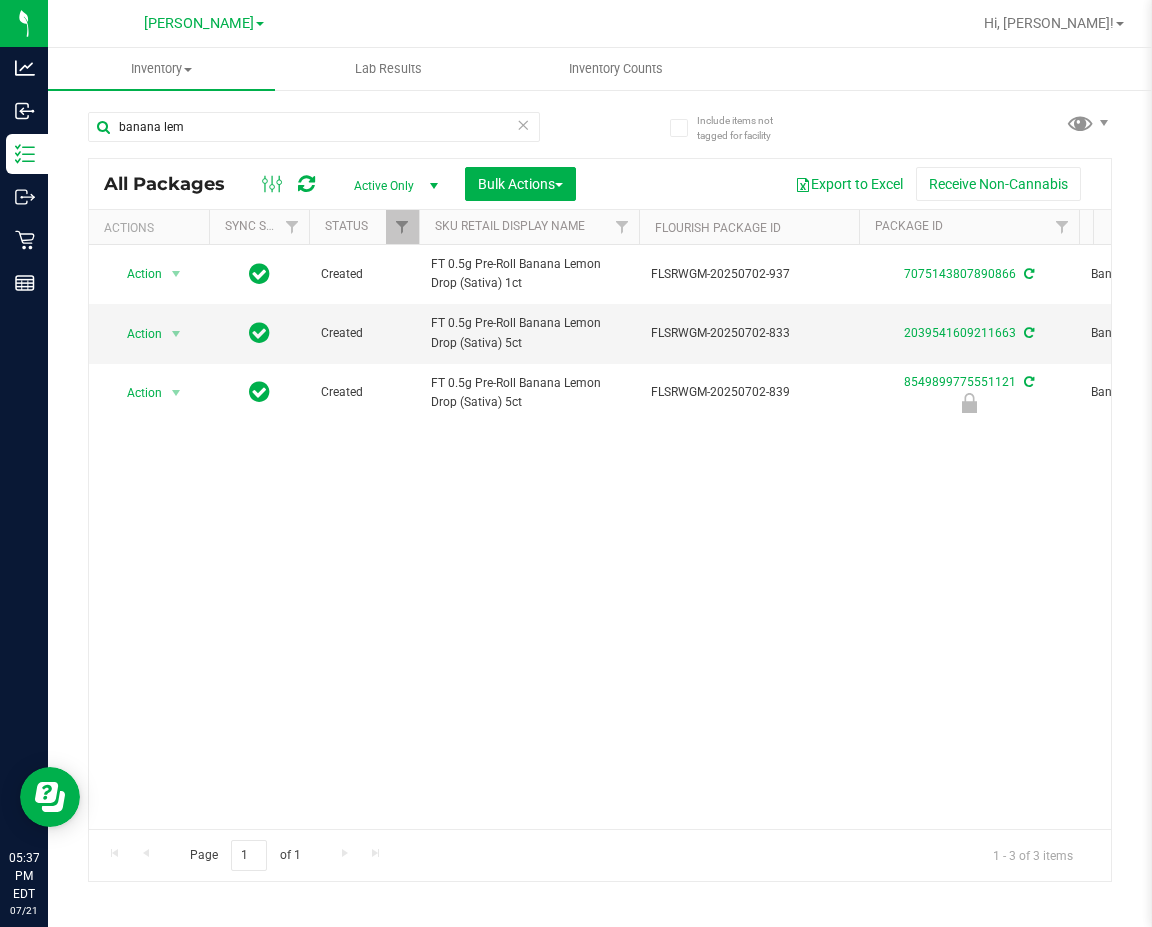 click on "Action Action Adjust qty Create package Edit attributes Global inventory Locate package Lock package Package audit log Print package label Print product labels Schedule for destruction
Created
FT 0.5g Pre-Roll Banana Lemon Drop (Sativa) 1ct
FLSRWGM-20250702-937
7075143807890866
Banana Lemon Drop
Each
(0.5 g ea.)
20.1000 $5.00000
Raw Pre-Roll
10
0
10
[DATE] 14:52:00 EDT
FT - PRE-ROLL - 0.5G - 1CT - BLM - SAT
FLO-PRE-FT-BLM.1CT" at bounding box center (600, 537) 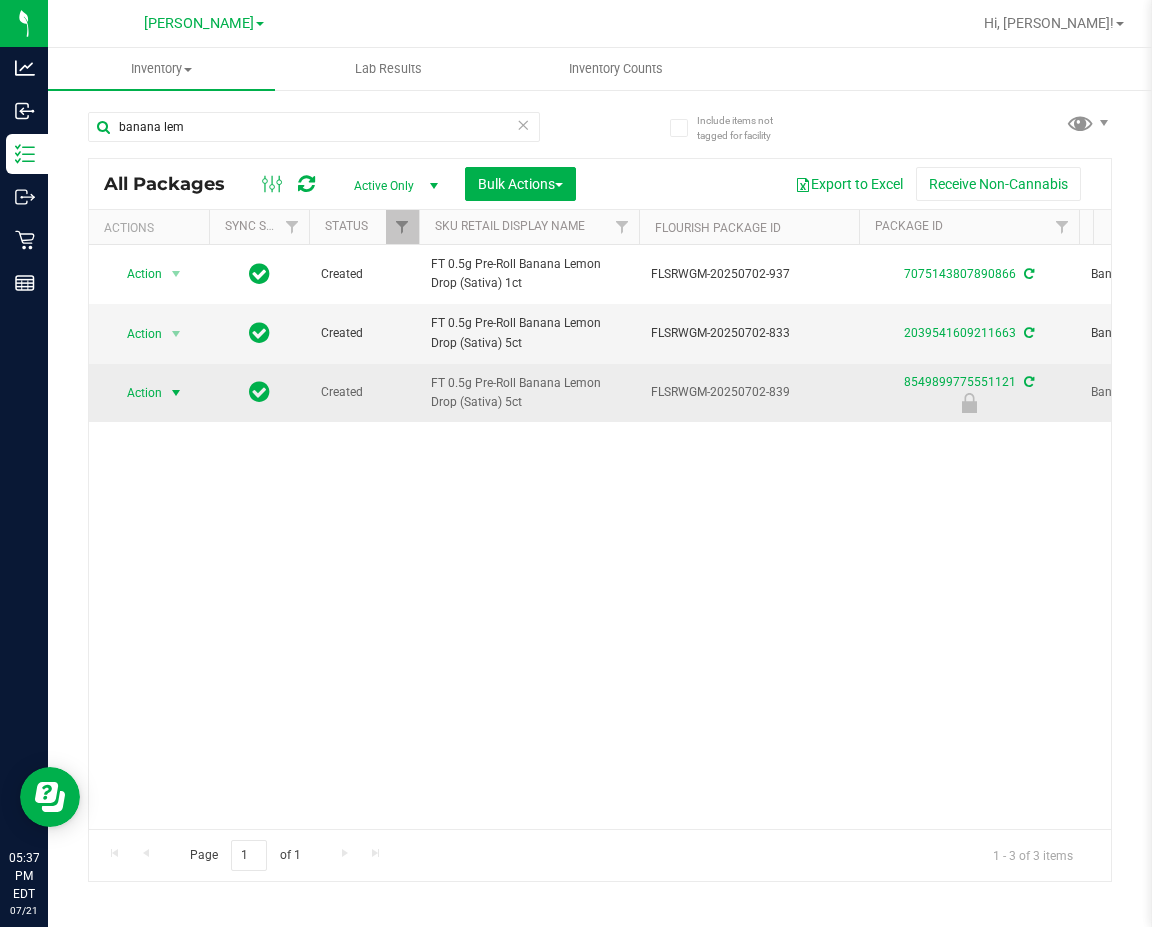 click on "Action" at bounding box center [136, 393] 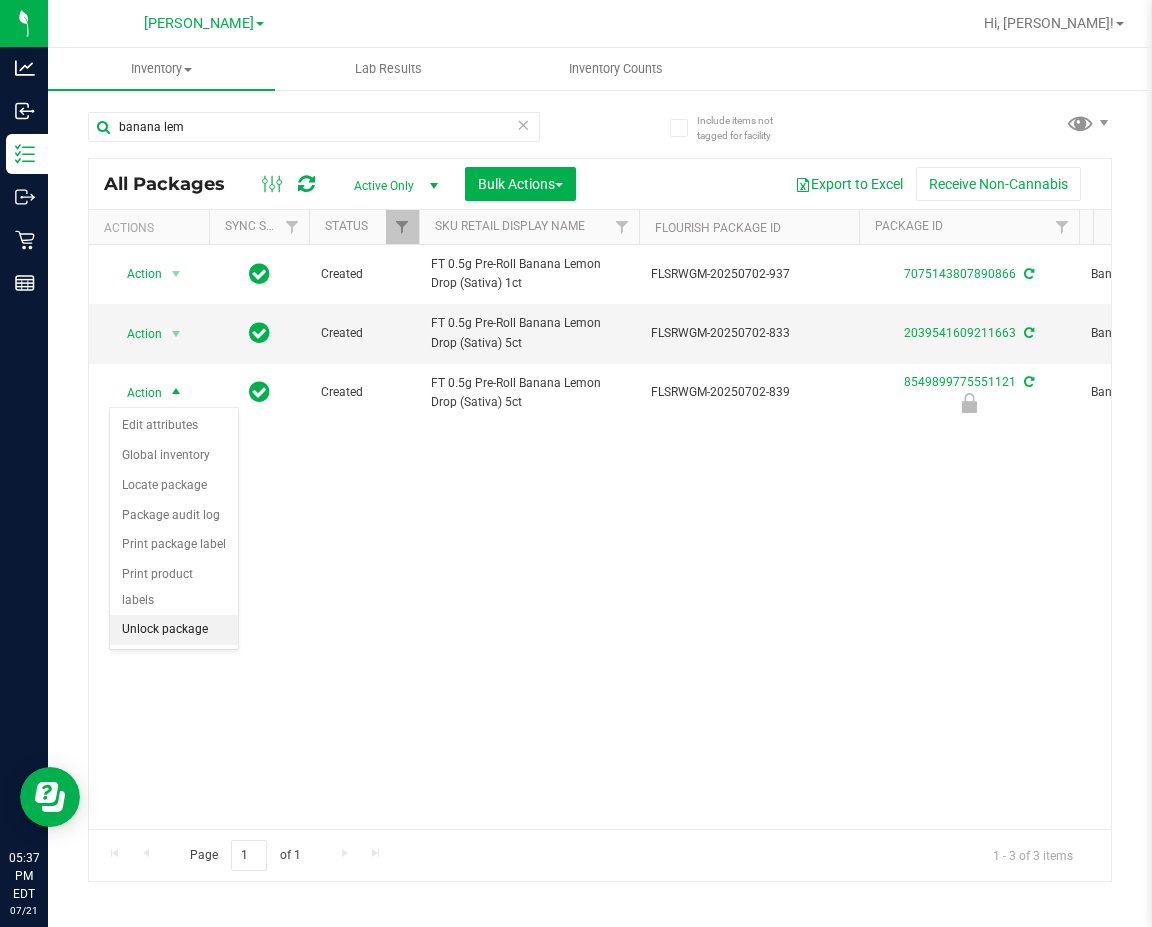 click on "Unlock package" at bounding box center (174, 630) 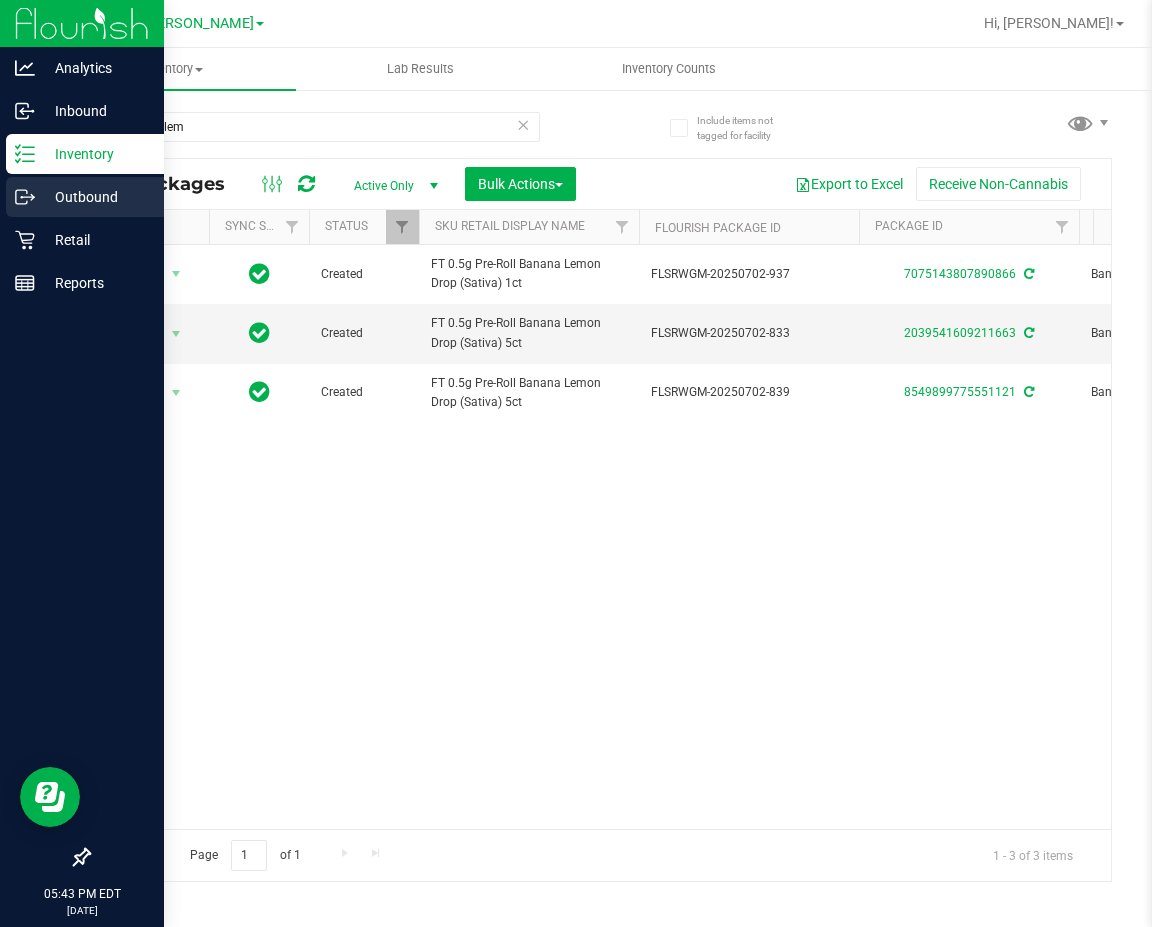 click on "Outbound" at bounding box center [85, 197] 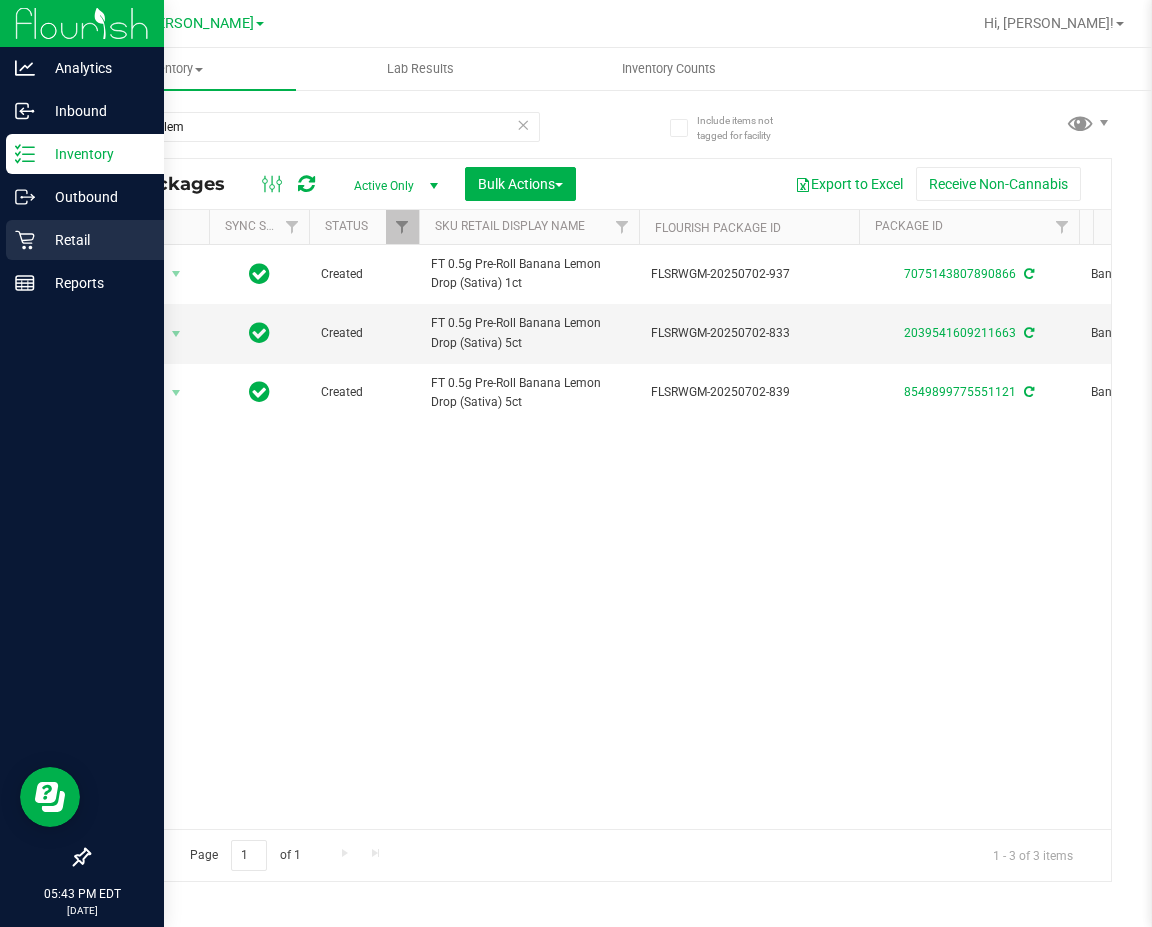 click 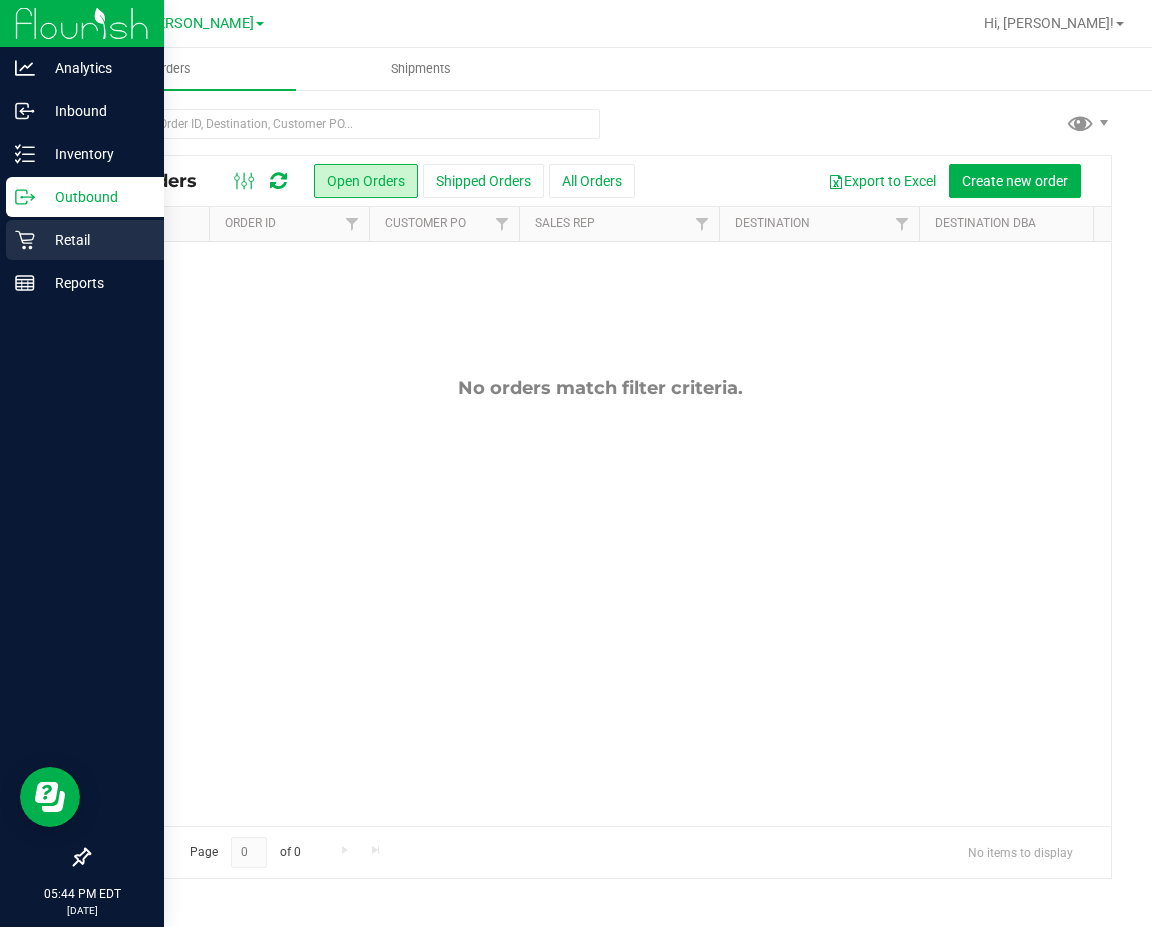 click 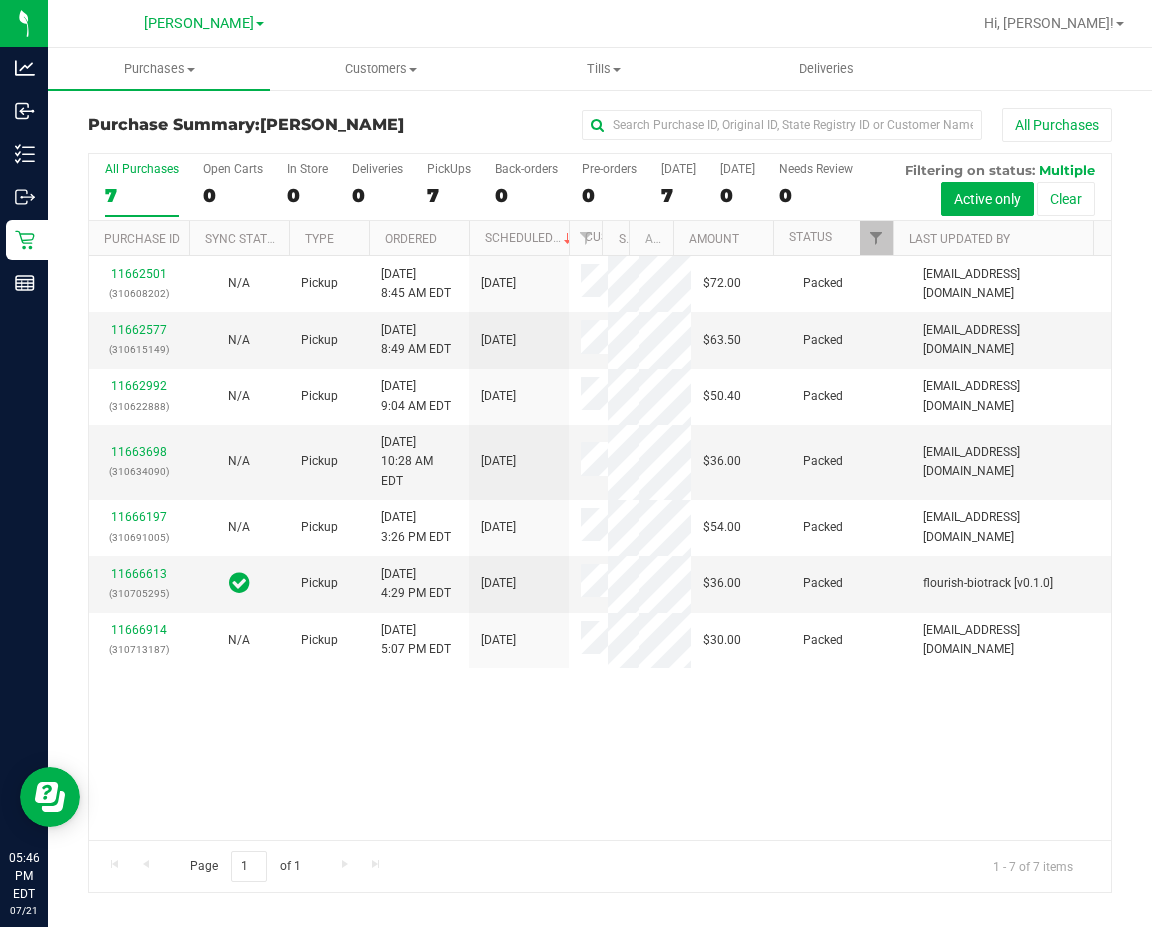 click on "11662501
(310608202)
N/A
Pickup [DATE] 8:45 AM EDT 7/21/2025
$72.00
Packed [EMAIL_ADDRESS][DOMAIN_NAME]
11662577
(310615149)
N/A
Pickup [DATE] 8:49 AM EDT 7/21/2025
$63.50
Packed [EMAIL_ADDRESS][DOMAIN_NAME]
11662992
(310622888)
N/A
Pickup [DATE] 9:04 AM EDT 7/21/2025
$50.40
Packed [EMAIL_ADDRESS][DOMAIN_NAME]
11663698" at bounding box center [600, 548] 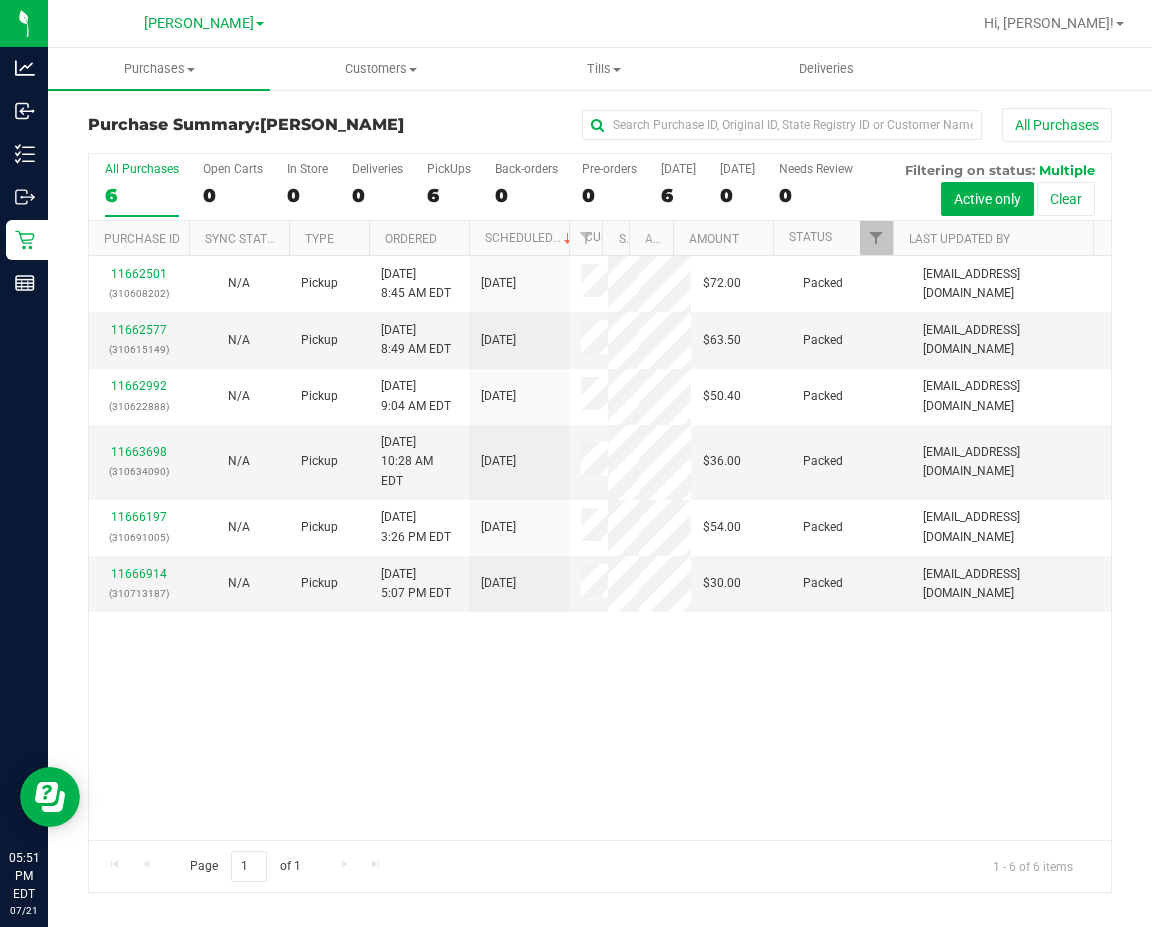 click on "6" at bounding box center [142, 195] 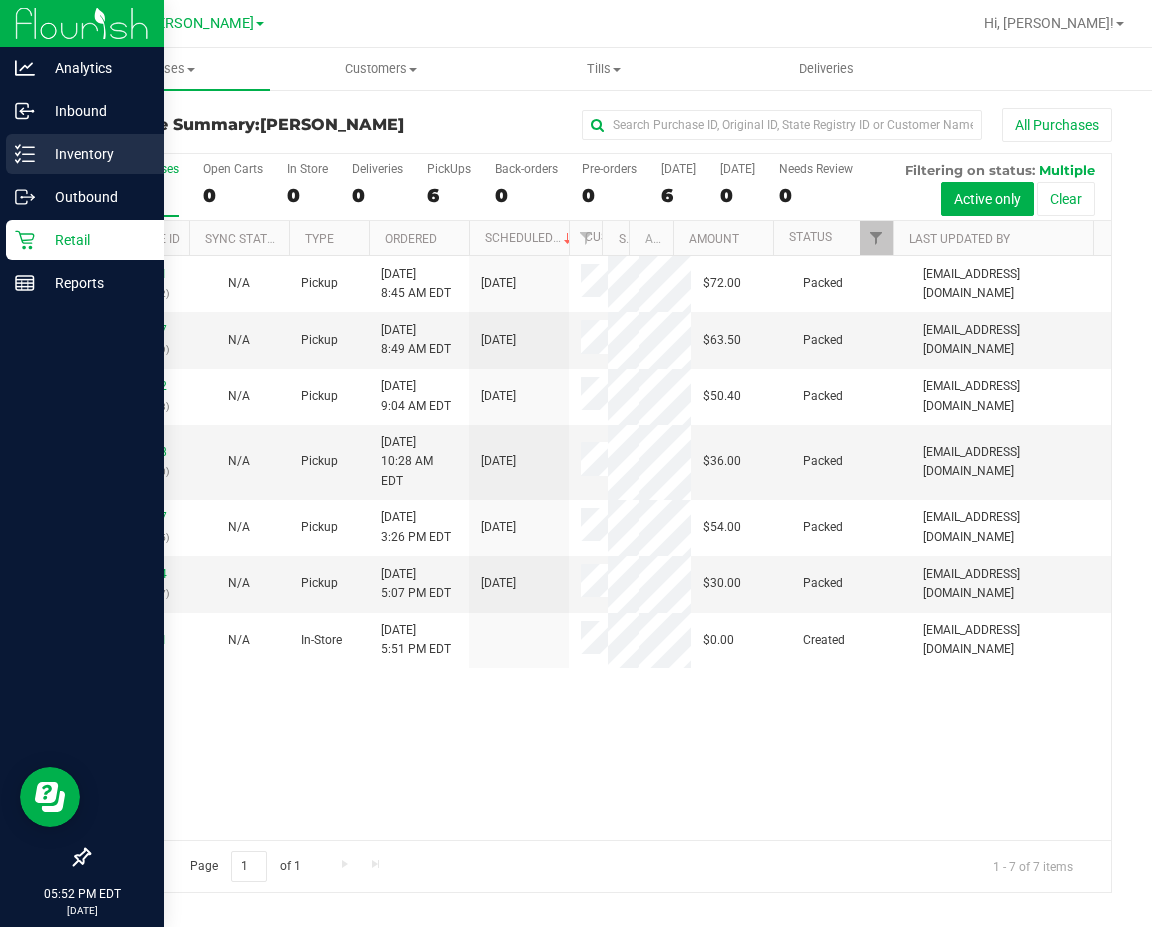 drag, startPoint x: 47, startPoint y: 154, endPoint x: 32, endPoint y: 151, distance: 15.297058 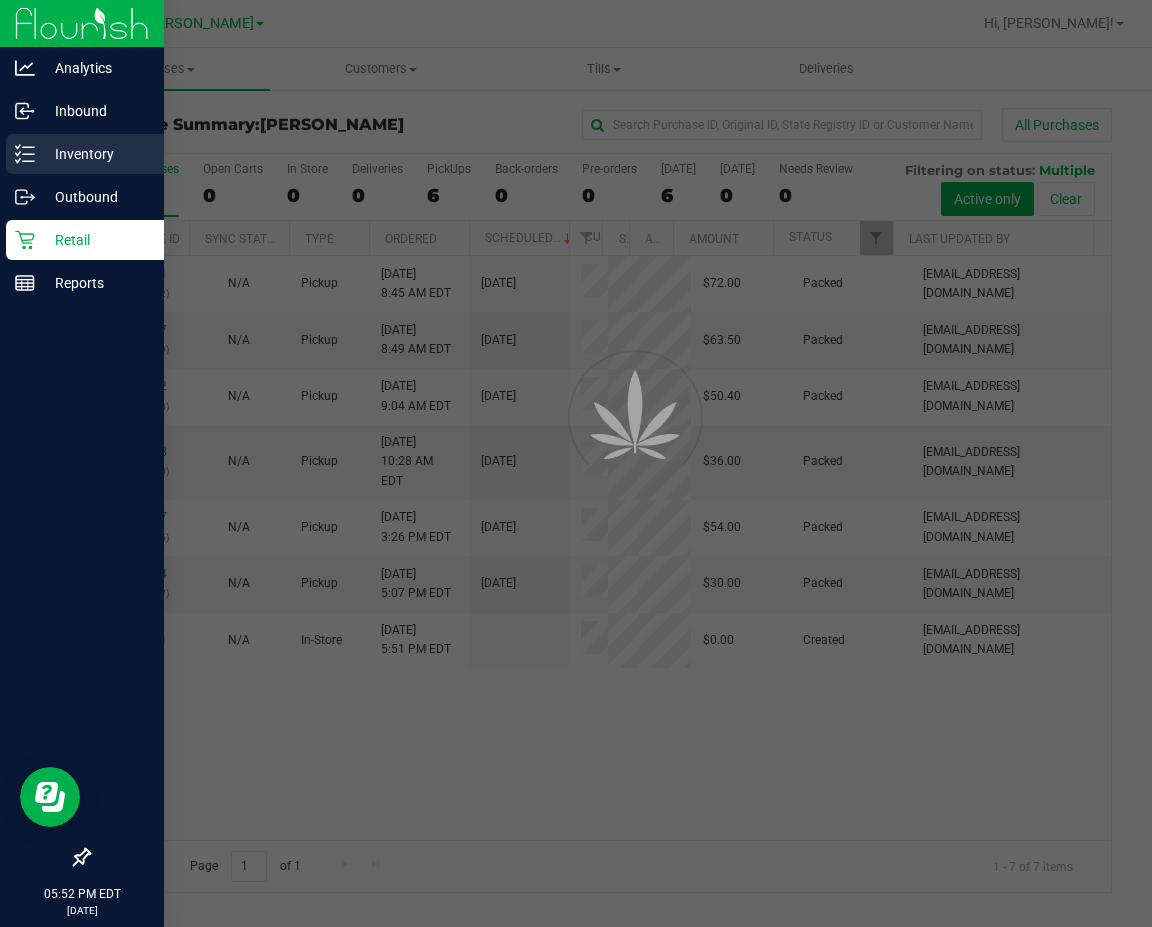 click 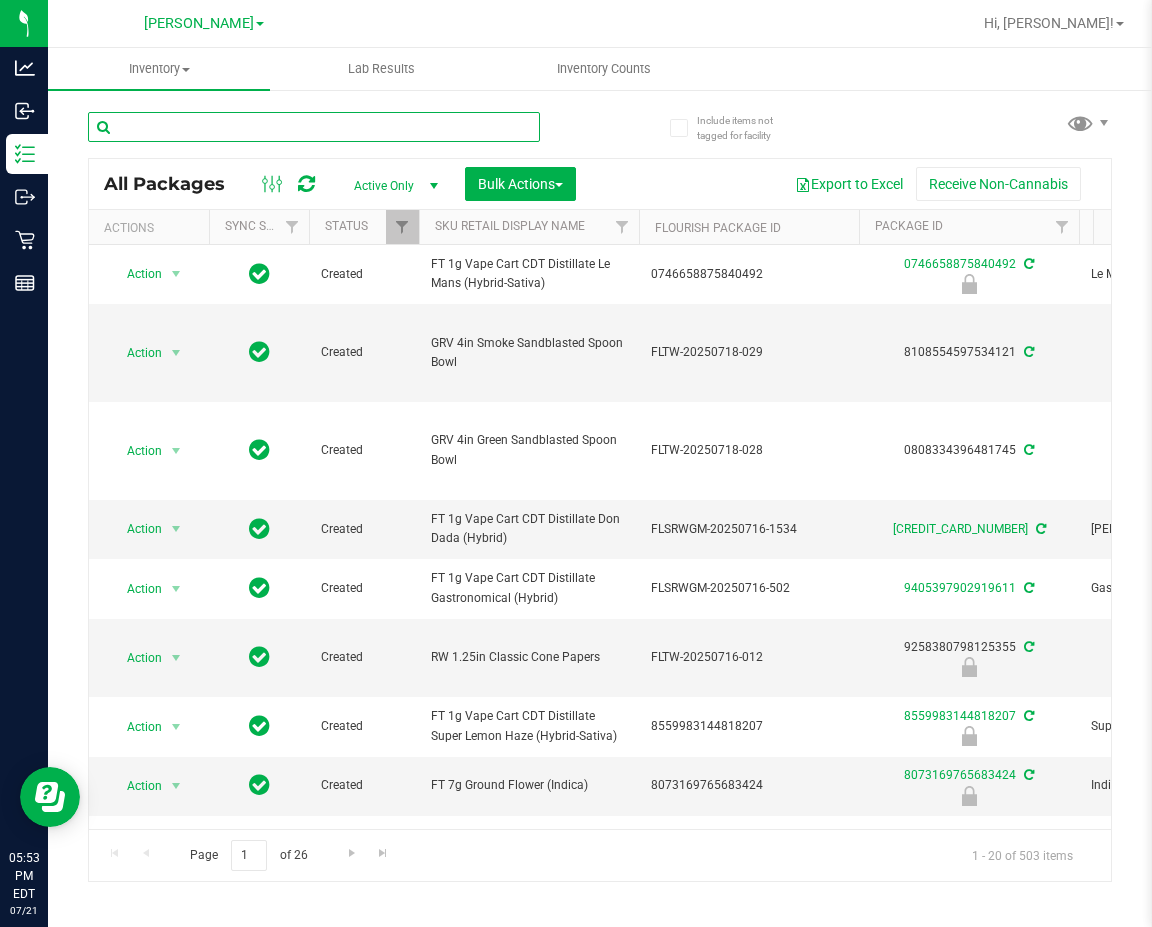 click at bounding box center [314, 127] 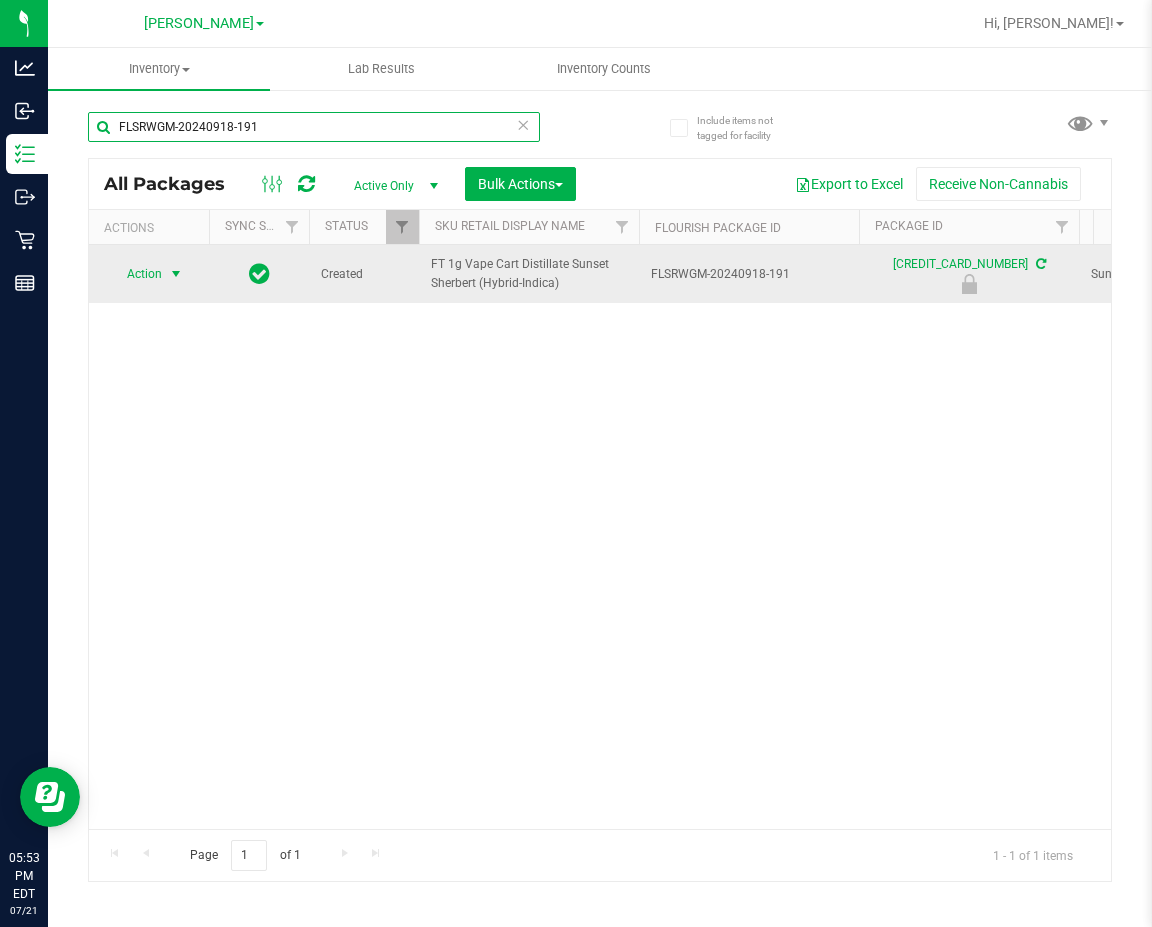 type on "FLSRWGM-20240918-191" 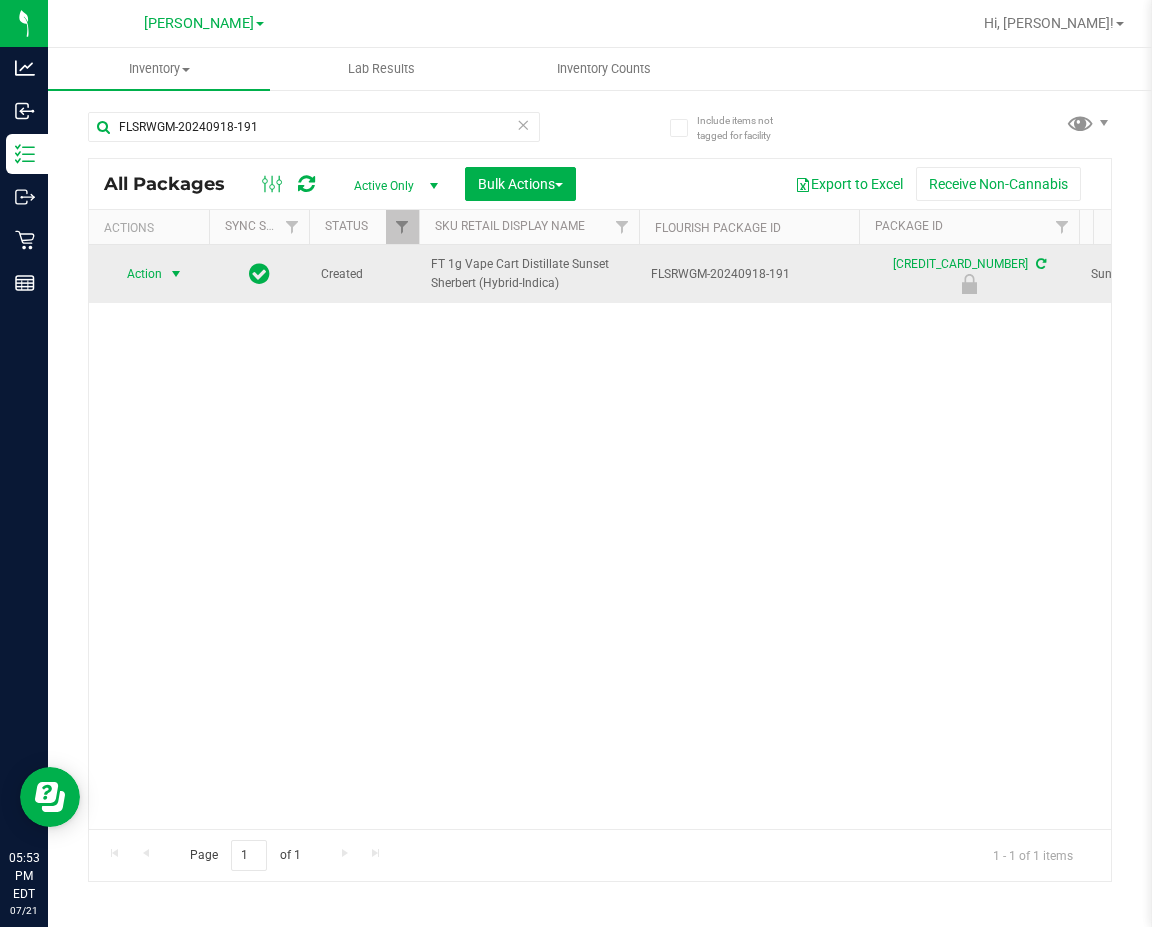 click on "Action" at bounding box center [136, 274] 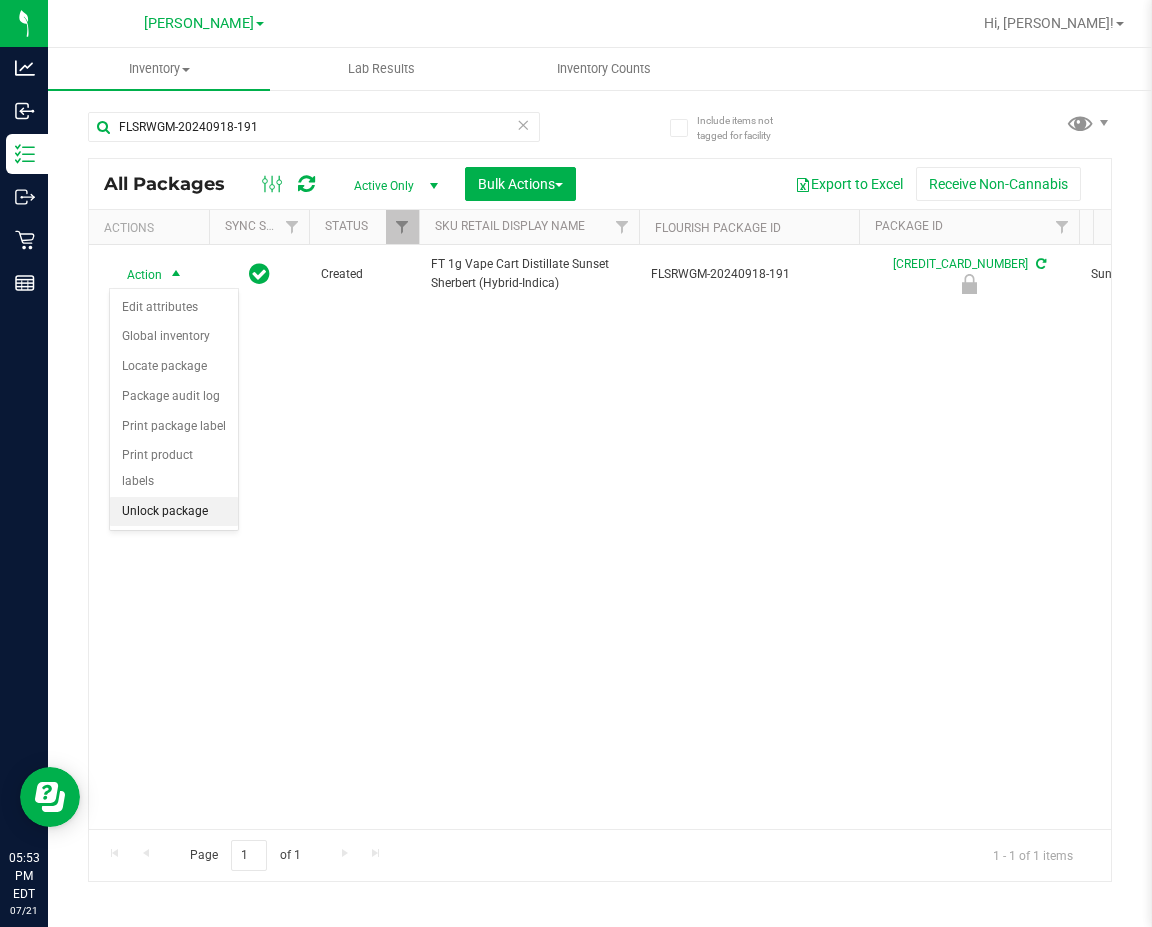 click on "Unlock package" at bounding box center [174, 512] 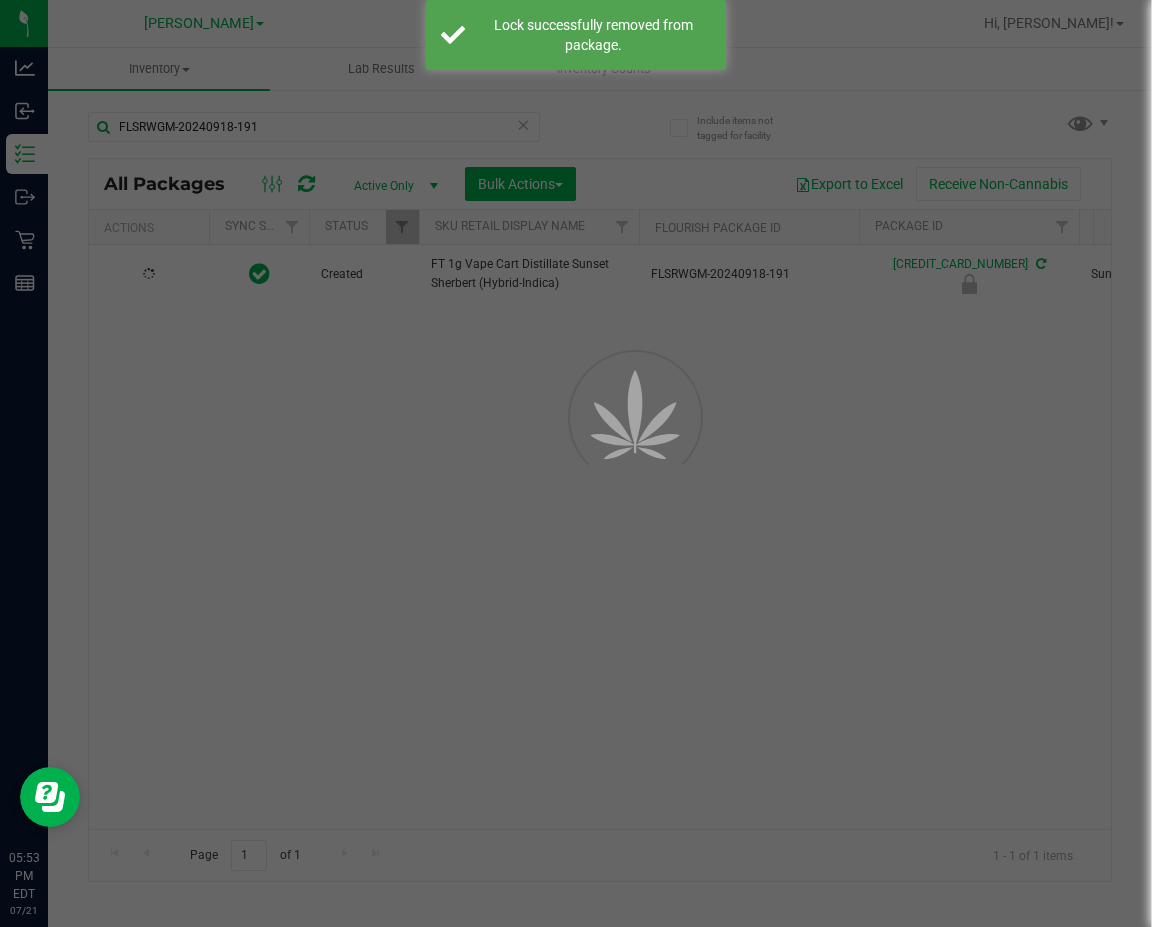 click at bounding box center (576, 463) 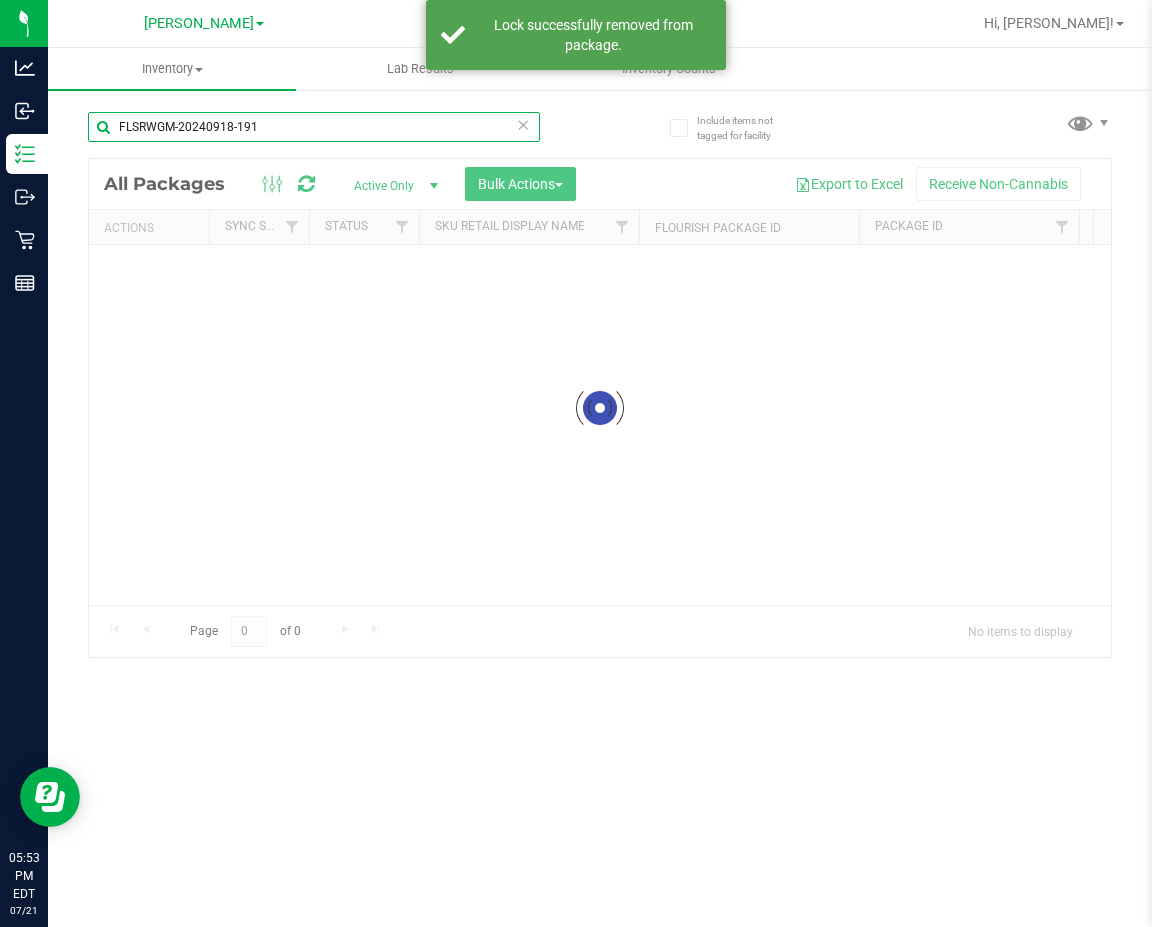 click on "FLSRWGM-20240918-191" at bounding box center [314, 127] 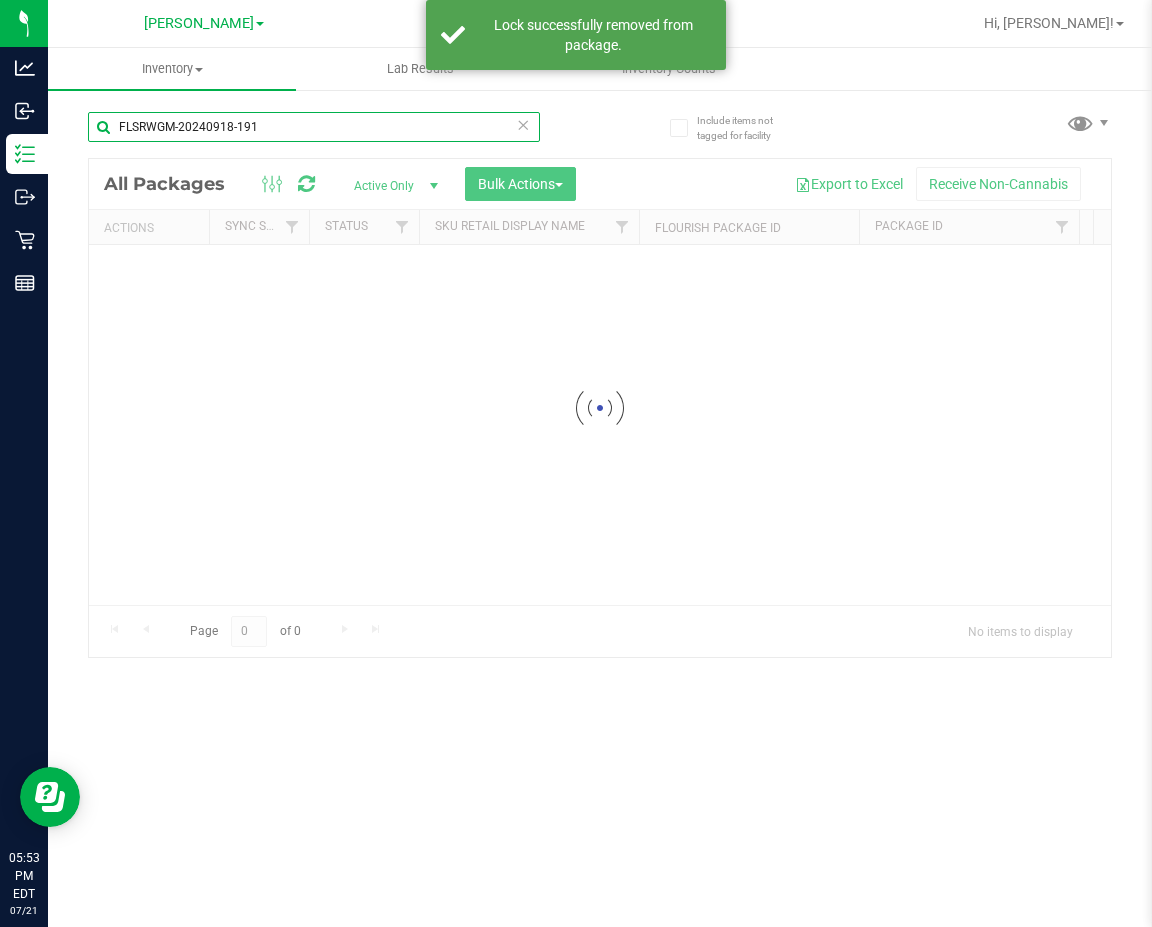 click on "FLSRWGM-20240918-191" at bounding box center (314, 127) 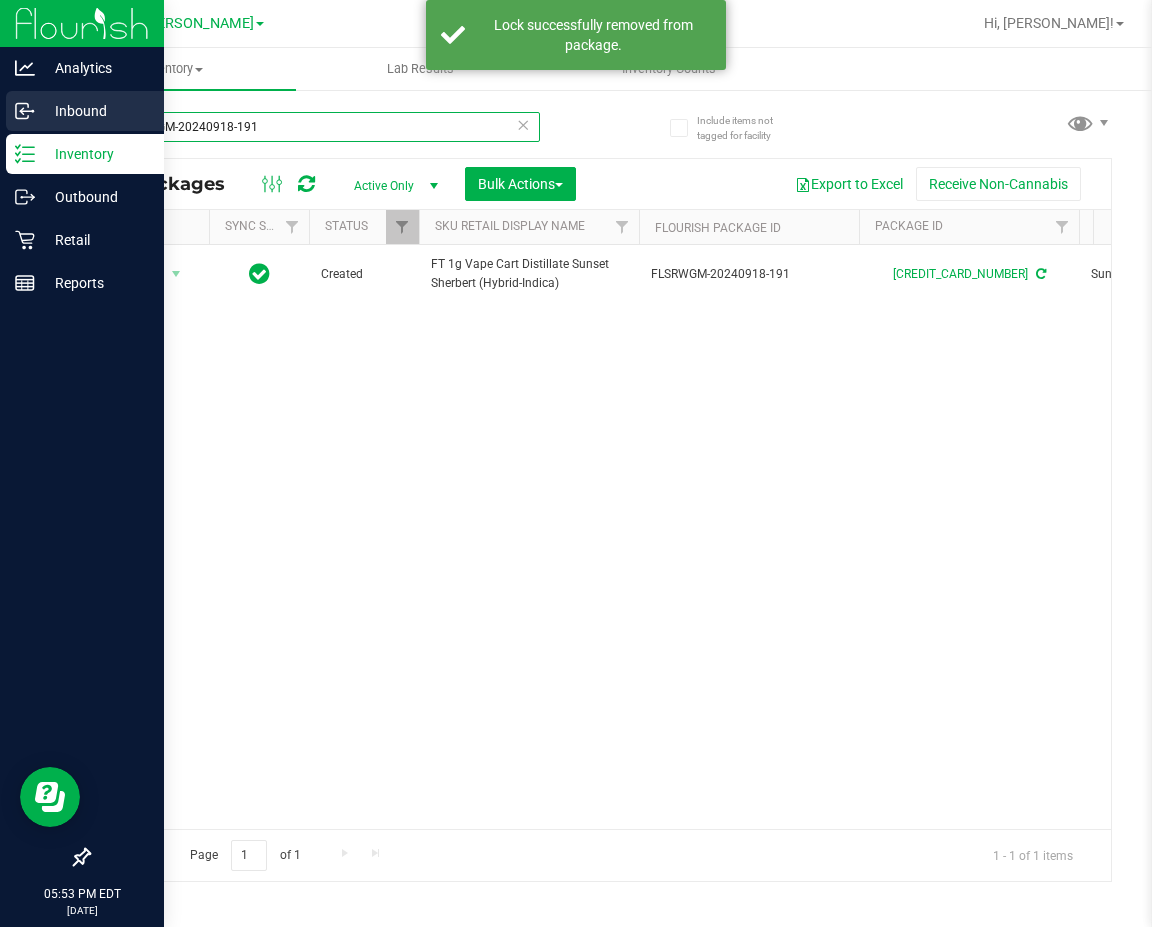 drag, startPoint x: 266, startPoint y: 131, endPoint x: 0, endPoint y: 101, distance: 267.68637 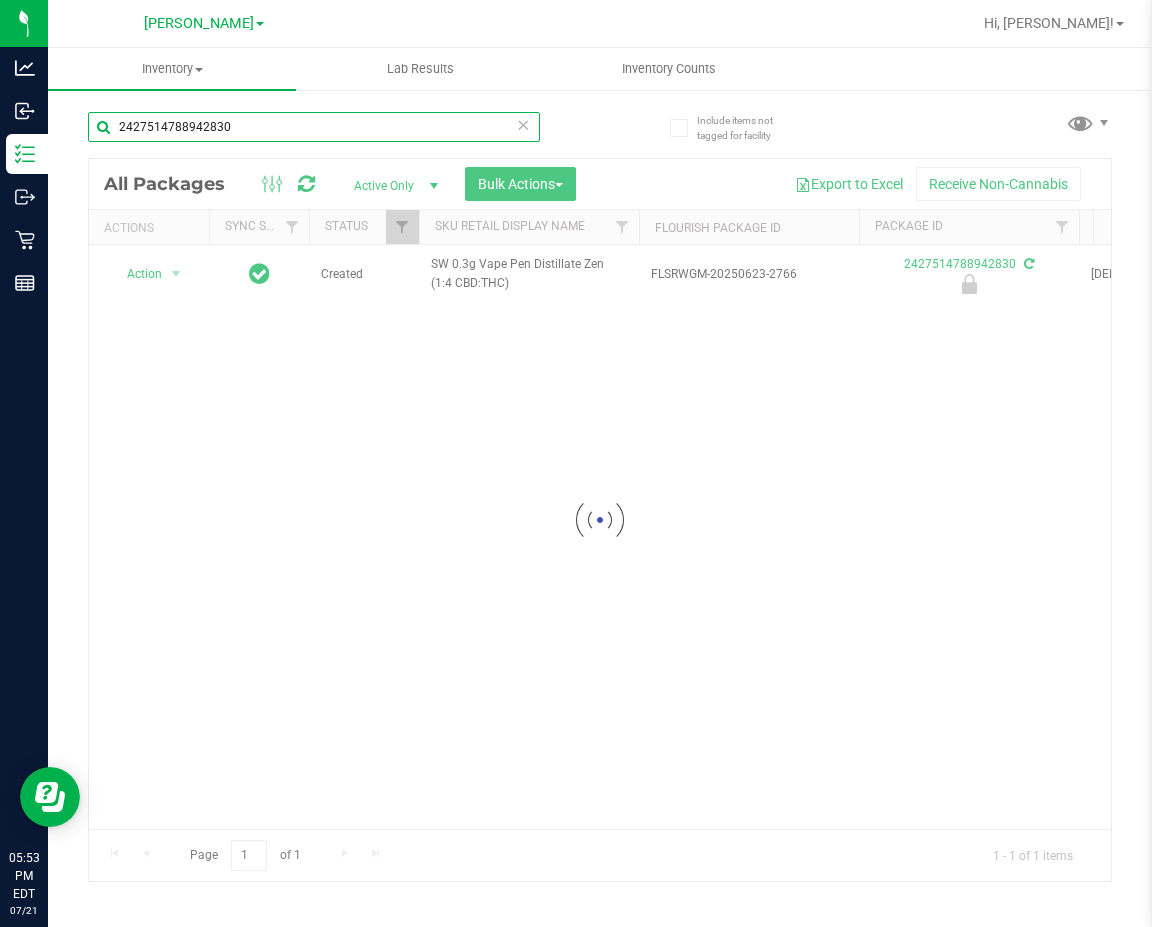 type on "2427514788942830" 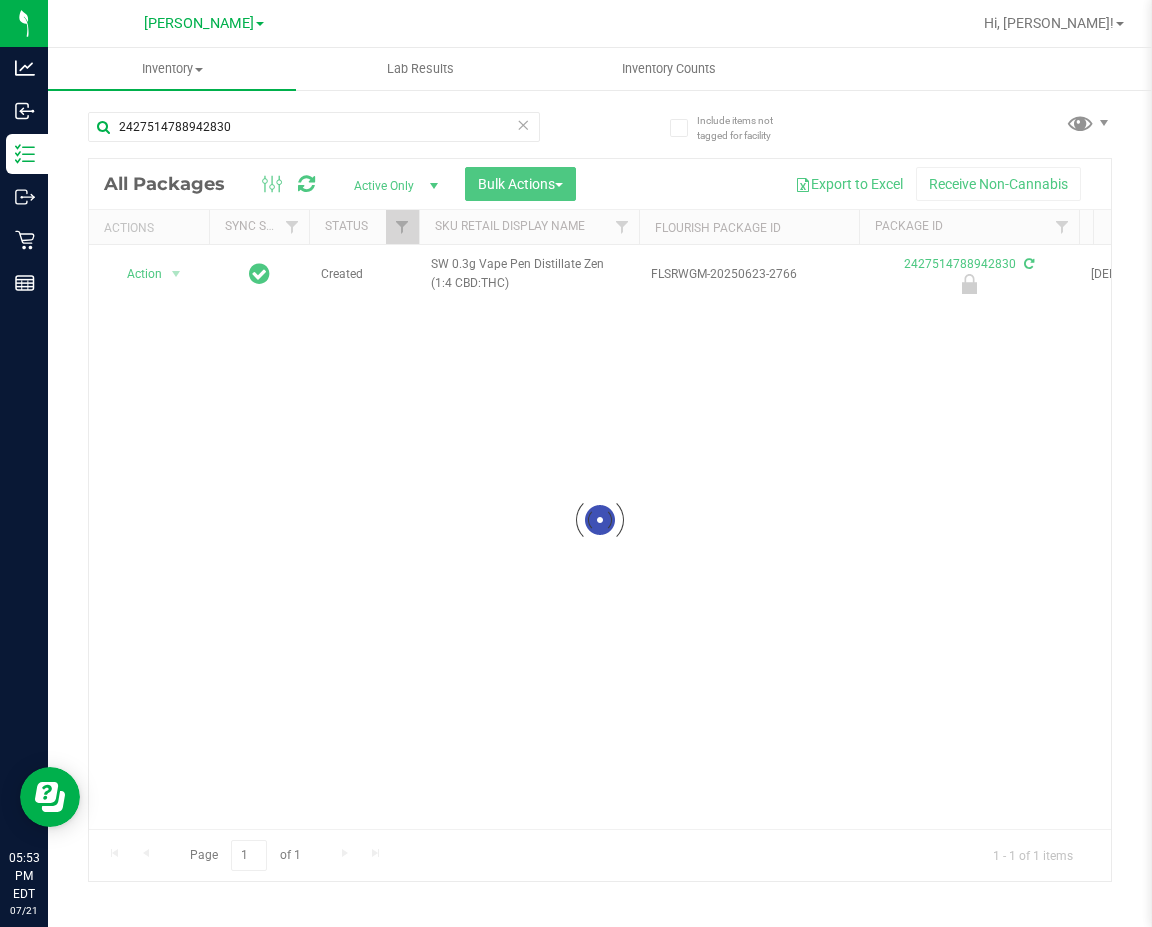 click at bounding box center (600, 520) 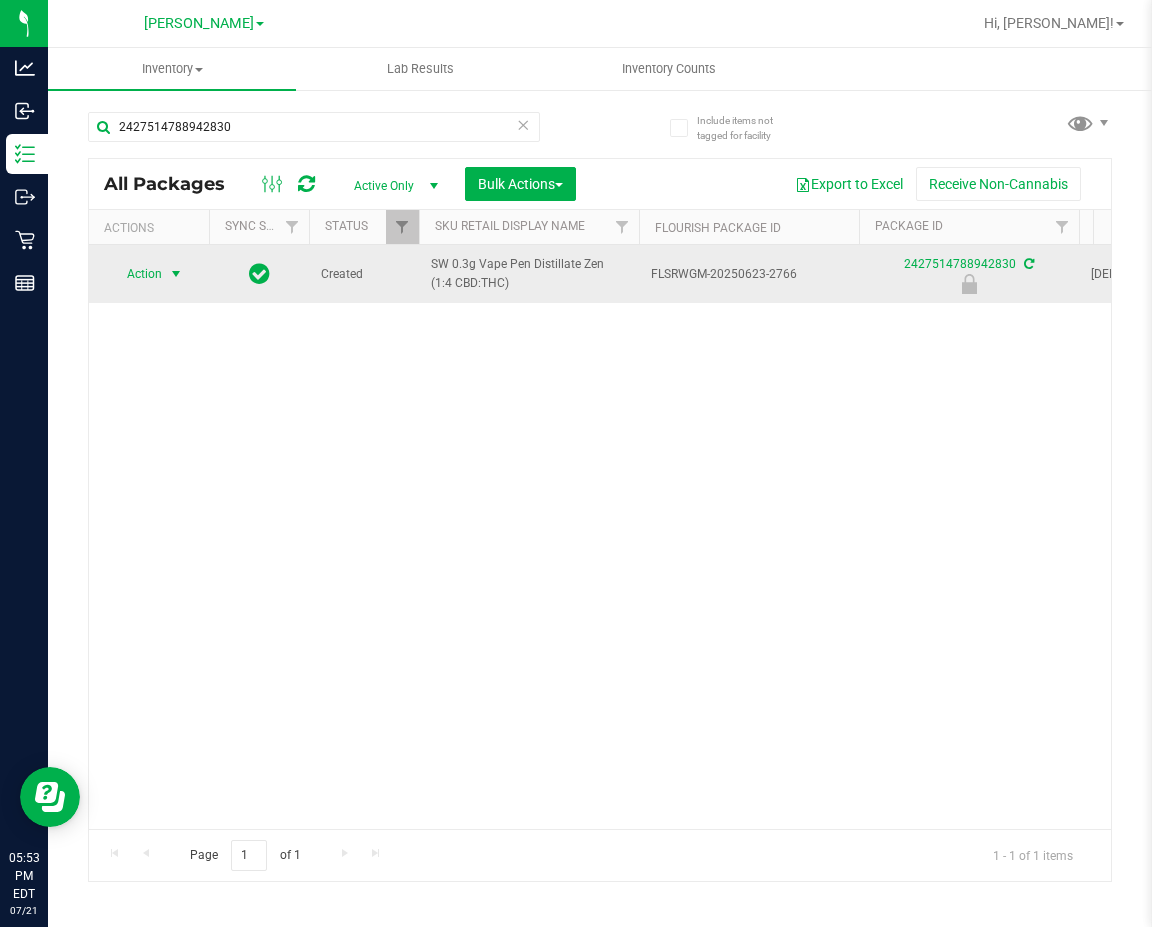 click on "Action" at bounding box center (136, 274) 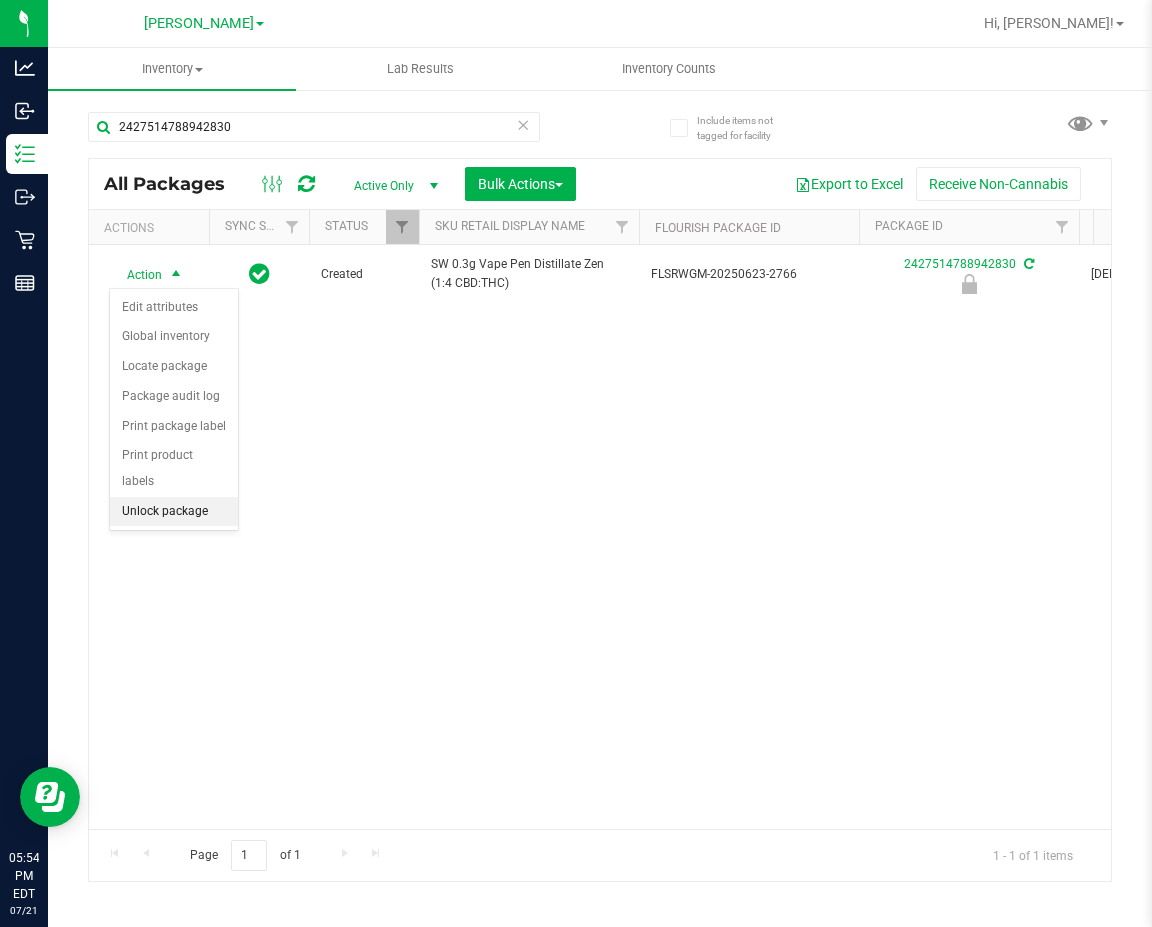 click on "Unlock package" at bounding box center (174, 512) 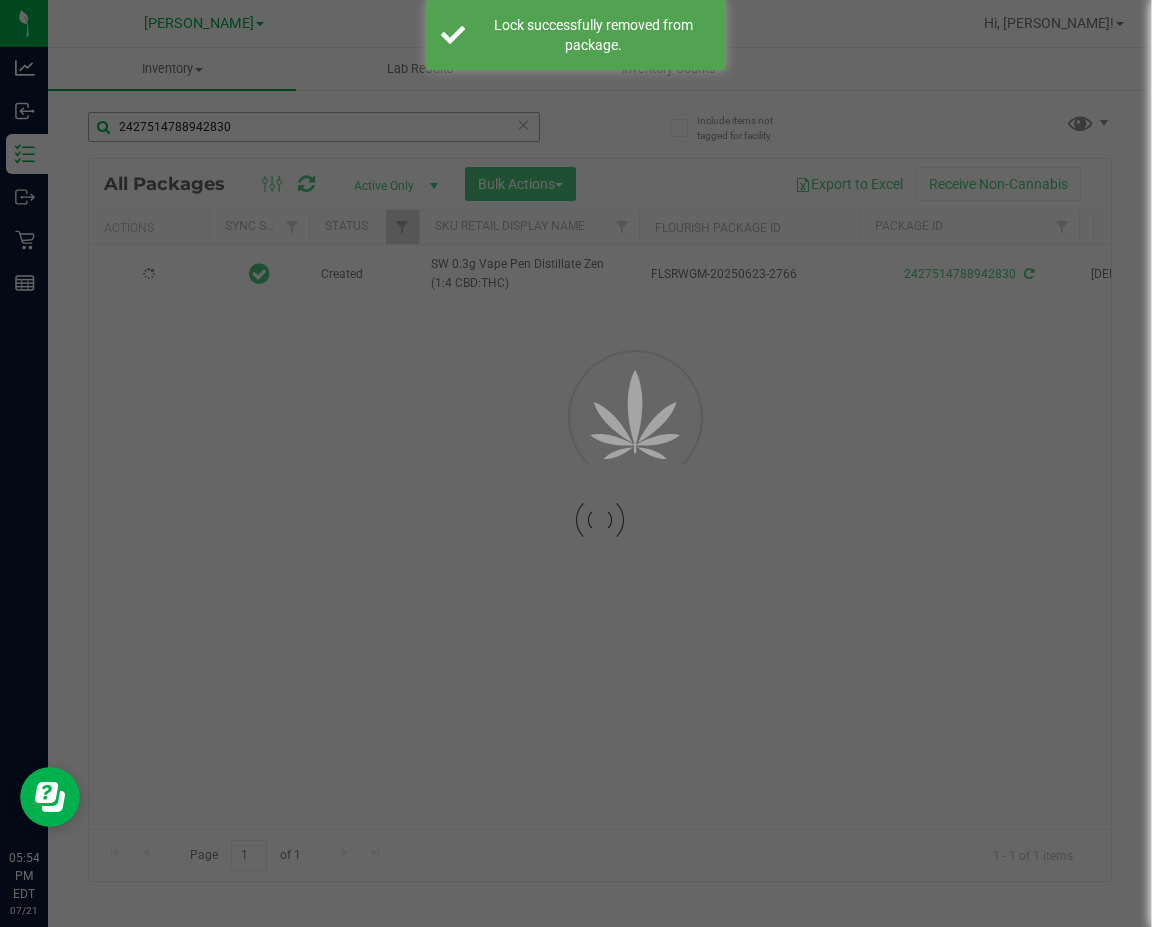 click at bounding box center (576, 463) 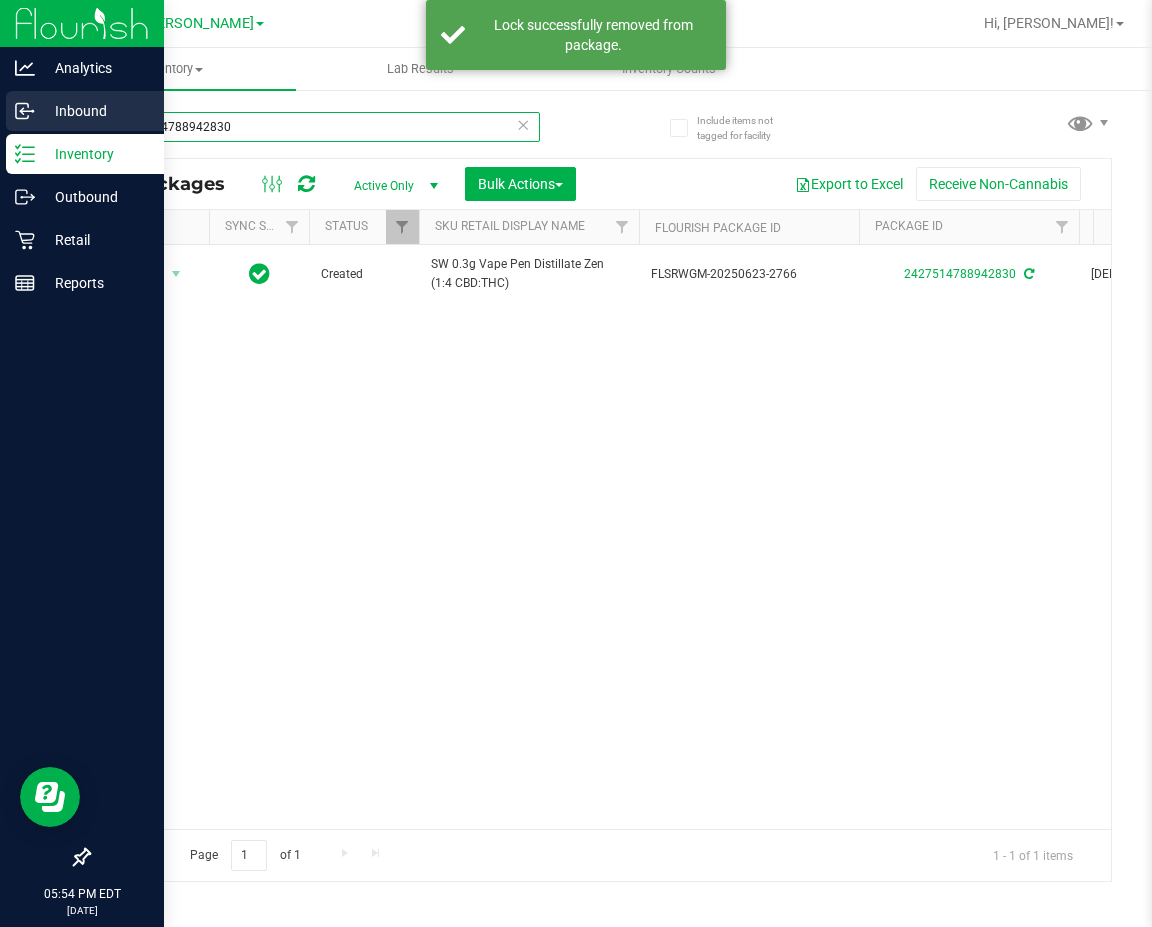 drag, startPoint x: 315, startPoint y: 134, endPoint x: 0, endPoint y: 92, distance: 317.78766 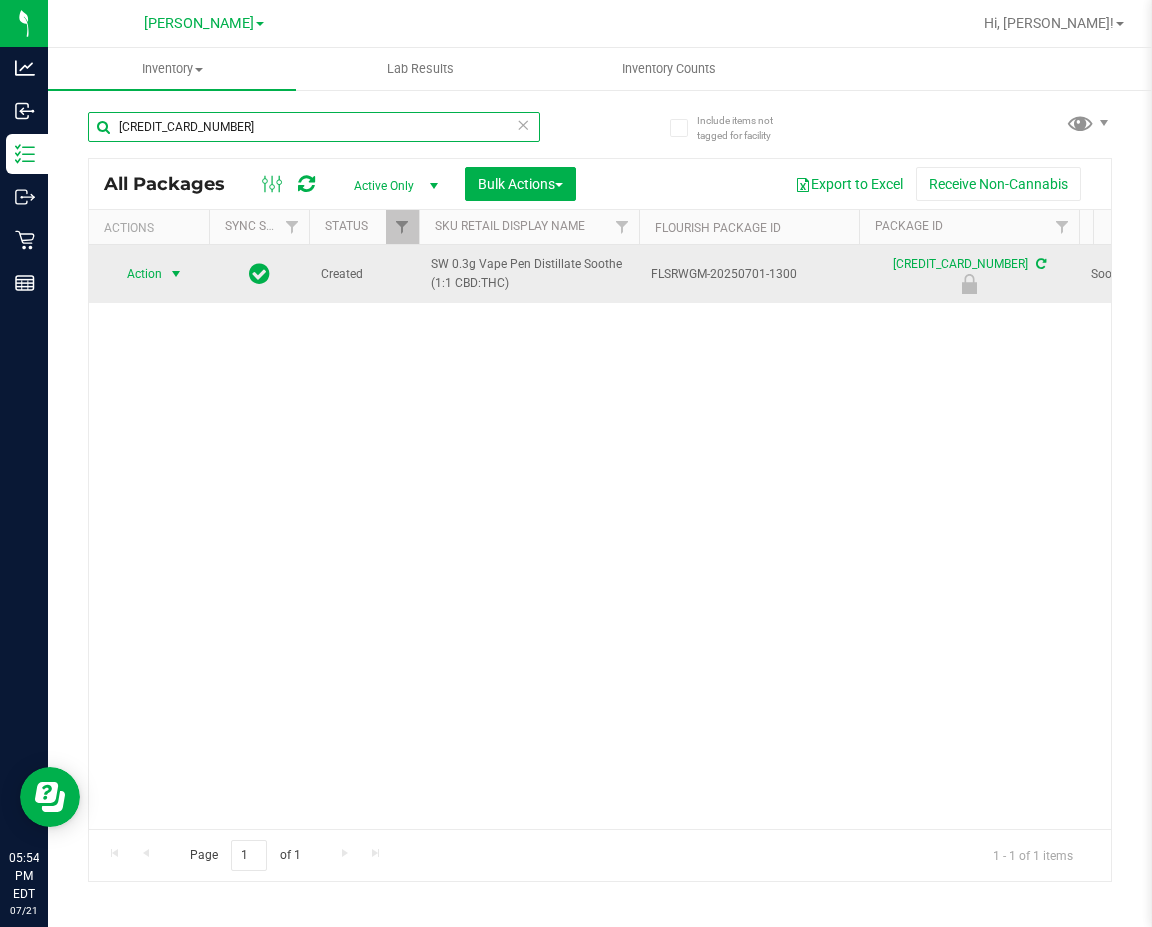 type on "[CREDIT_CARD_NUMBER]" 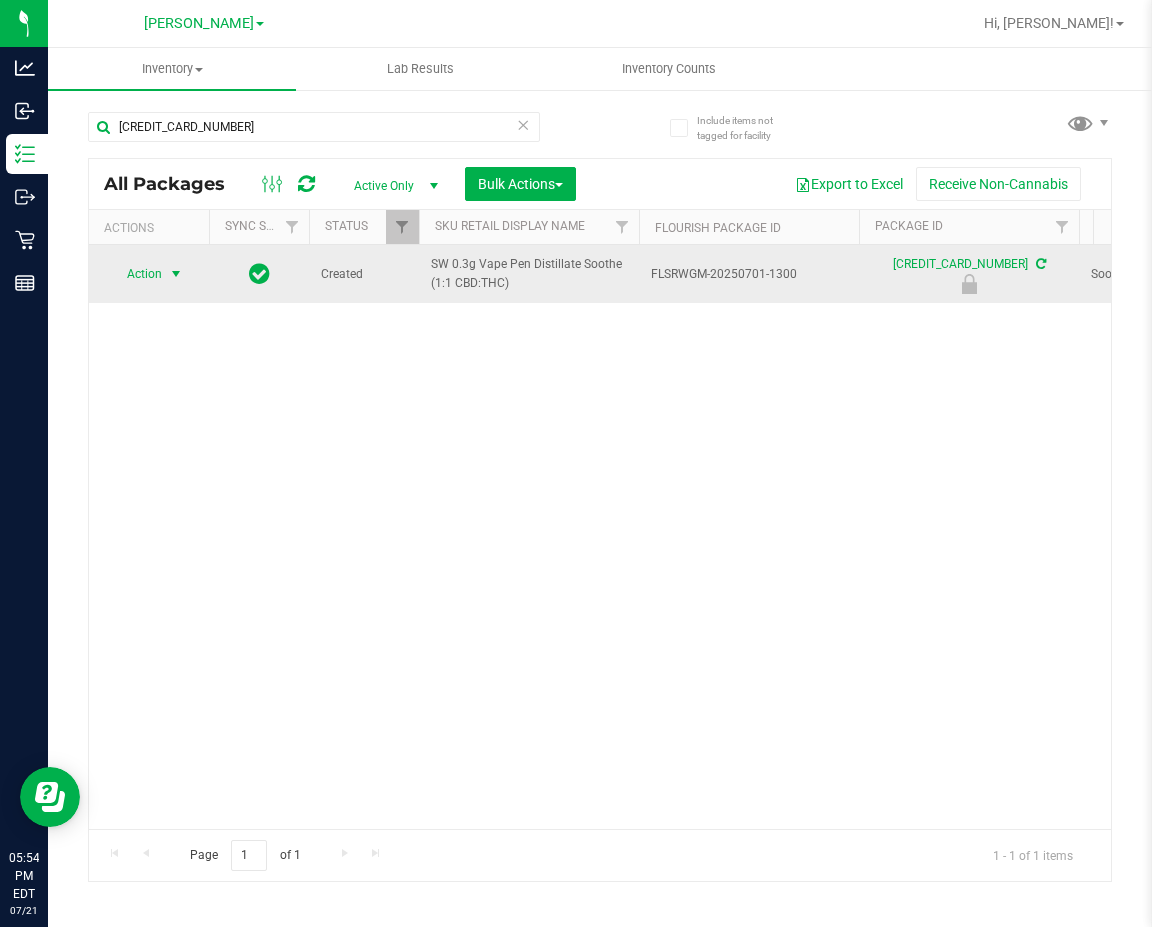 click on "Action" at bounding box center [136, 274] 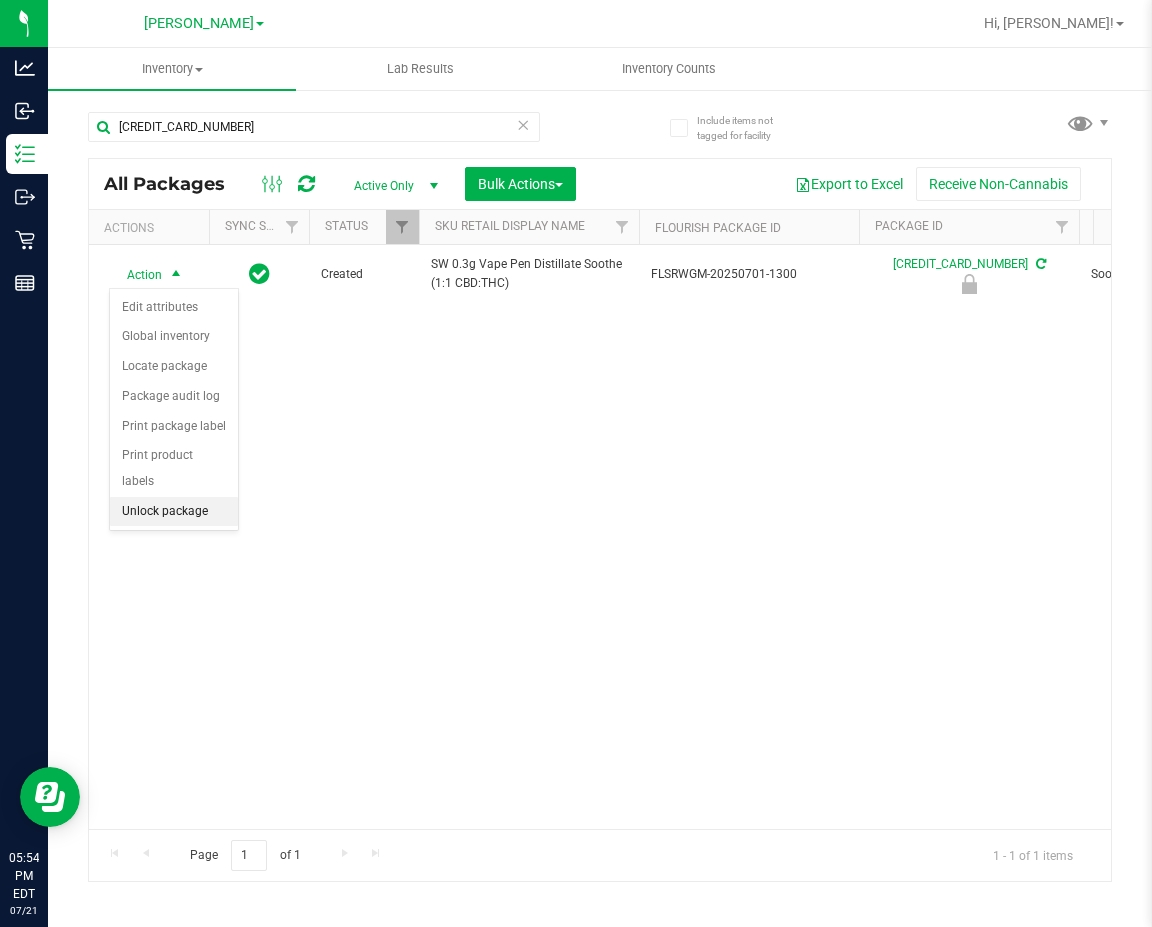 click on "Unlock package" at bounding box center (174, 512) 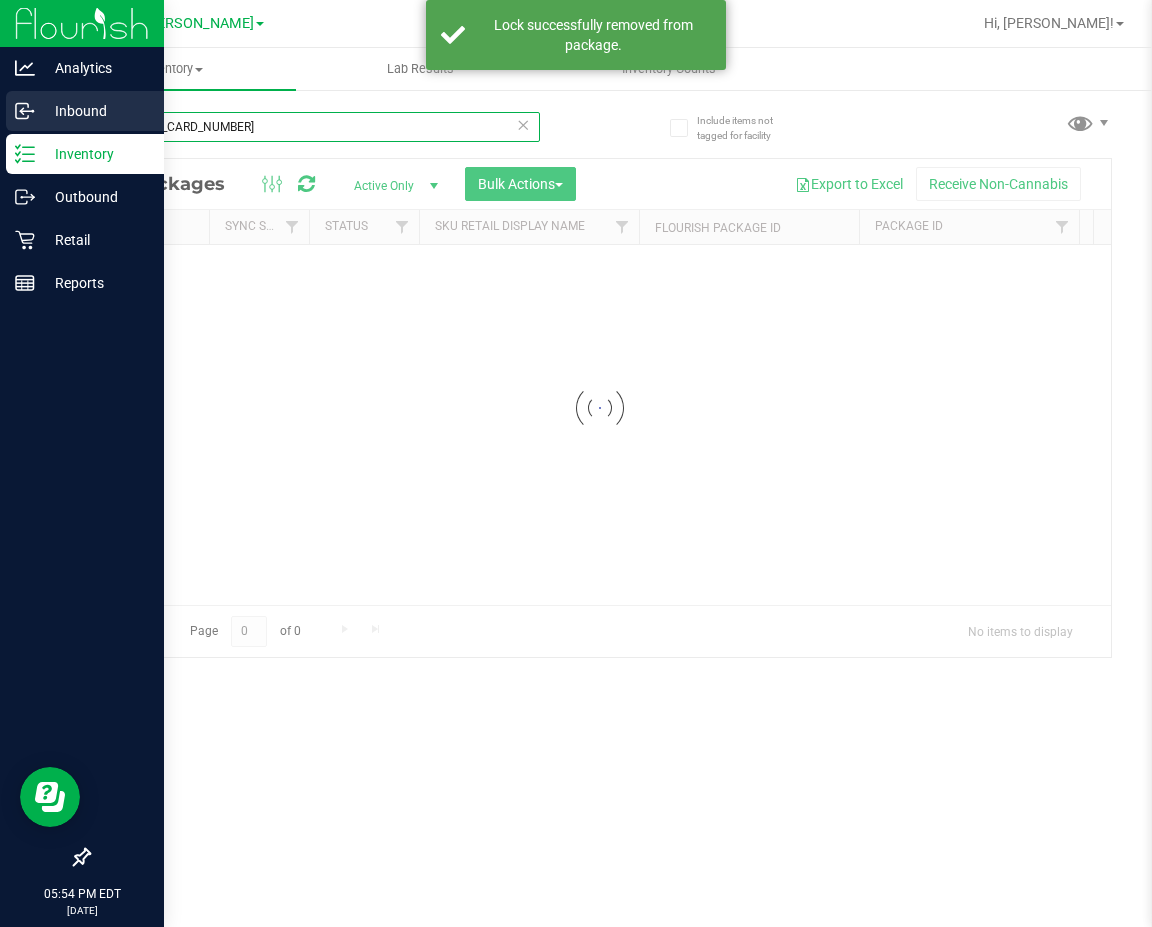 drag, startPoint x: 262, startPoint y: 129, endPoint x: 0, endPoint y: 84, distance: 265.83643 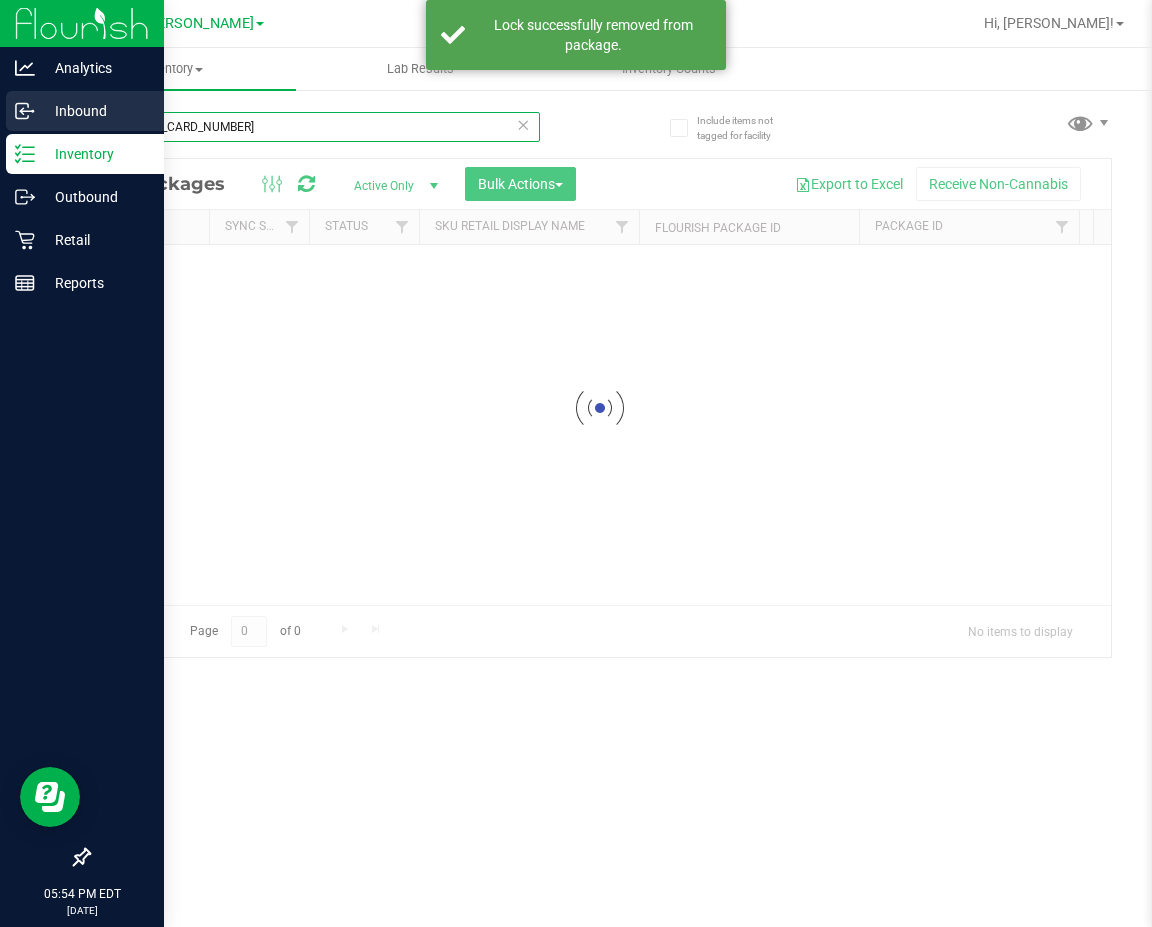 click on "Analytics Inbound Inventory Outbound Retail Reports 05:54 PM EDT [DATE]  07/21   [PERSON_NAME]   Hi, [PERSON_NAME]!
Inventory
All packages
All inventory
Waste log
Create inventory
Lab Results
Inventory Counts" at bounding box center (576, 463) 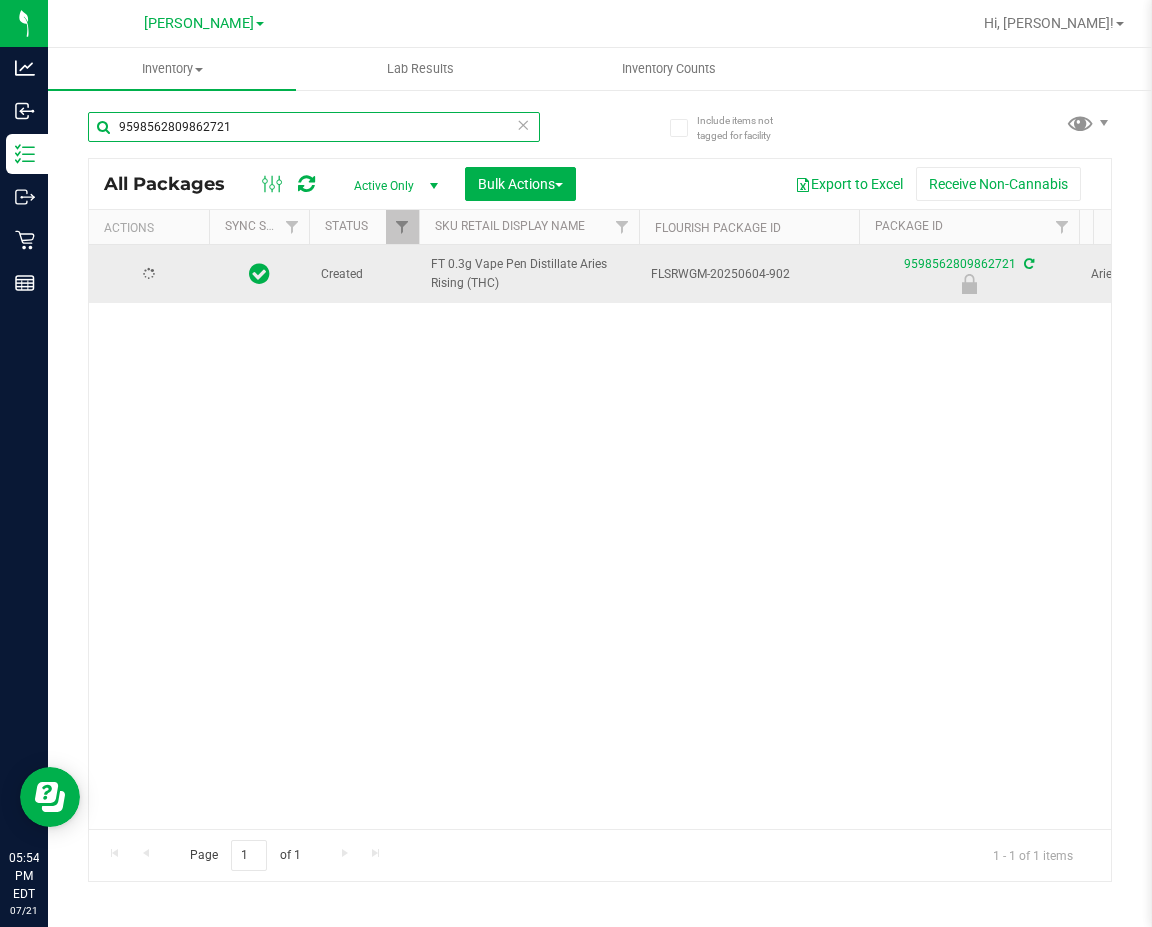 type on "9598562809862721" 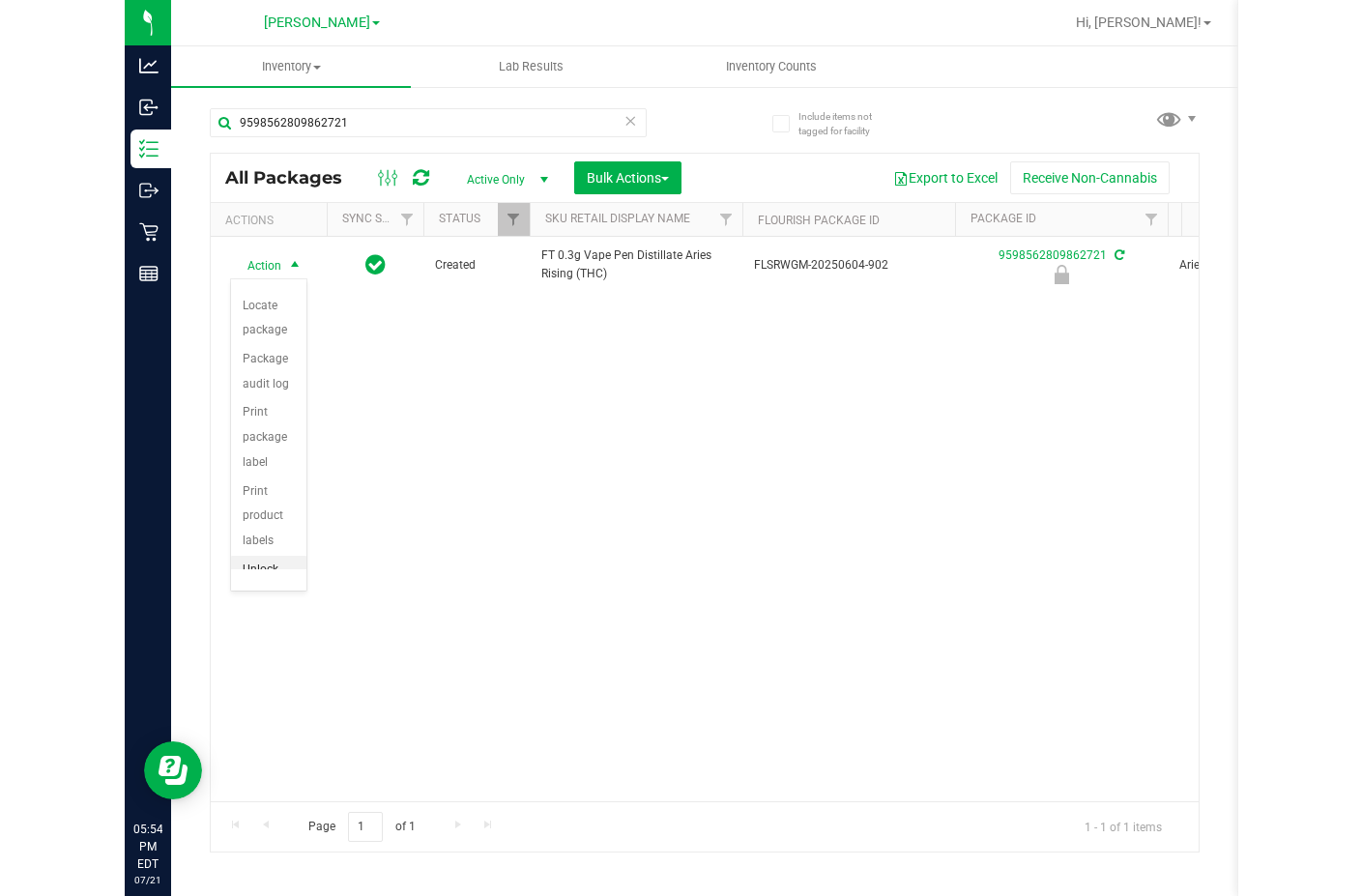 scroll, scrollTop: 138, scrollLeft: 0, axis: vertical 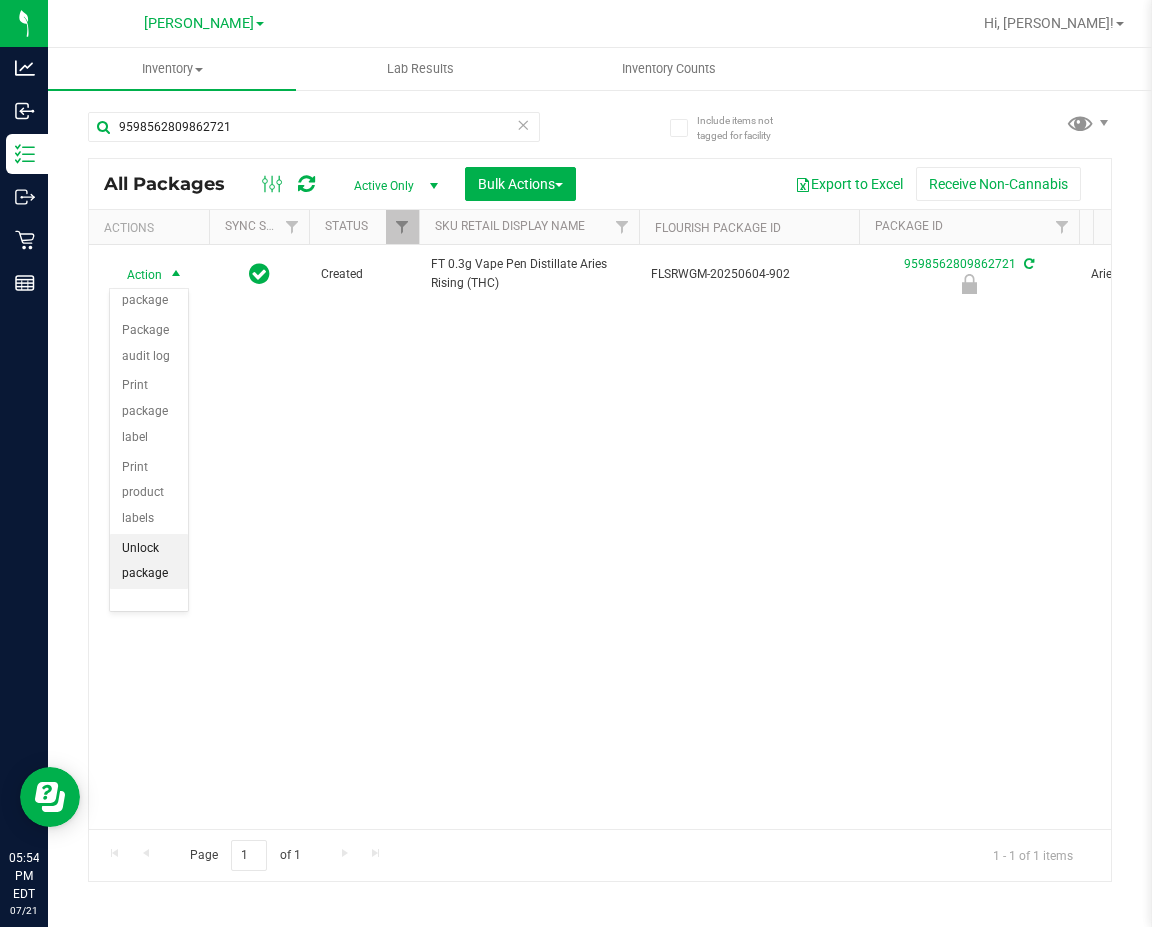 click on "Unlock package" at bounding box center (149, 561) 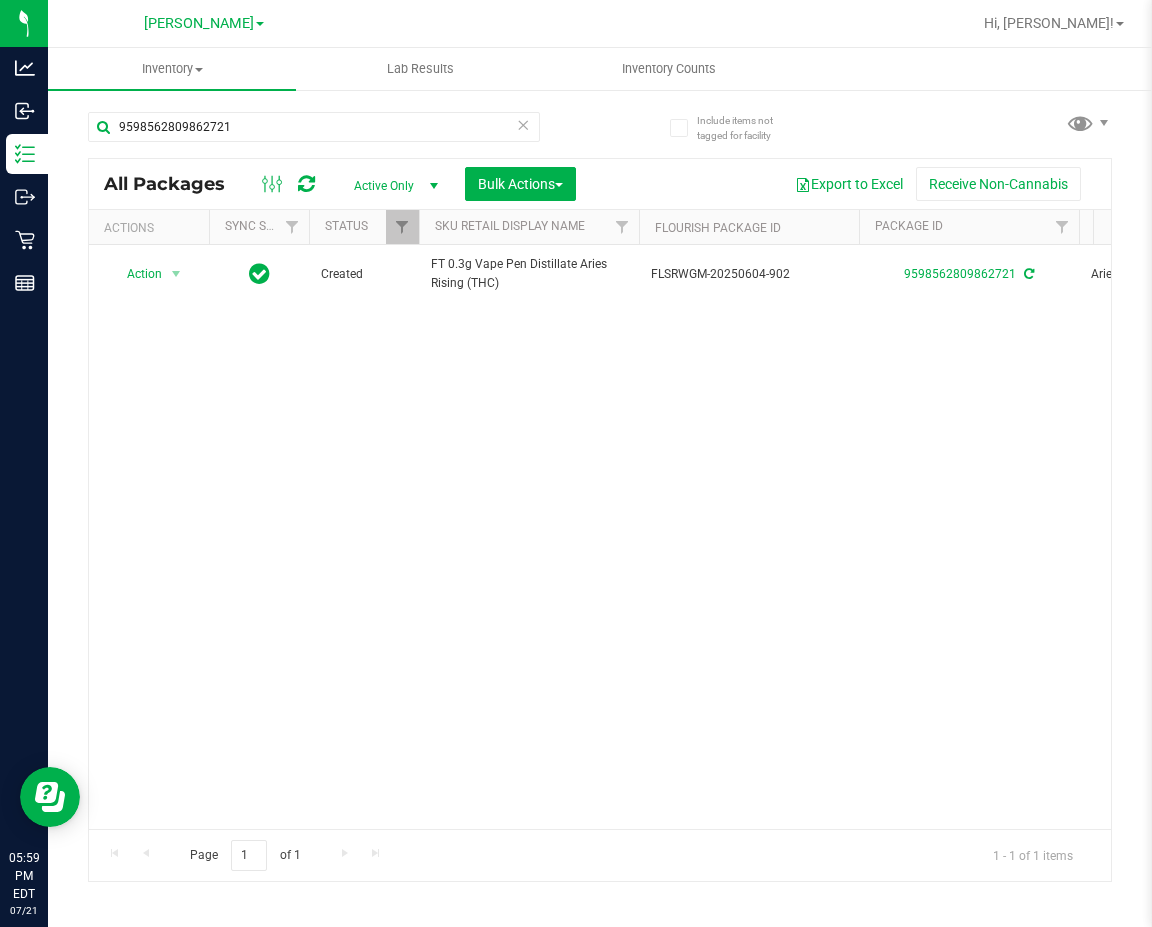 click on "Action Action Adjust qty Create package Edit attributes Global inventory Locate package Lock package Package audit log Print package label Print product labels Schedule for destruction
Created
FT 0.3g Vape Pen Distillate Aries Rising (THC)
FLSRWGM-20250604-902
9598562809862721
Aries Rising
Each
(0.3 g ea.)
79.9000 $35.00000
Vape Pen Disposable Distillate
20
0
20
[DATE] 09:59:00 EDT
FT - VAPE PEN DISTILLATE - 0.3G - ARR - THC
BAP-DP-FT-ARR" at bounding box center [600, 537] 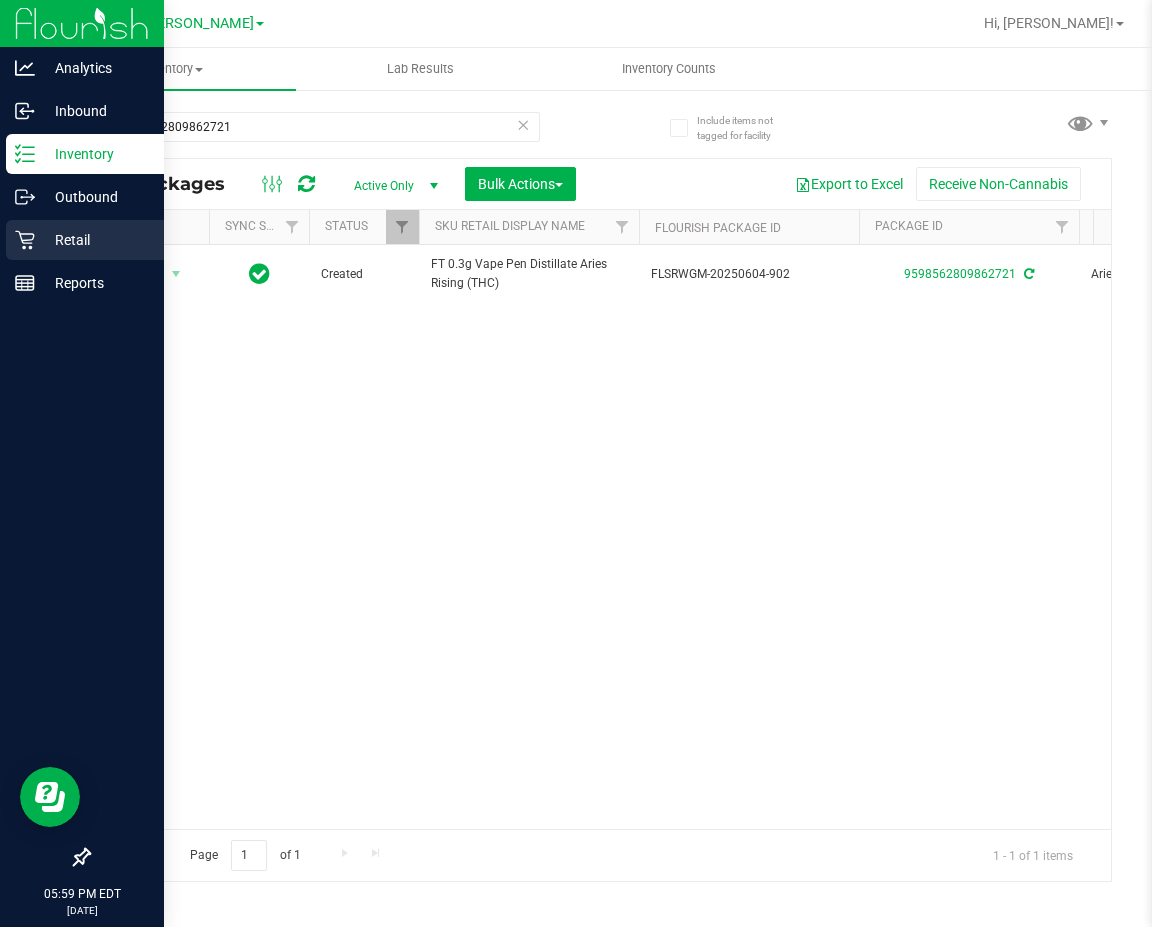 click 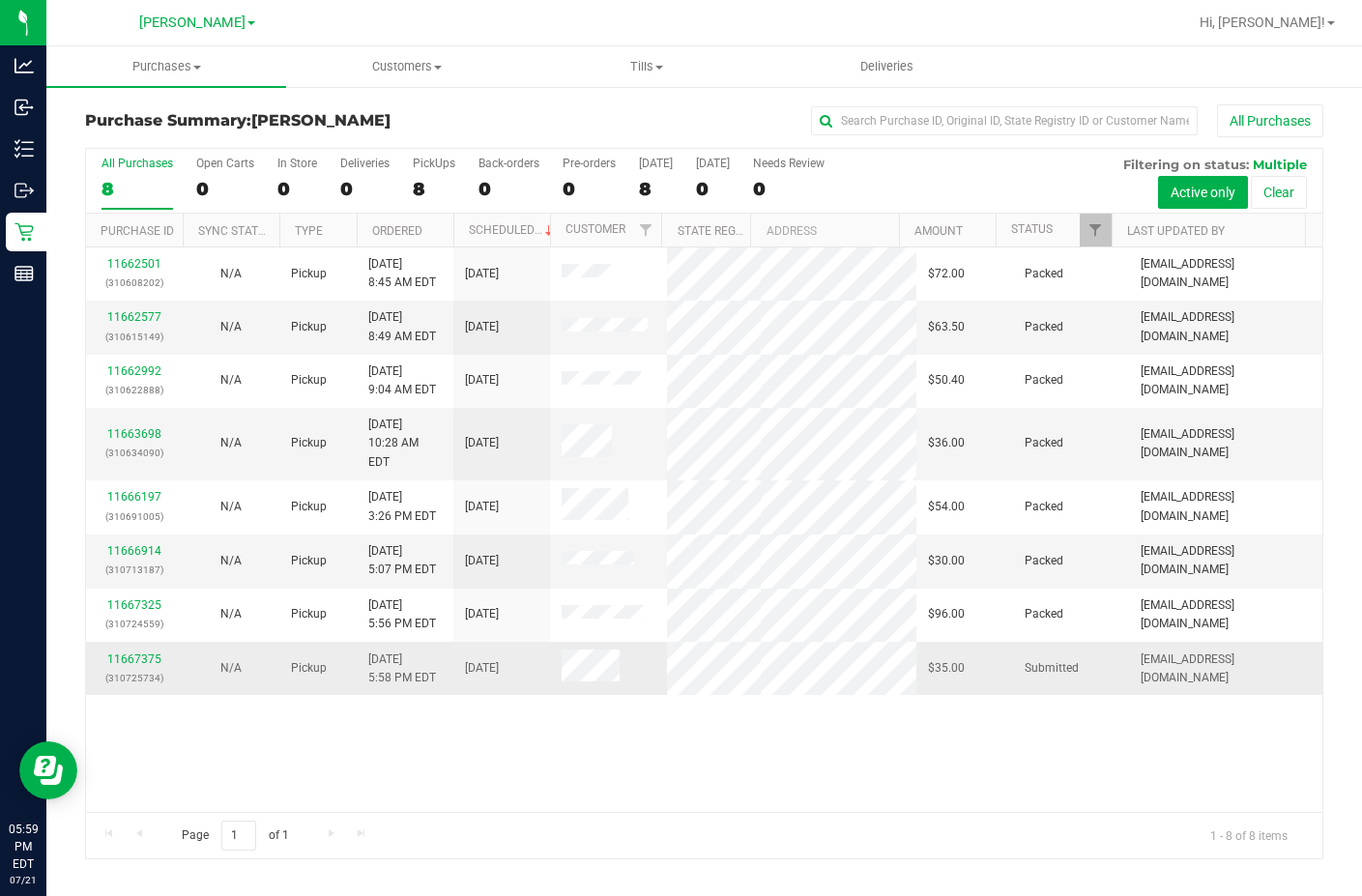 click on "11667375
(310725734)" at bounding box center [134, 669] 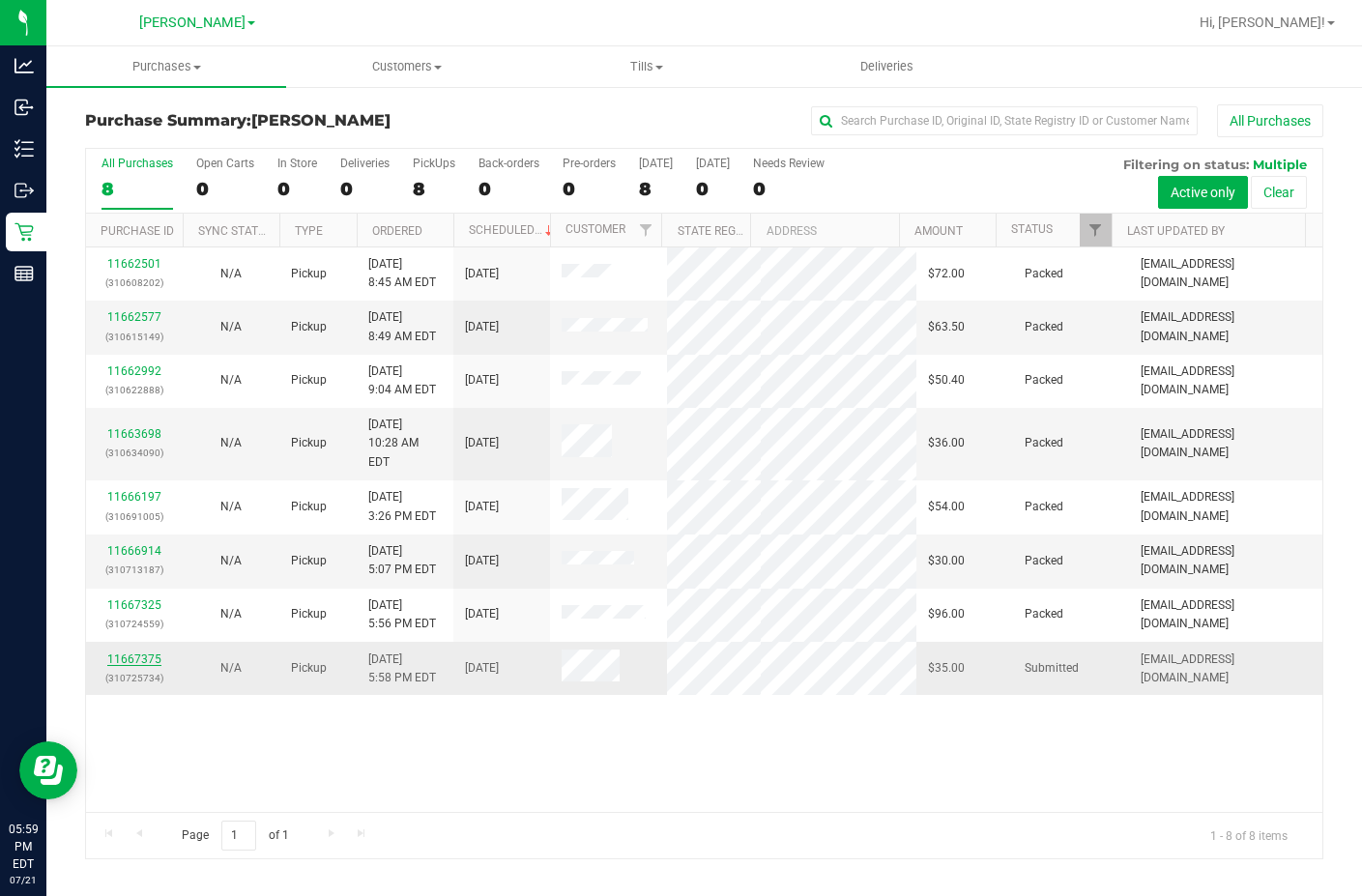 click on "11667375" at bounding box center (134, 659) 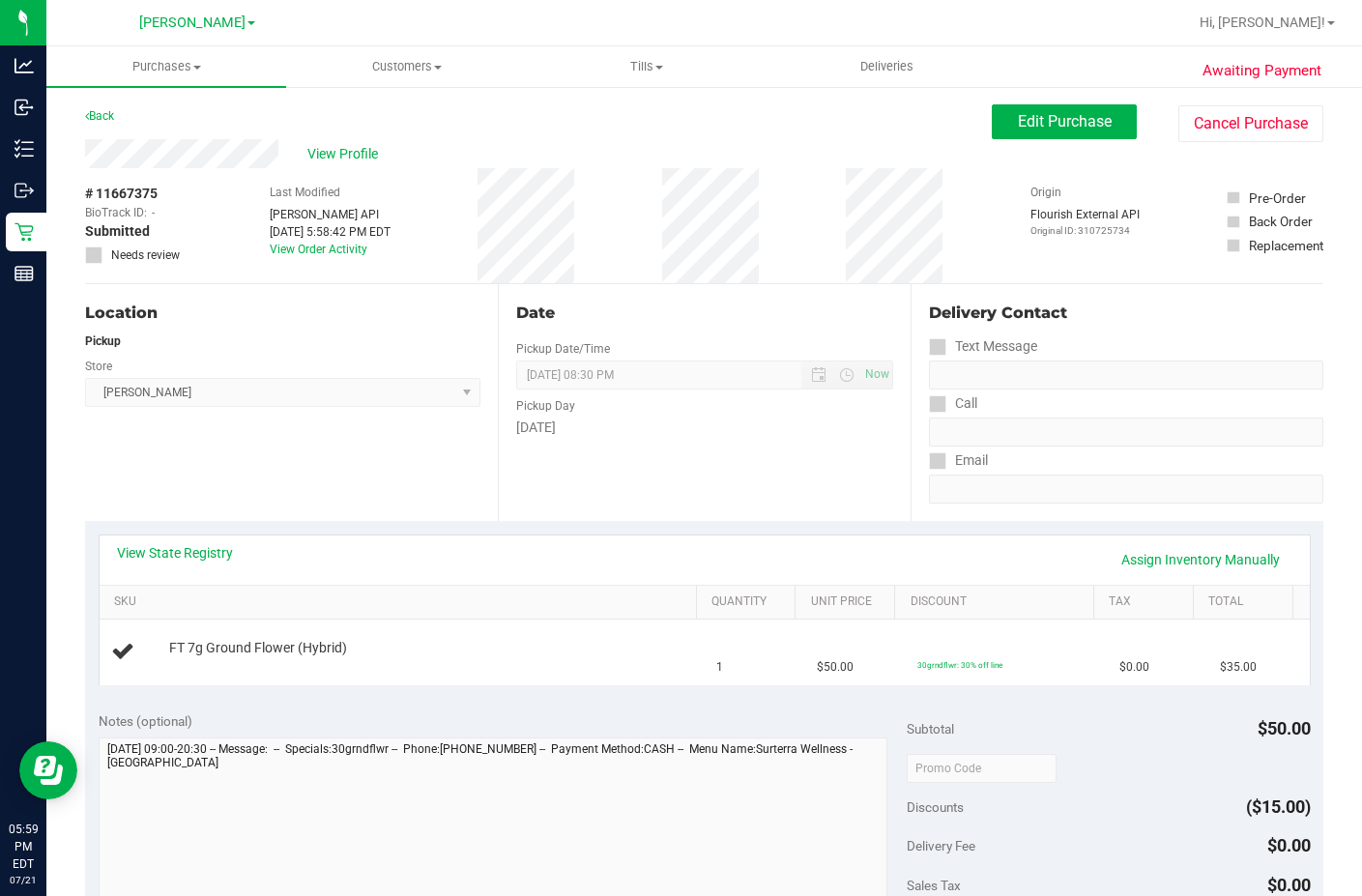 click on "Location
Pickup
Store
[GEOGRAPHIC_DATA][PERSON_NAME] Select Store [PERSON_NAME][GEOGRAPHIC_DATA] [PERSON_NAME][GEOGRAPHIC_DATA] WC [GEOGRAPHIC_DATA] [PERSON_NAME][GEOGRAPHIC_DATA] WC [GEOGRAPHIC_DATA] WC [GEOGRAPHIC_DATA] [PERSON_NAME] [GEOGRAPHIC_DATA] WC [GEOGRAPHIC_DATA] WC [GEOGRAPHIC_DATA] WC [GEOGRAPHIC_DATA] WC [GEOGRAPHIC_DATA][PERSON_NAME] WC Ft. Lauderdale WC Ft. [PERSON_NAME] [GEOGRAPHIC_DATA] WC Jax Atlantic WC JAX [GEOGRAPHIC_DATA] REP Jax WC [GEOGRAPHIC_DATA][PERSON_NAME] WC [GEOGRAPHIC_DATA][PERSON_NAME][GEOGRAPHIC_DATA] [GEOGRAPHIC_DATA] REP [PERSON_NAME][GEOGRAPHIC_DATA] [GEOGRAPHIC_DATA] [GEOGRAPHIC_DATA] 72nd WC [GEOGRAPHIC_DATA] WC [GEOGRAPHIC_DATA] [GEOGRAPHIC_DATA] [GEOGRAPHIC_DATA] [GEOGRAPHIC_DATA] [GEOGRAPHIC_DATA] [GEOGRAPHIC_DATA] [GEOGRAPHIC_DATA][PERSON_NAME] [GEOGRAPHIC_DATA] WC [GEOGRAPHIC_DATA] Ocala WC [GEOGRAPHIC_DATA] [PERSON_NAME][GEOGRAPHIC_DATA] Colonial [PERSON_NAME][GEOGRAPHIC_DATA] [GEOGRAPHIC_DATA] REP [GEOGRAPHIC_DATA] [PERSON_NAME][GEOGRAPHIC_DATA] WC [GEOGRAPHIC_DATA] WC [GEOGRAPHIC_DATA] WC [GEOGRAPHIC_DATA] [GEOGRAPHIC_DATA] [GEOGRAPHIC_DATA] WC [GEOGRAPHIC_DATA] WC [GEOGRAPHIC_DATA][PERSON_NAME] [PERSON_NAME][GEOGRAPHIC_DATA] WC [GEOGRAPHIC_DATA] WC [GEOGRAPHIC_DATA][PERSON_NAME][GEOGRAPHIC_DATA] WC [GEOGRAPHIC_DATA] [GEOGRAPHIC_DATA] REP [GEOGRAPHIC_DATA] WC [GEOGRAPHIC_DATA] [GEOGRAPHIC_DATA] Testing [GEOGRAPHIC_DATA] Warehouse [GEOGRAPHIC_DATA] [GEOGRAPHIC_DATA] [GEOGRAPHIC_DATA] [GEOGRAPHIC_DATA] [GEOGRAPHIC_DATA] [GEOGRAPHIC_DATA] Plano Retail WPB DC WPB WC" at bounding box center (291, 402) 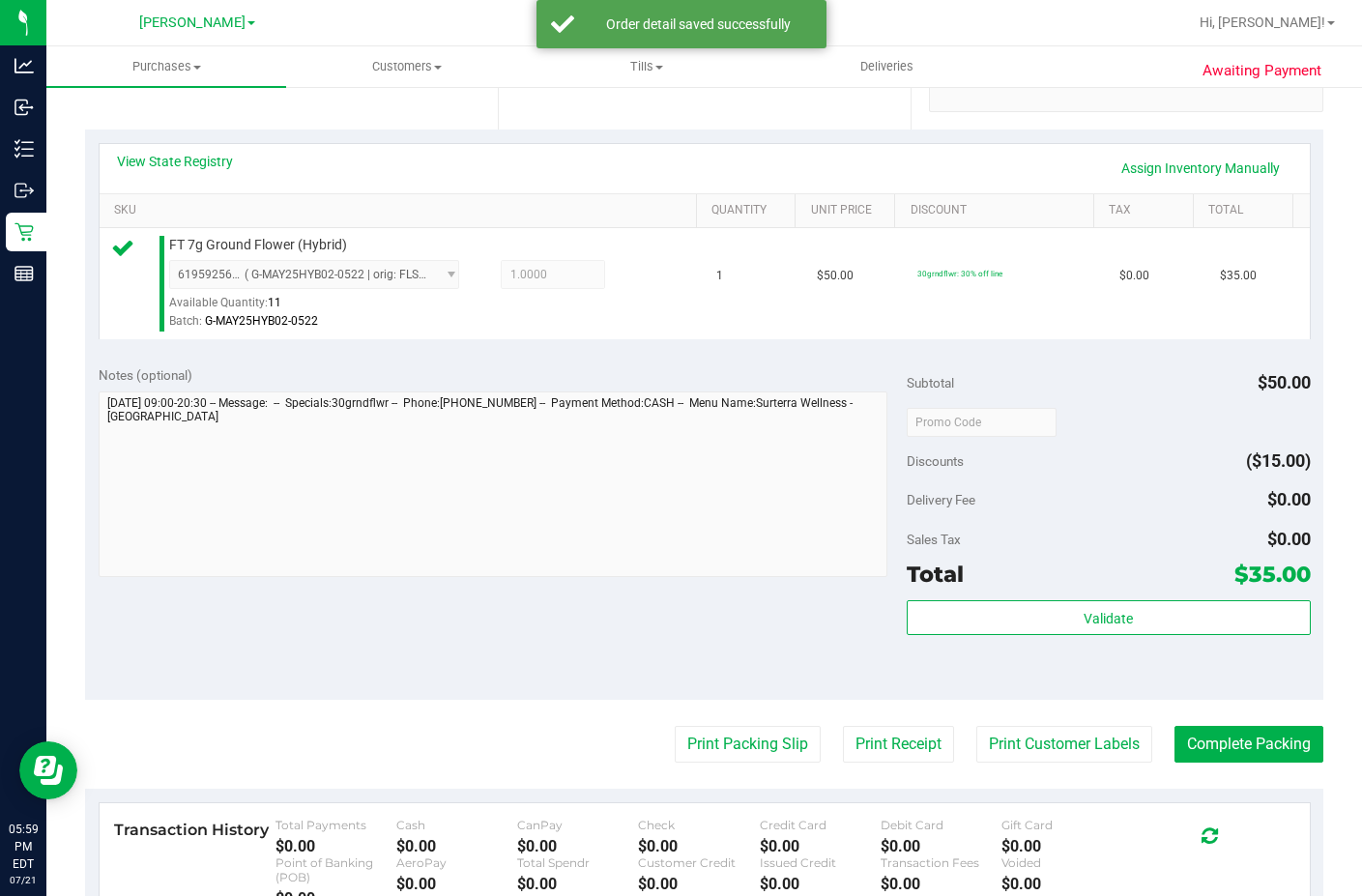scroll, scrollTop: 390, scrollLeft: 0, axis: vertical 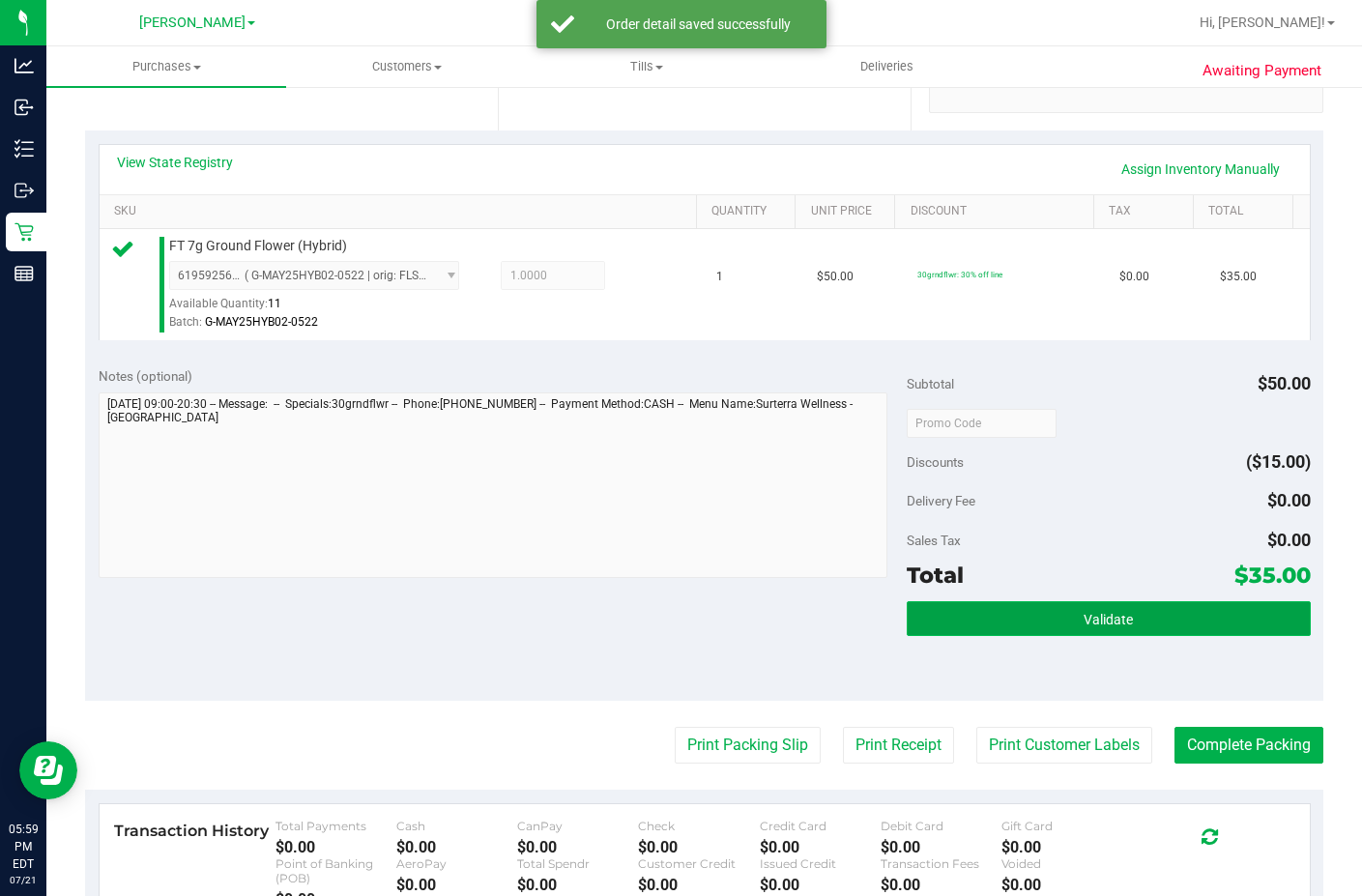 click on "Validate" at bounding box center (1109, 619) 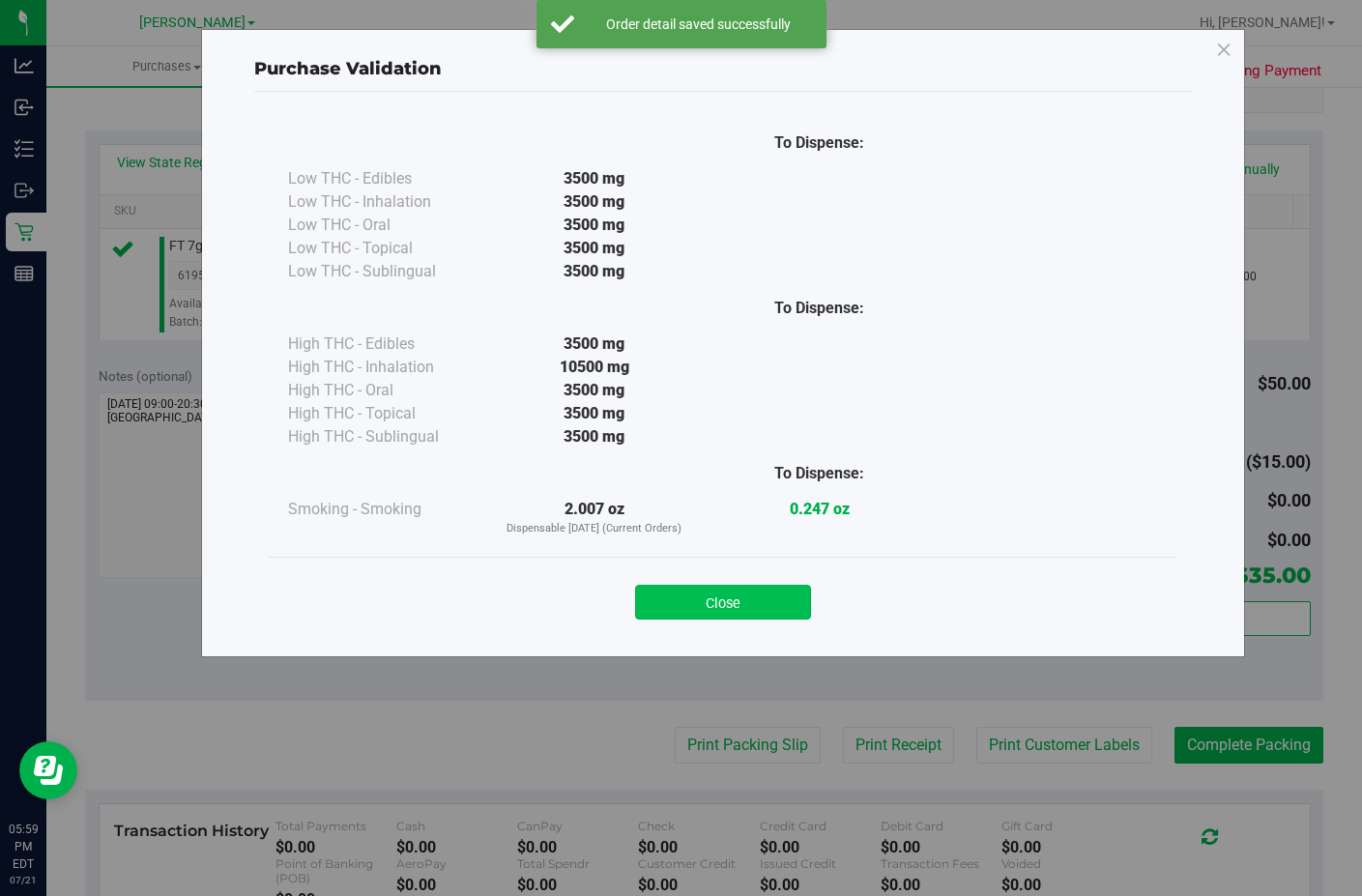 click on "Close" at bounding box center (723, 602) 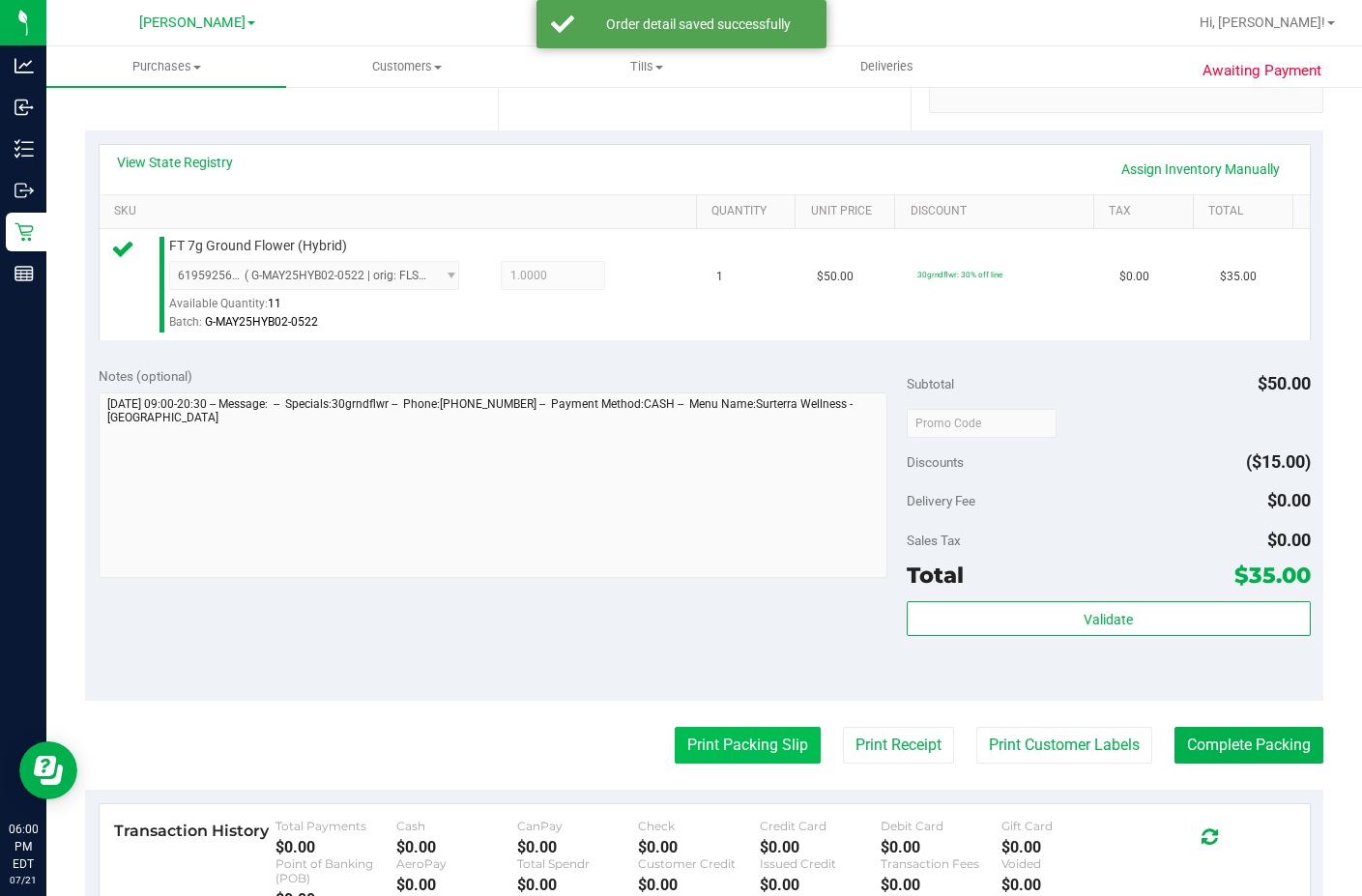 click on "Print Packing Slip" at bounding box center (747, 745) 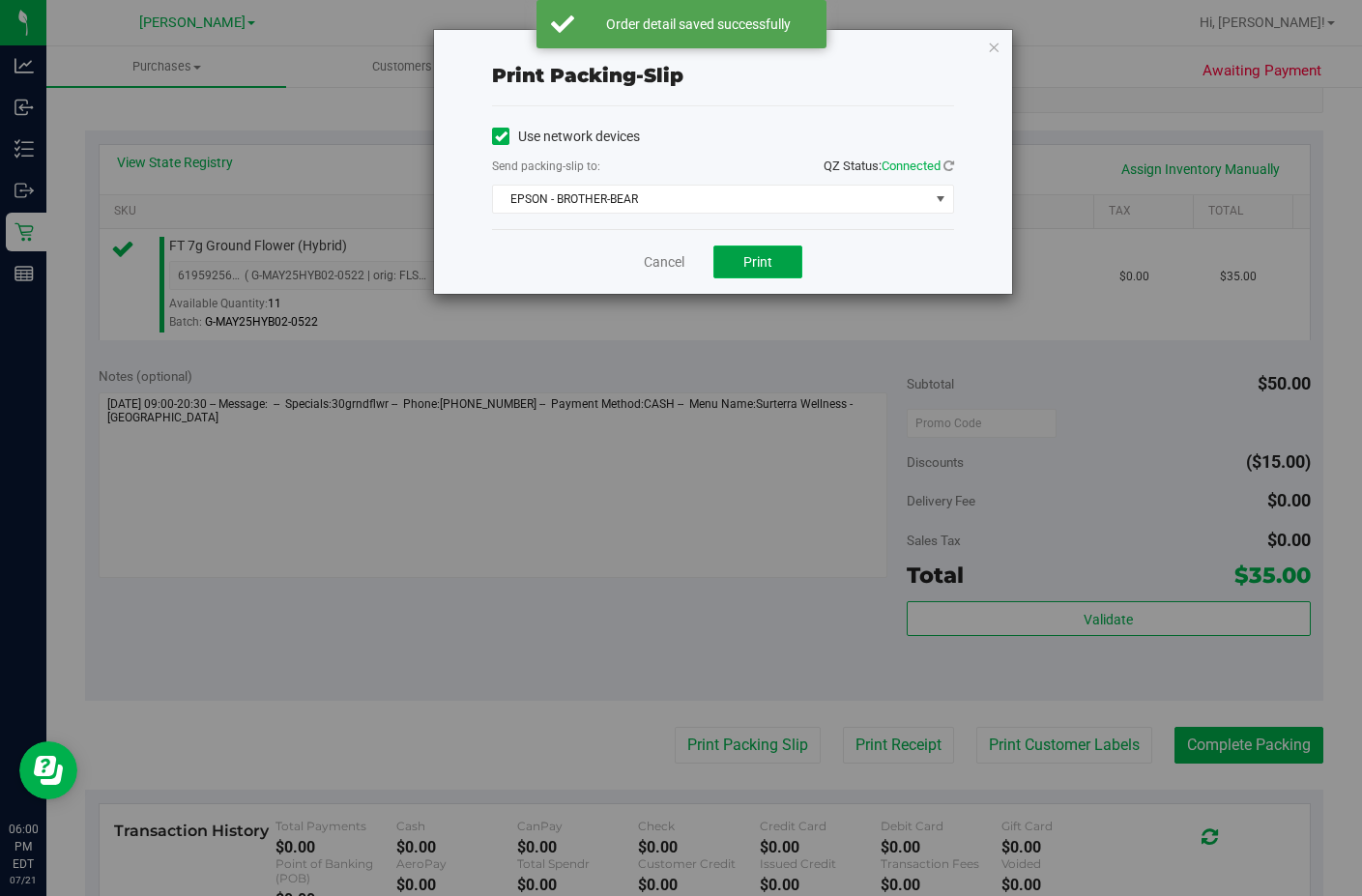 click on "Print" at bounding box center [758, 262] 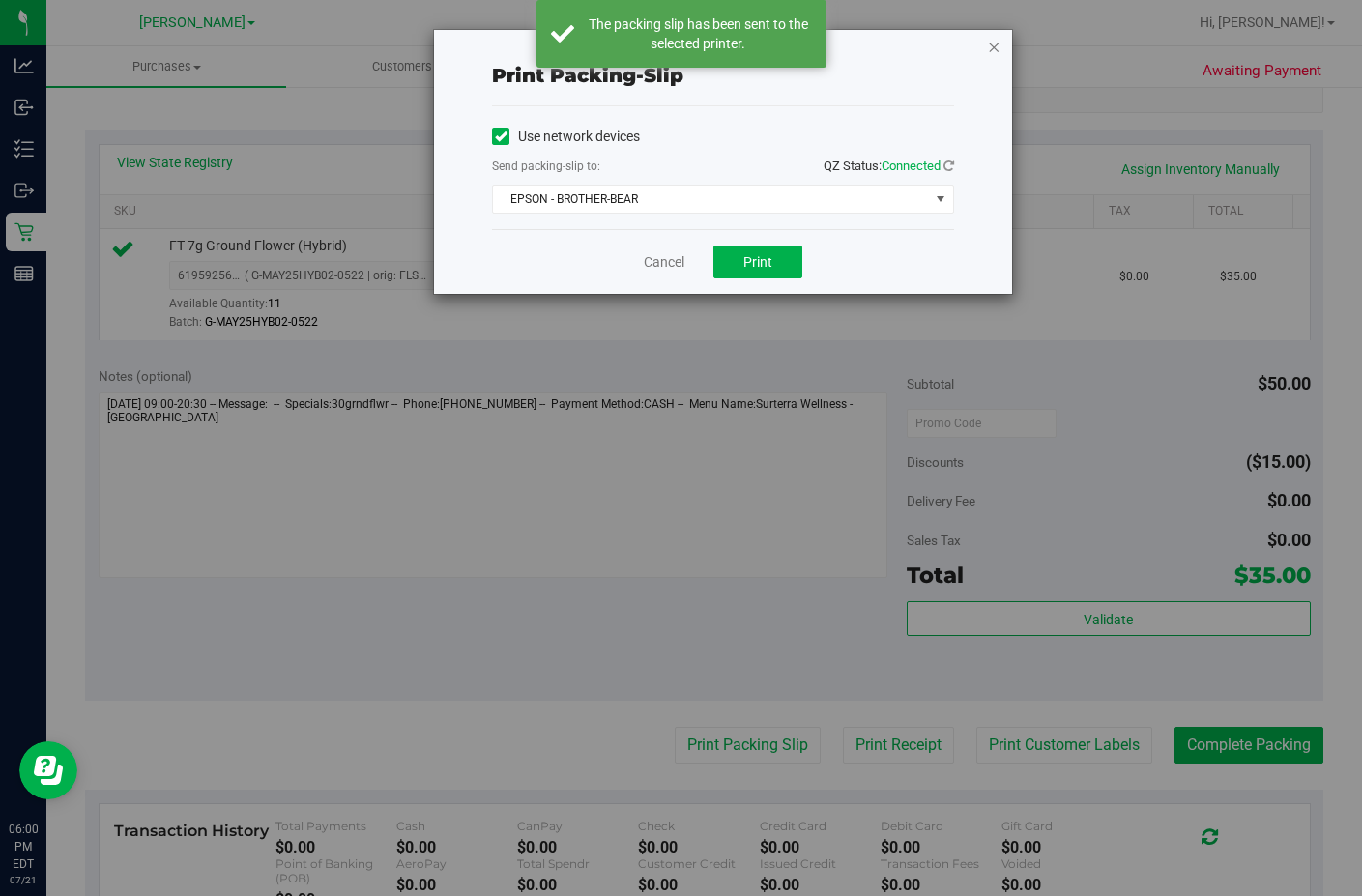 click at bounding box center (994, 46) 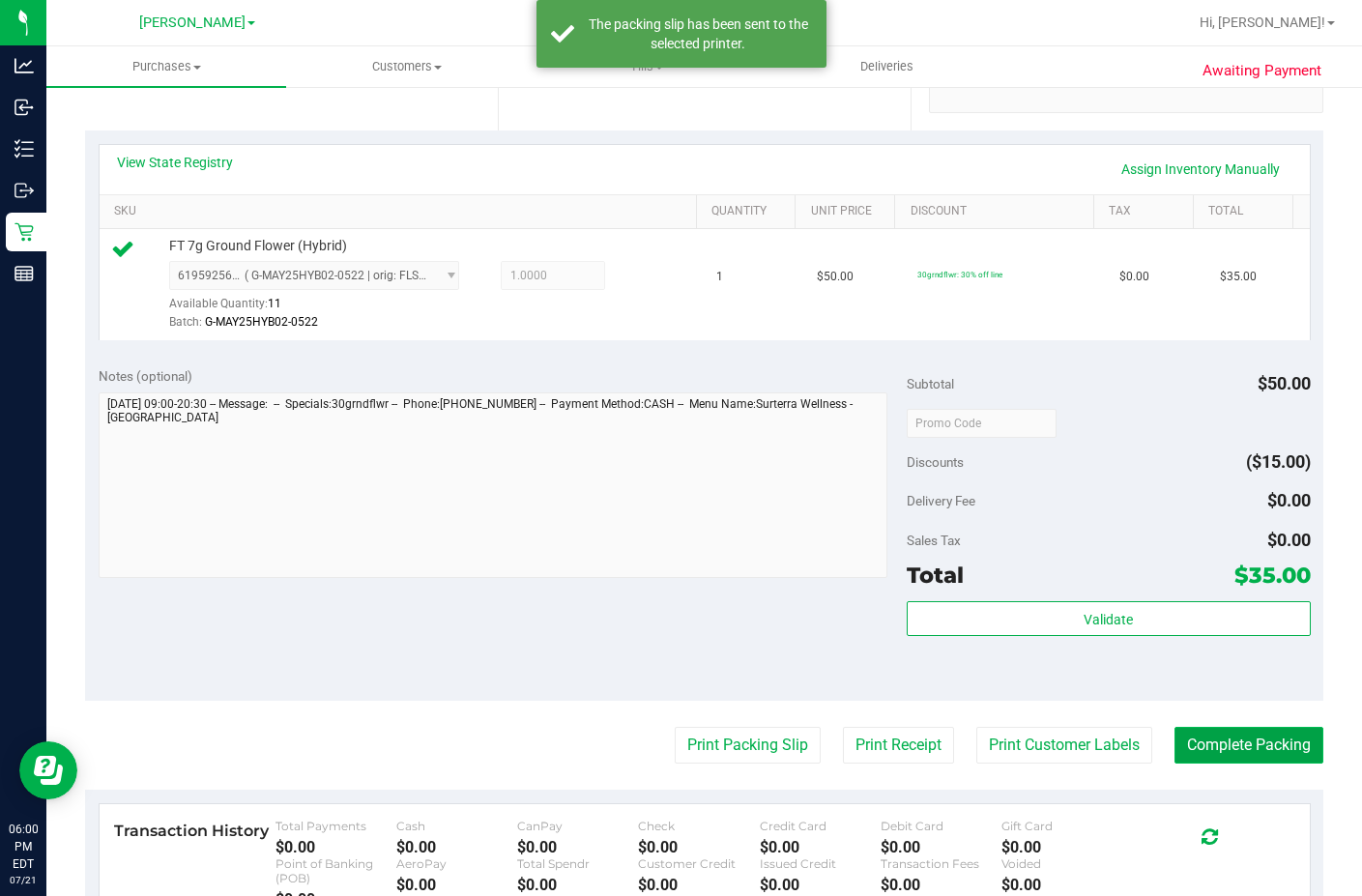 click on "Complete Packing" at bounding box center [1249, 745] 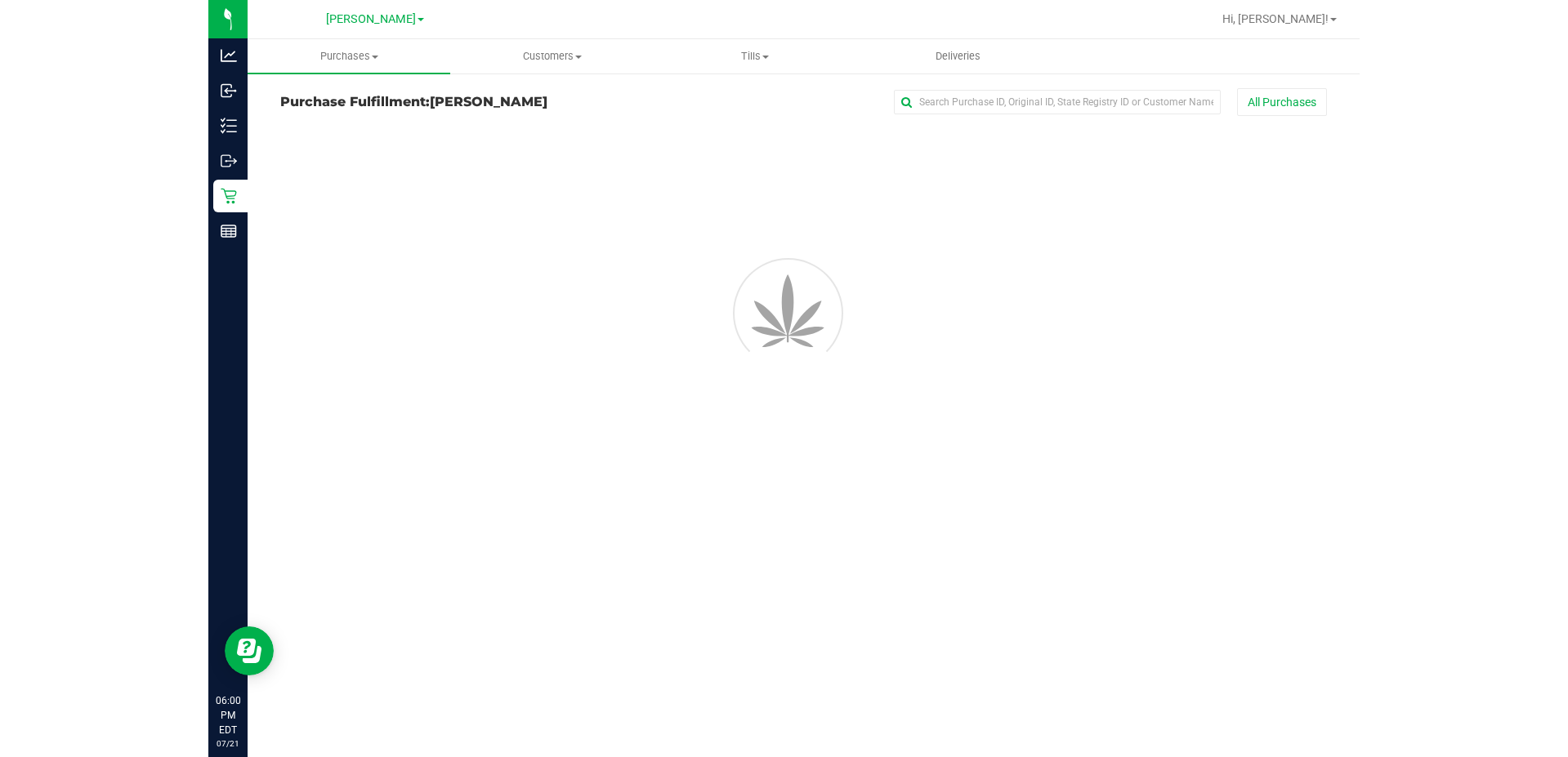 scroll, scrollTop: 0, scrollLeft: 0, axis: both 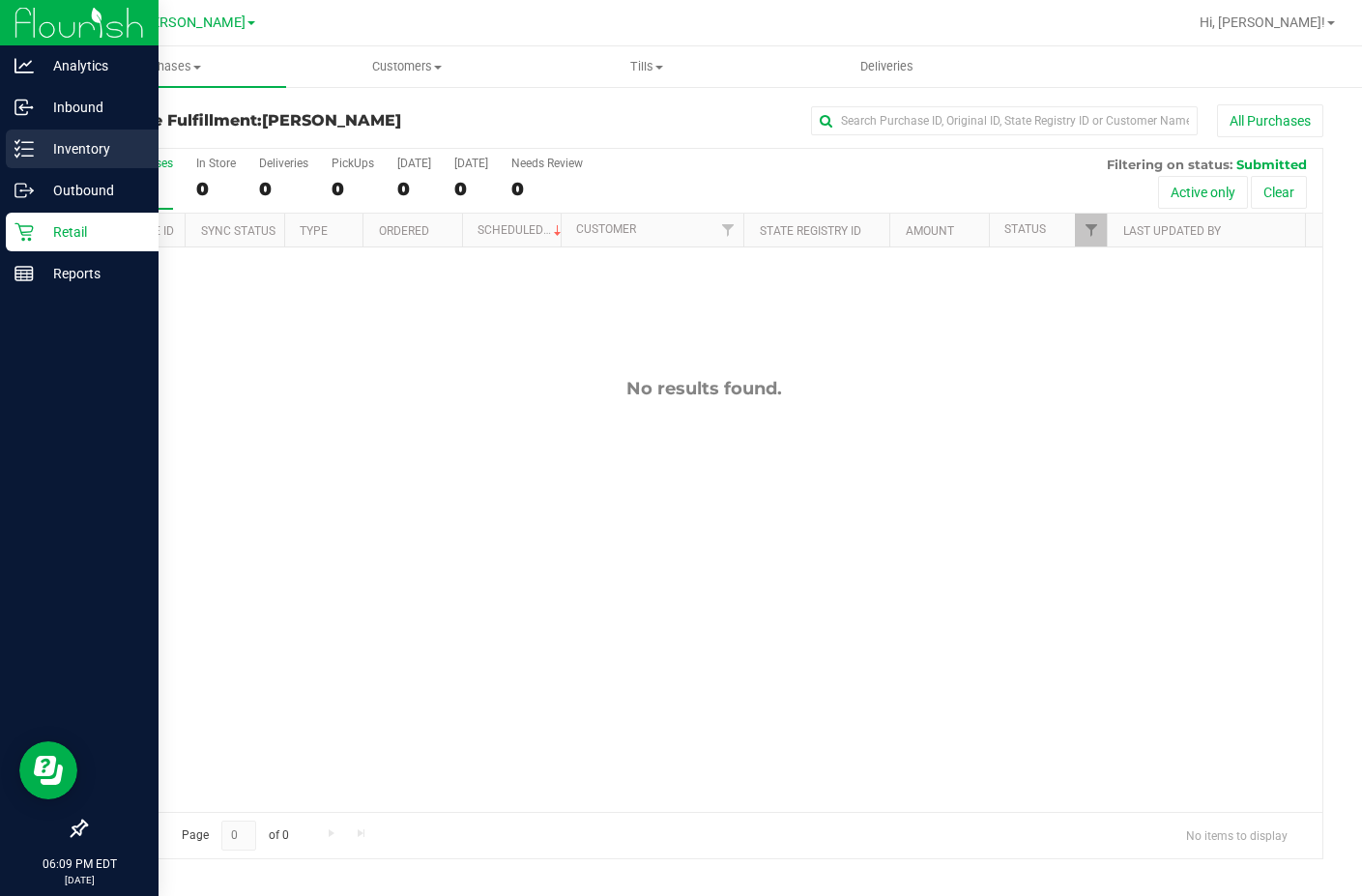 drag, startPoint x: 21, startPoint y: 161, endPoint x: 34, endPoint y: 164, distance: 13.341664 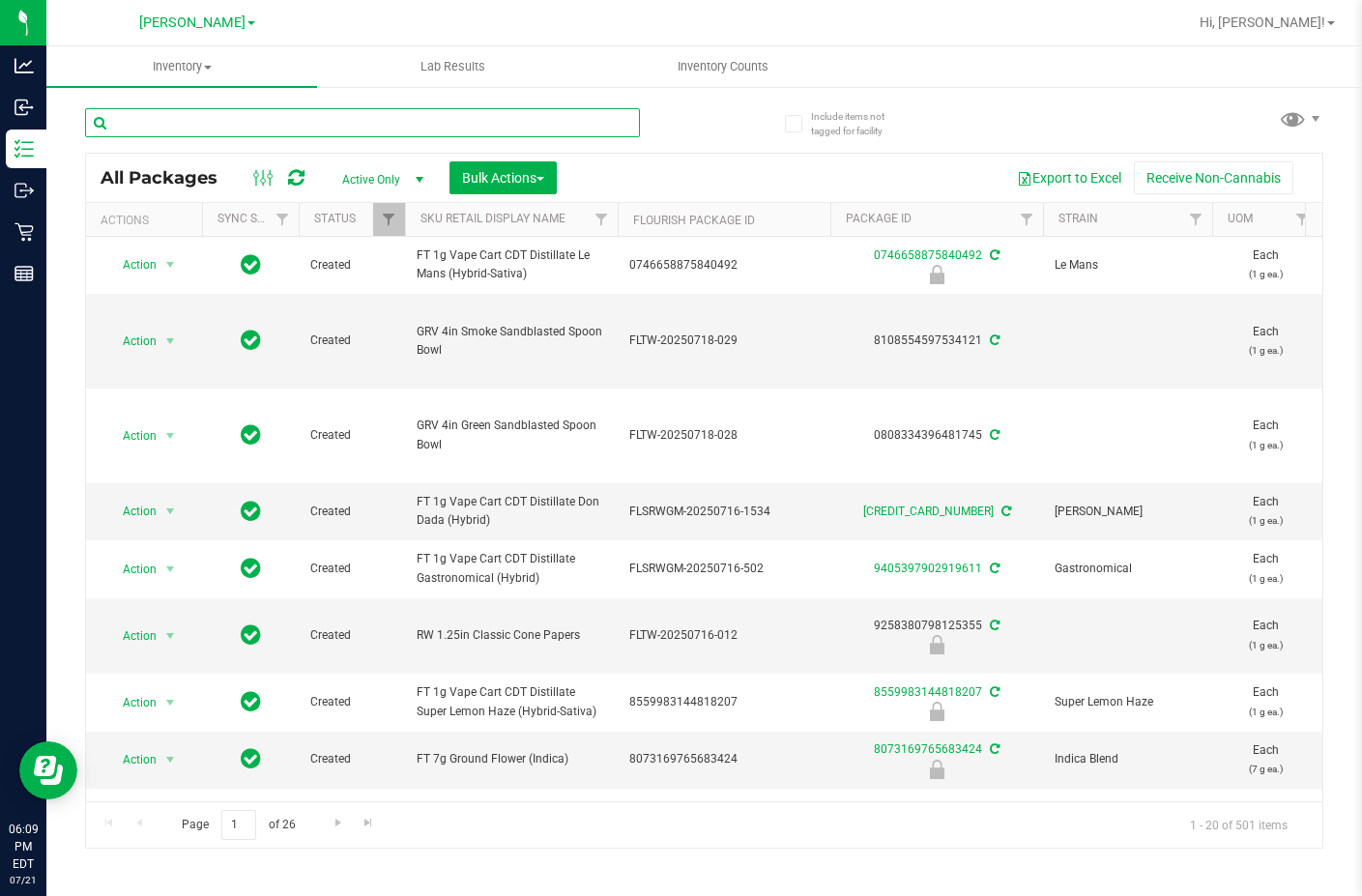 click at bounding box center [362, 123] 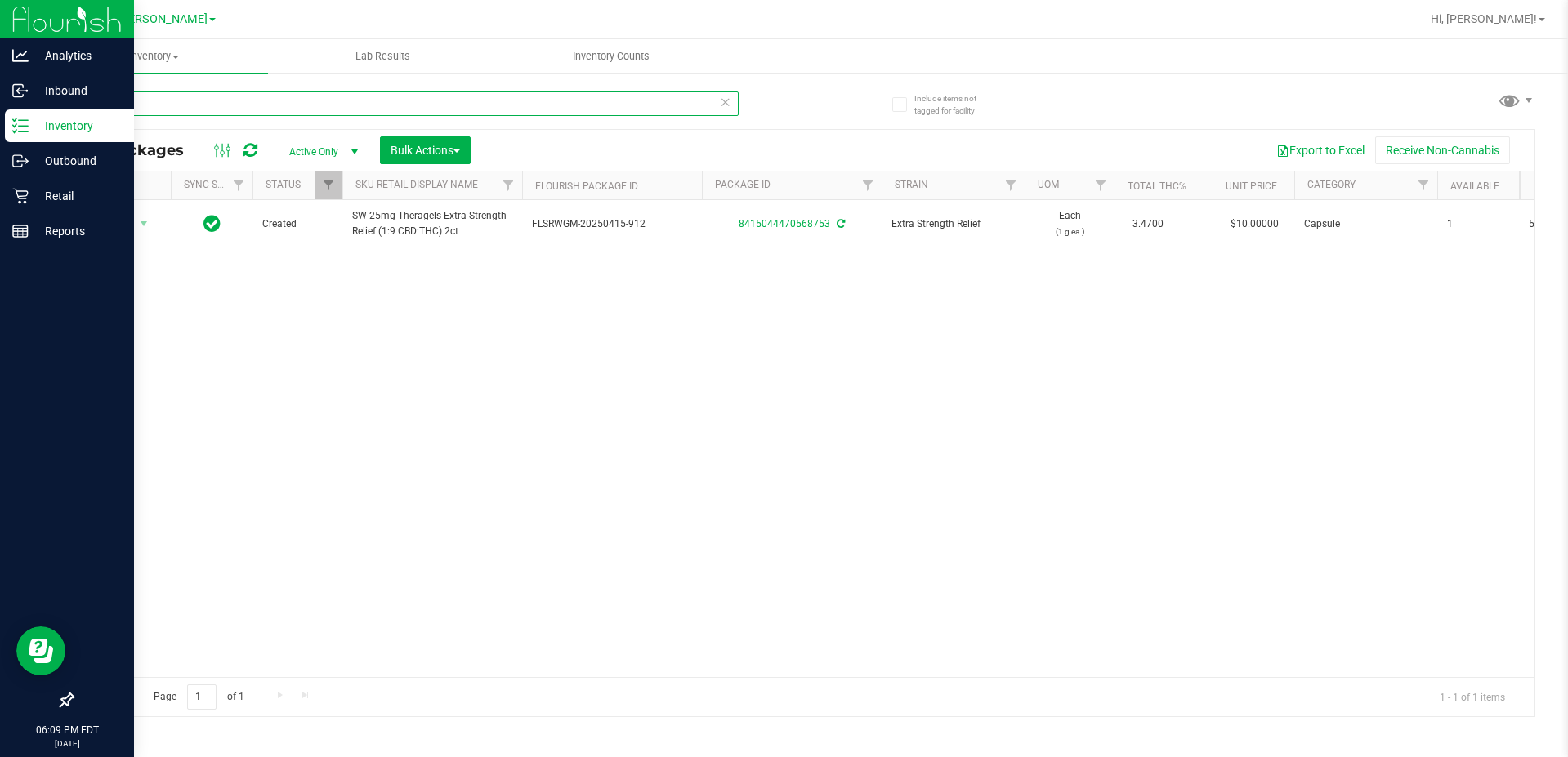 click on "Analytics Inbound Inventory Outbound Retail Reports 06:09 PM EDT [DATE]  07/21   [PERSON_NAME]   Hi, [PERSON_NAME]!
Inventory
All packages
All inventory
Waste log
Create inventory
Lab Results
Inventory Counts" at bounding box center [784, 378] 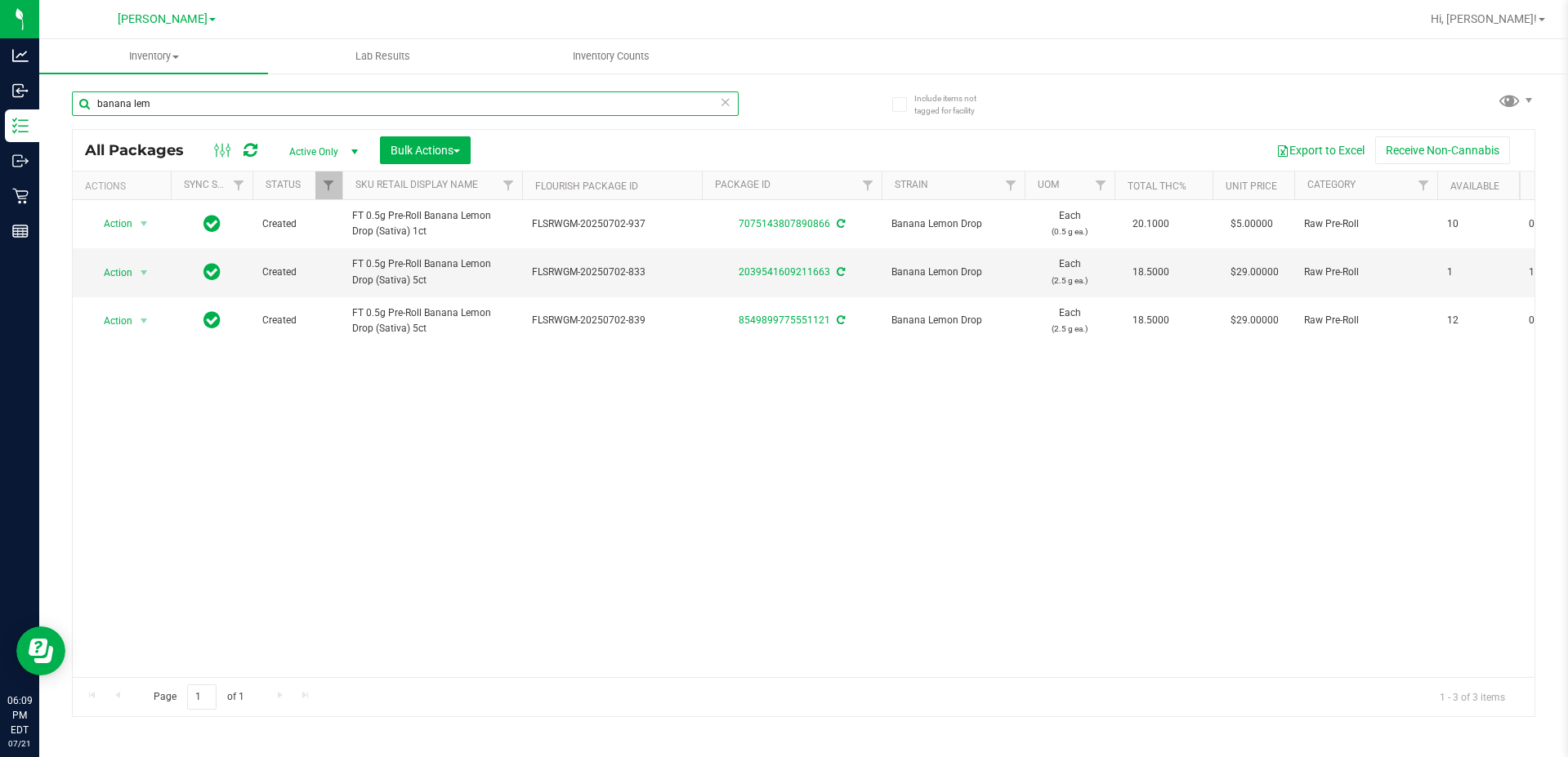 scroll, scrollTop: 0, scrollLeft: 61, axis: horizontal 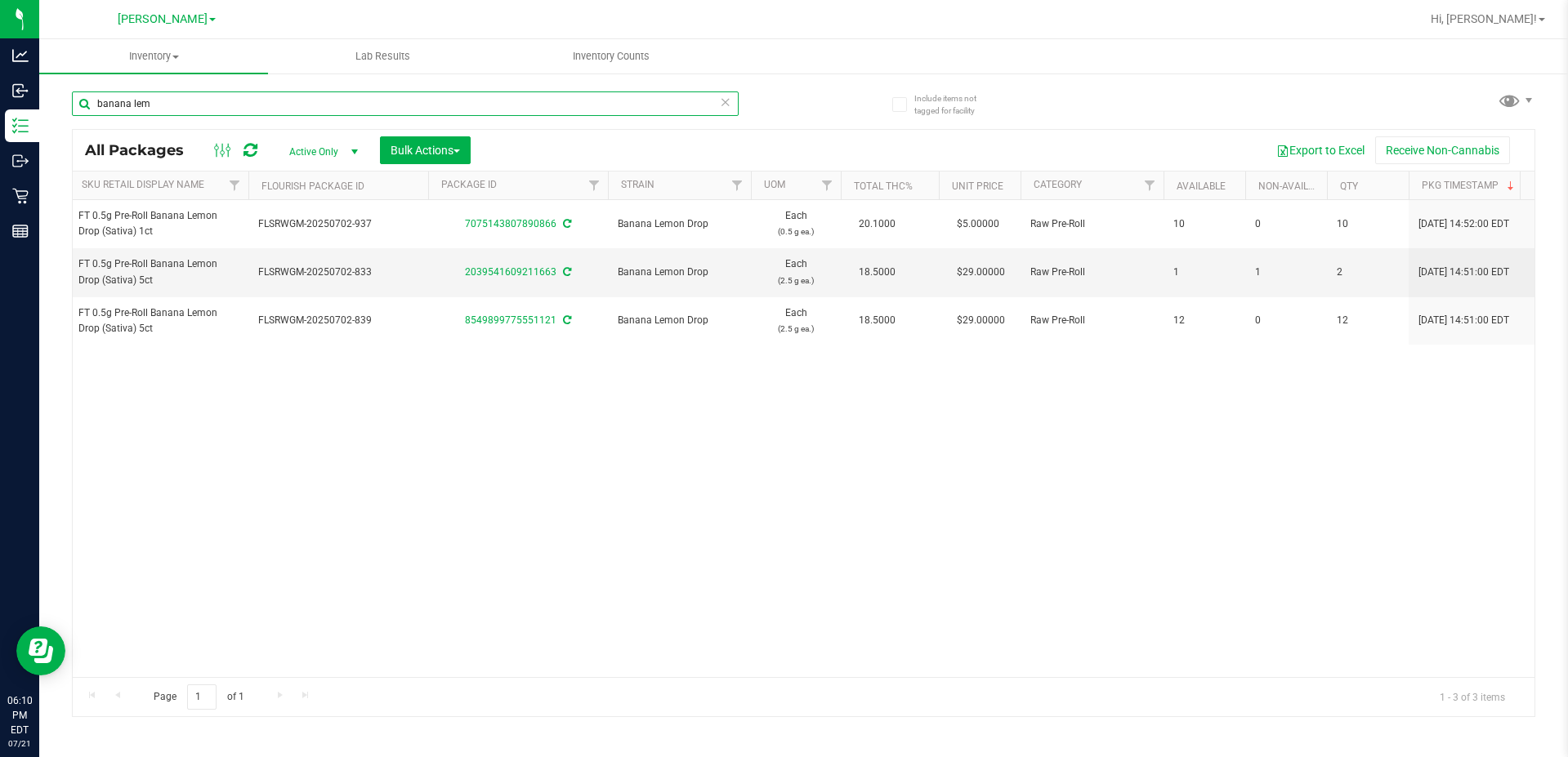 type on "banana lem" 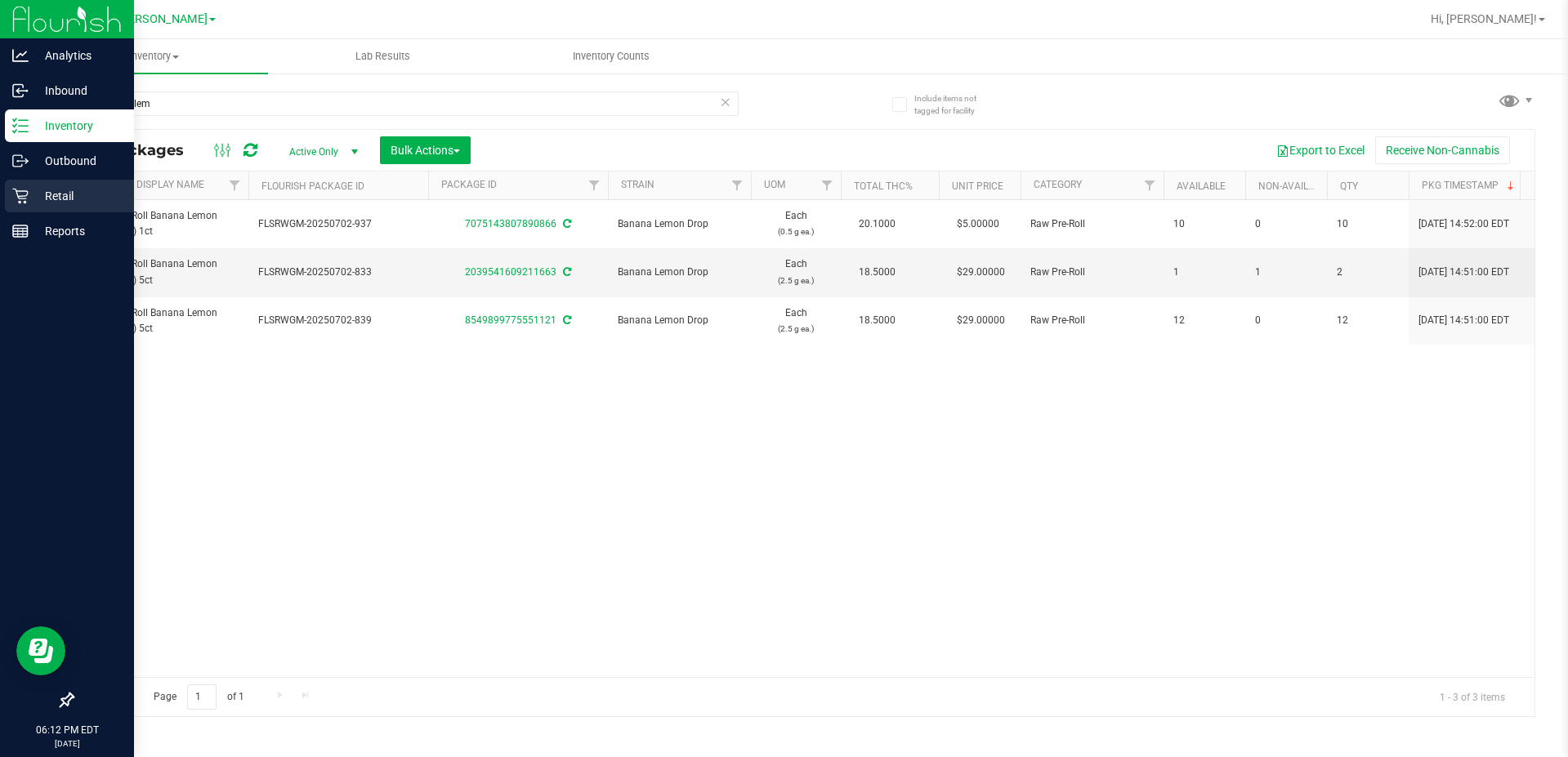 click 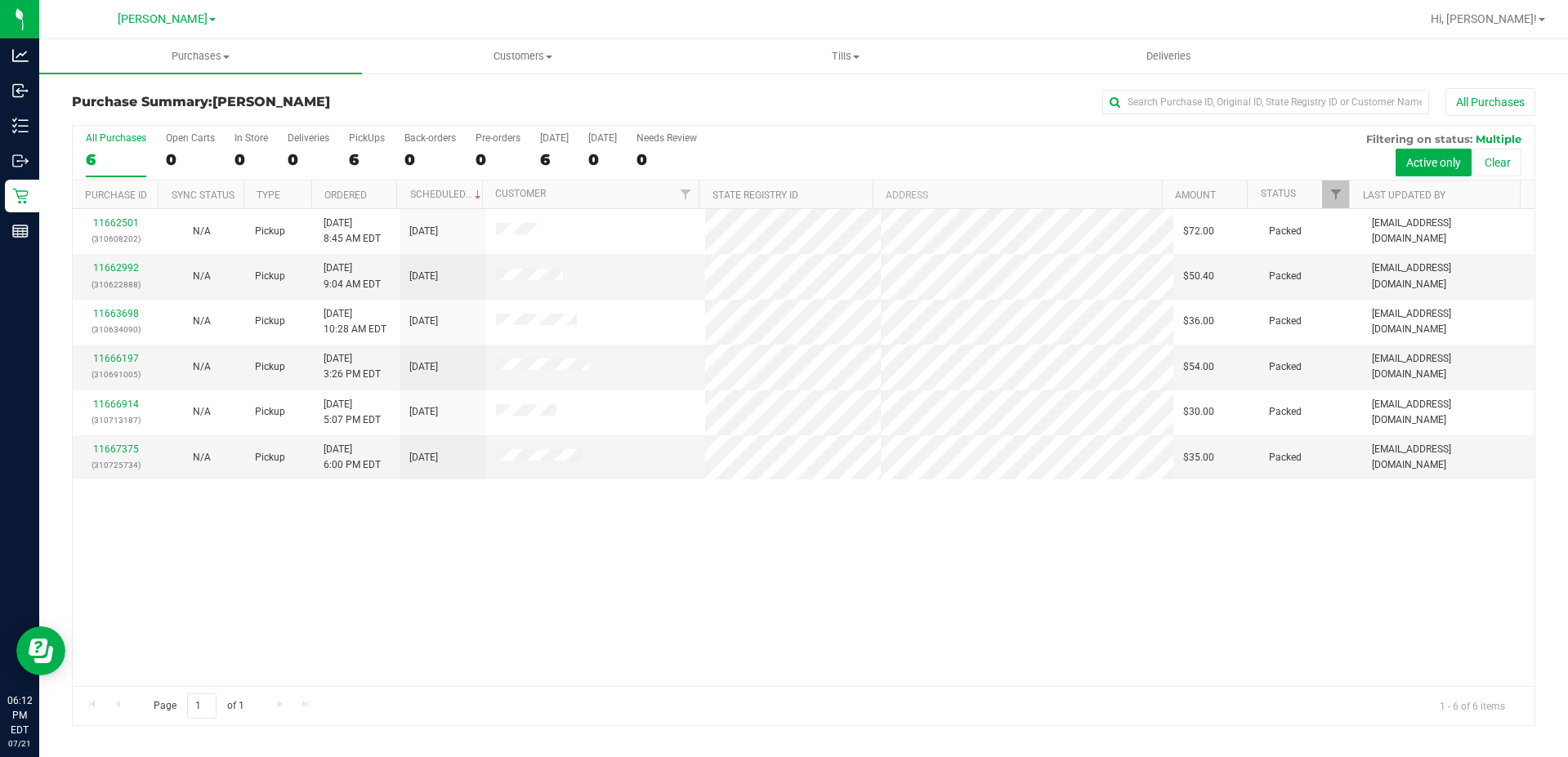 click on "11662501
(310608202)
N/A
Pickup [DATE] 8:45 AM EDT 7/21/2025
$72.00
Packed [EMAIL_ADDRESS][DOMAIN_NAME]
11662992
(310622888)
N/A
Pickup [DATE] 9:04 AM EDT 7/21/2025
$50.40
Packed [EMAIL_ADDRESS][DOMAIN_NAME]
11663698
(310634090)
N/A
Pickup [DATE] 10:28 AM EDT 7/21/2025
$36.00
Packed [EMAIL_ADDRESS][DOMAIN_NAME]
11666197" at bounding box center [803, 448] 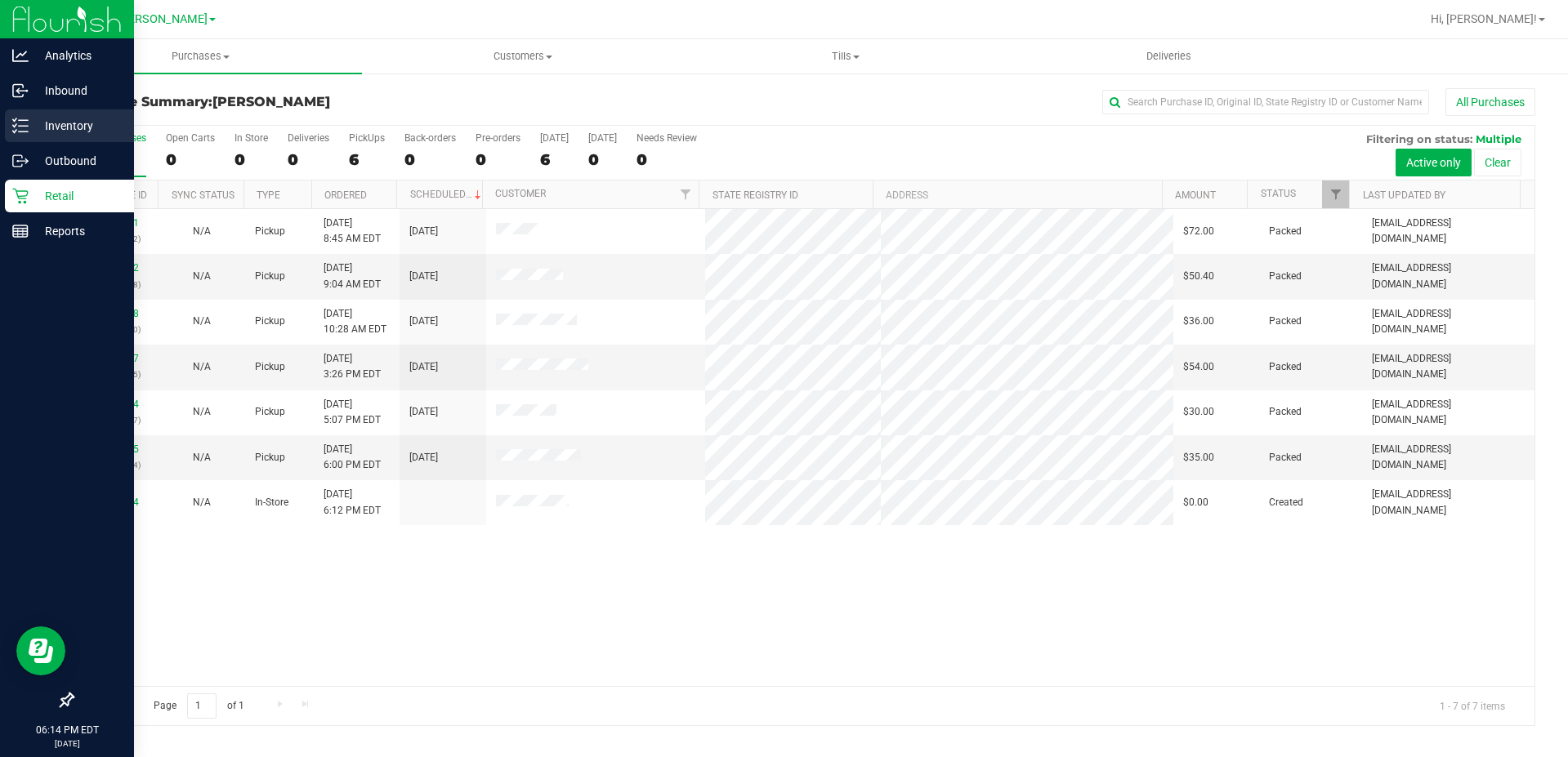 click 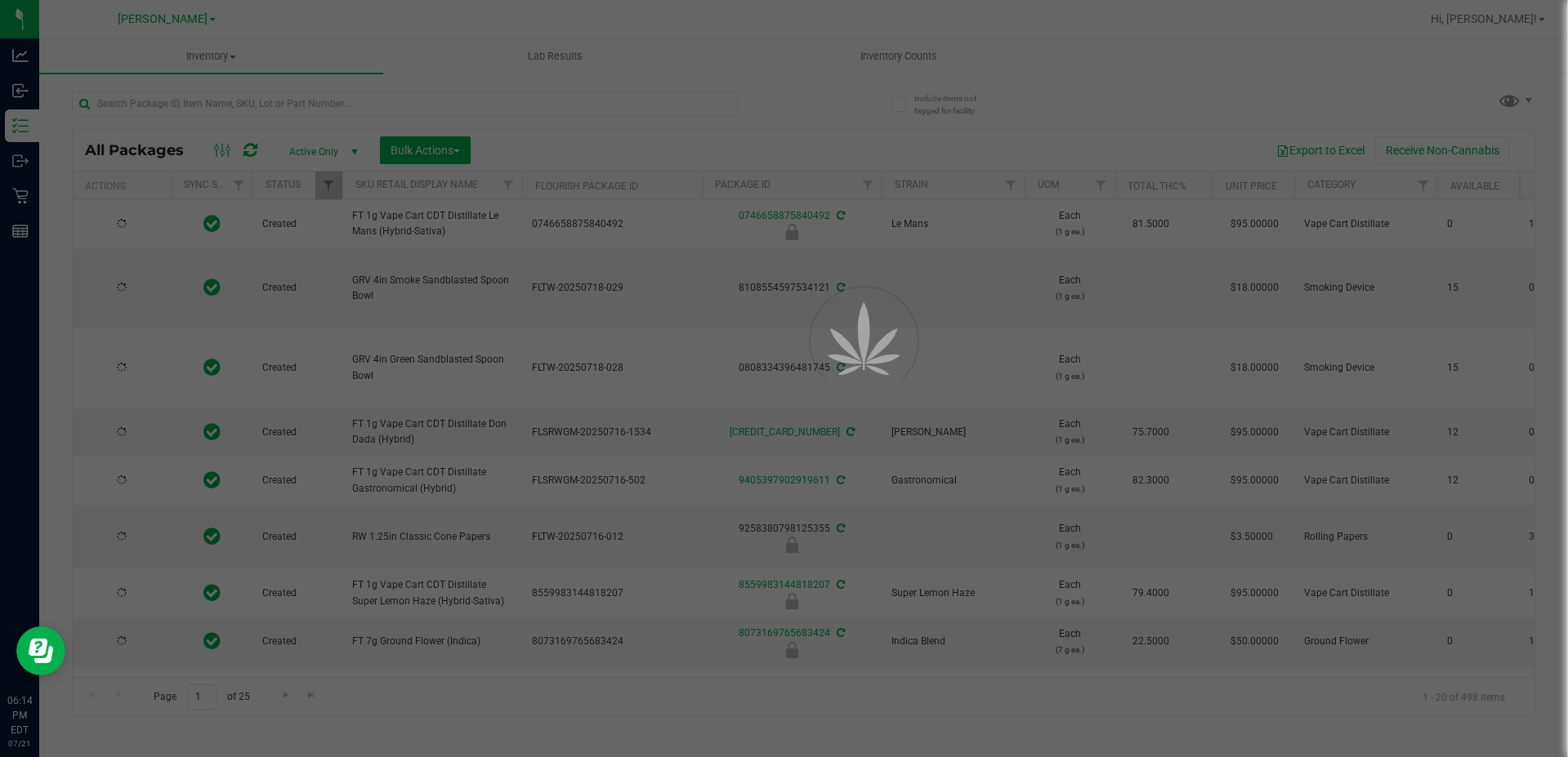 click at bounding box center (784, 378) 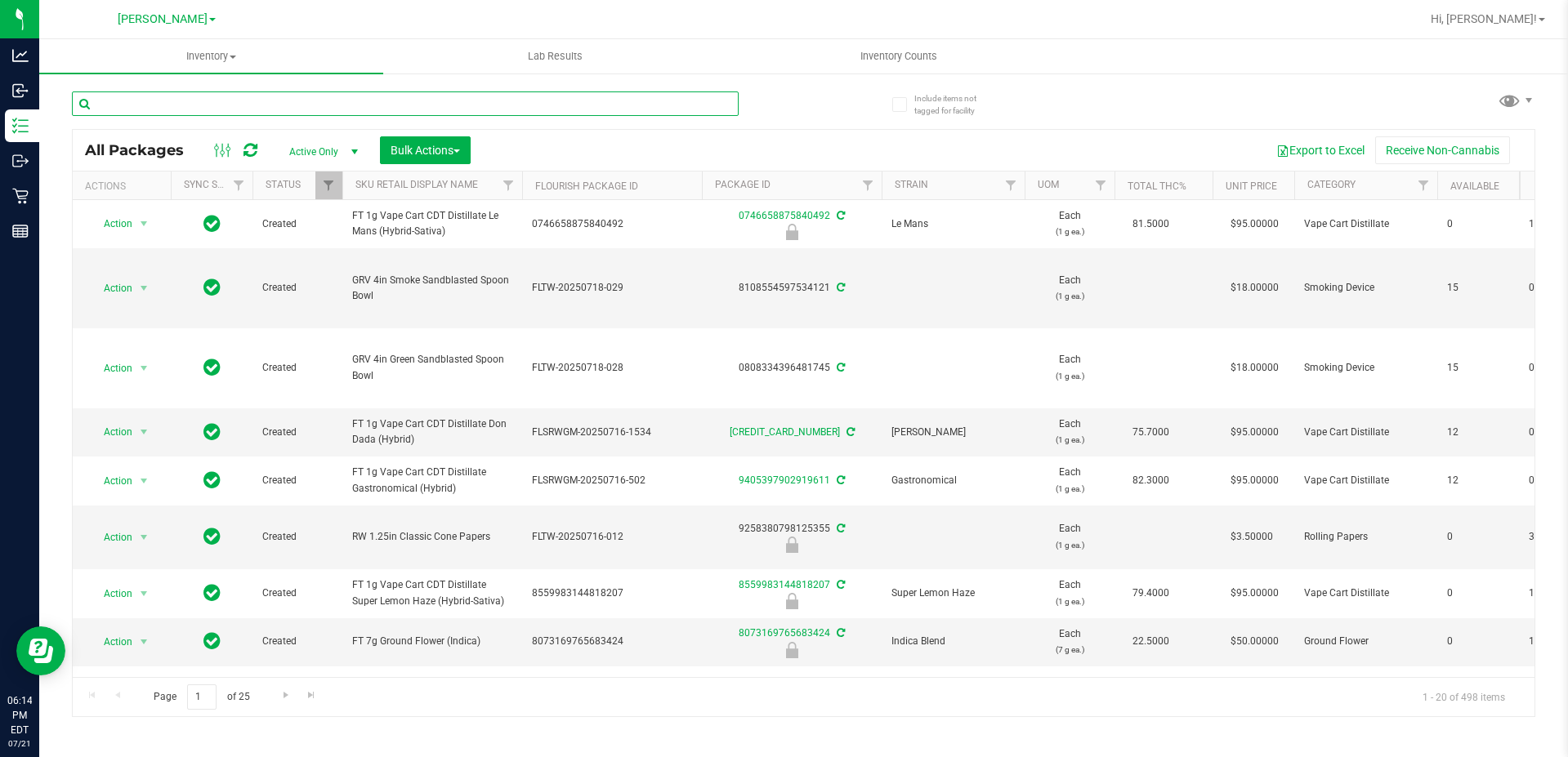 click at bounding box center (405, 104) 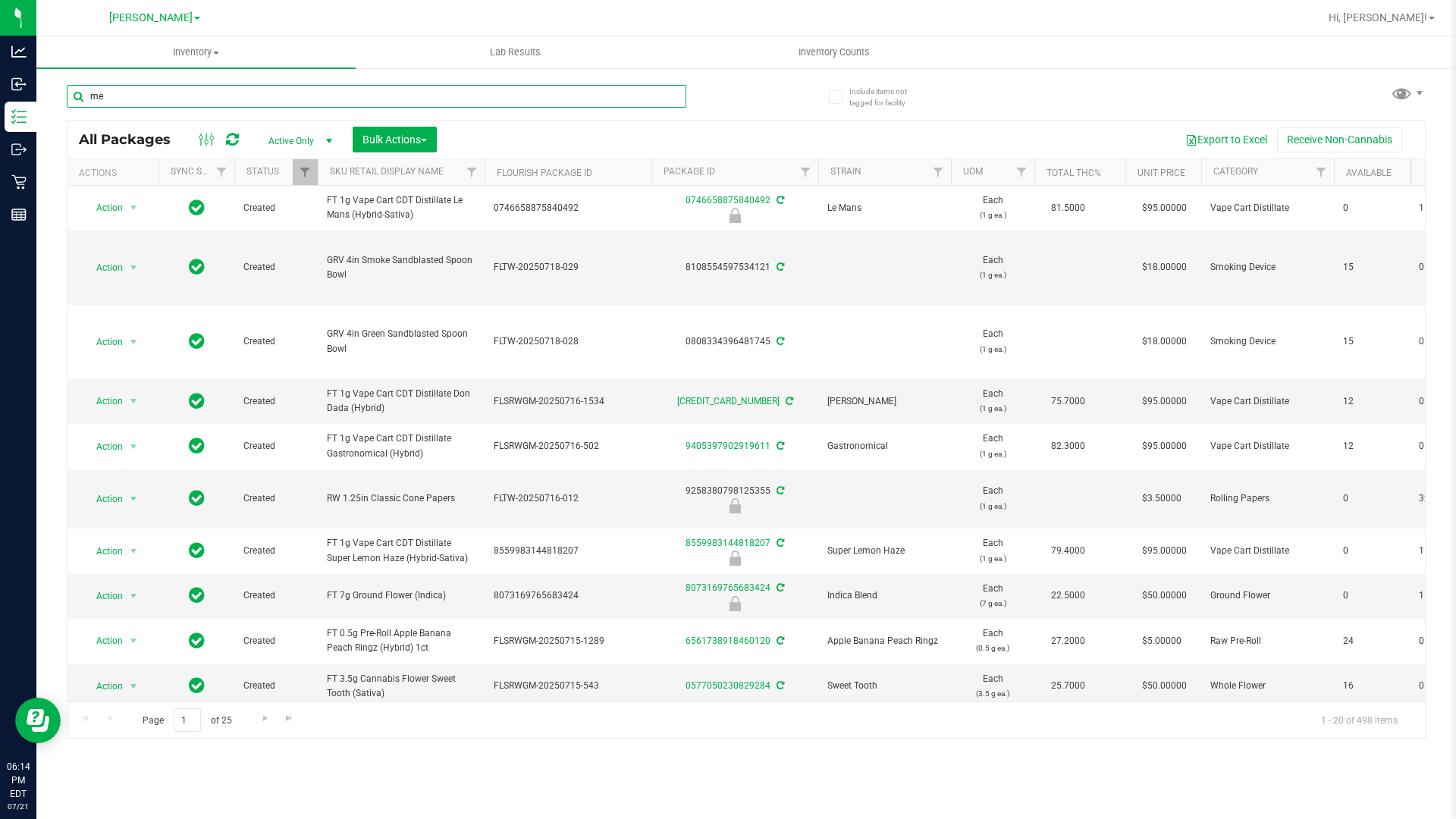 type on "m" 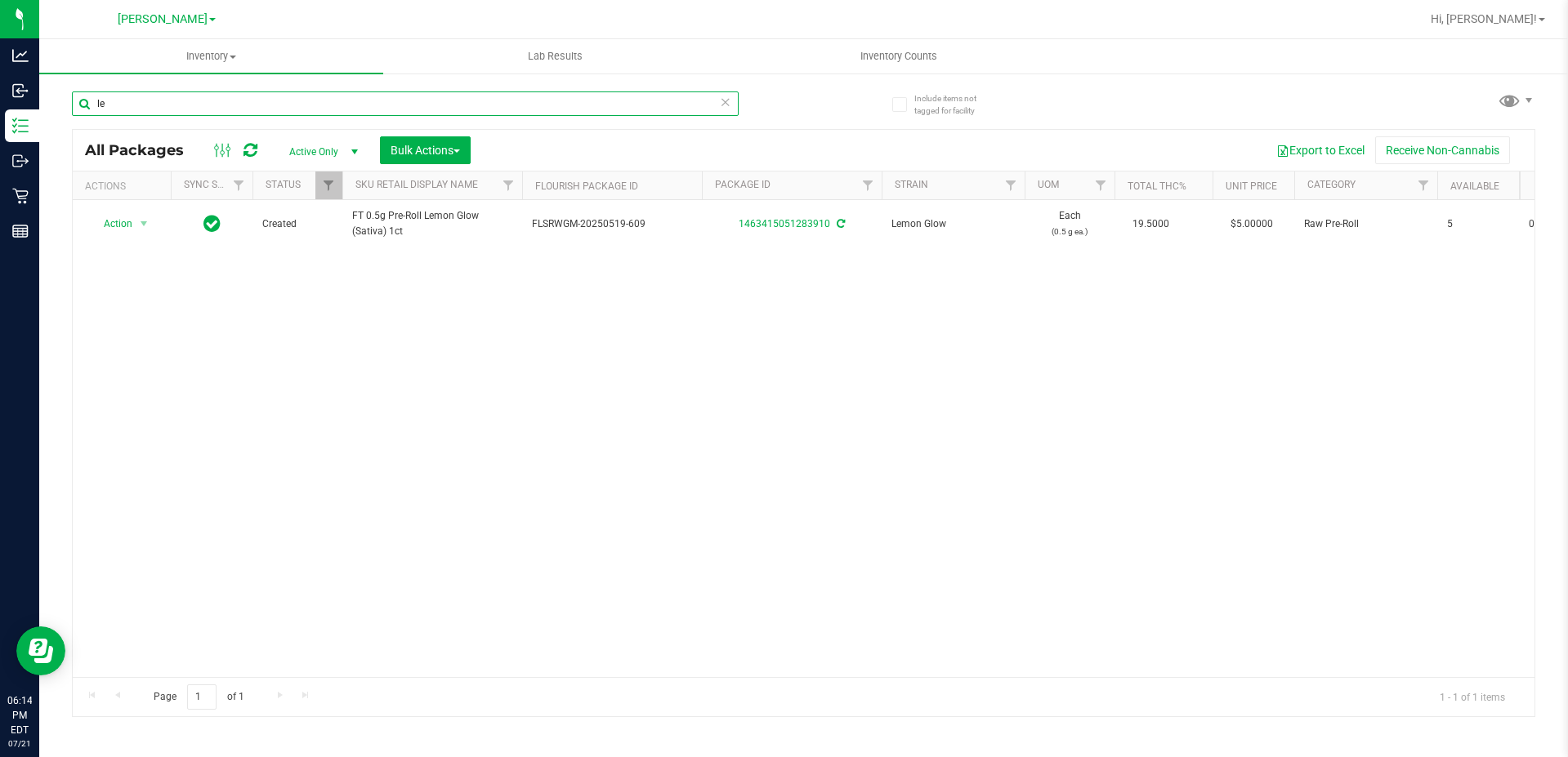 type on "l" 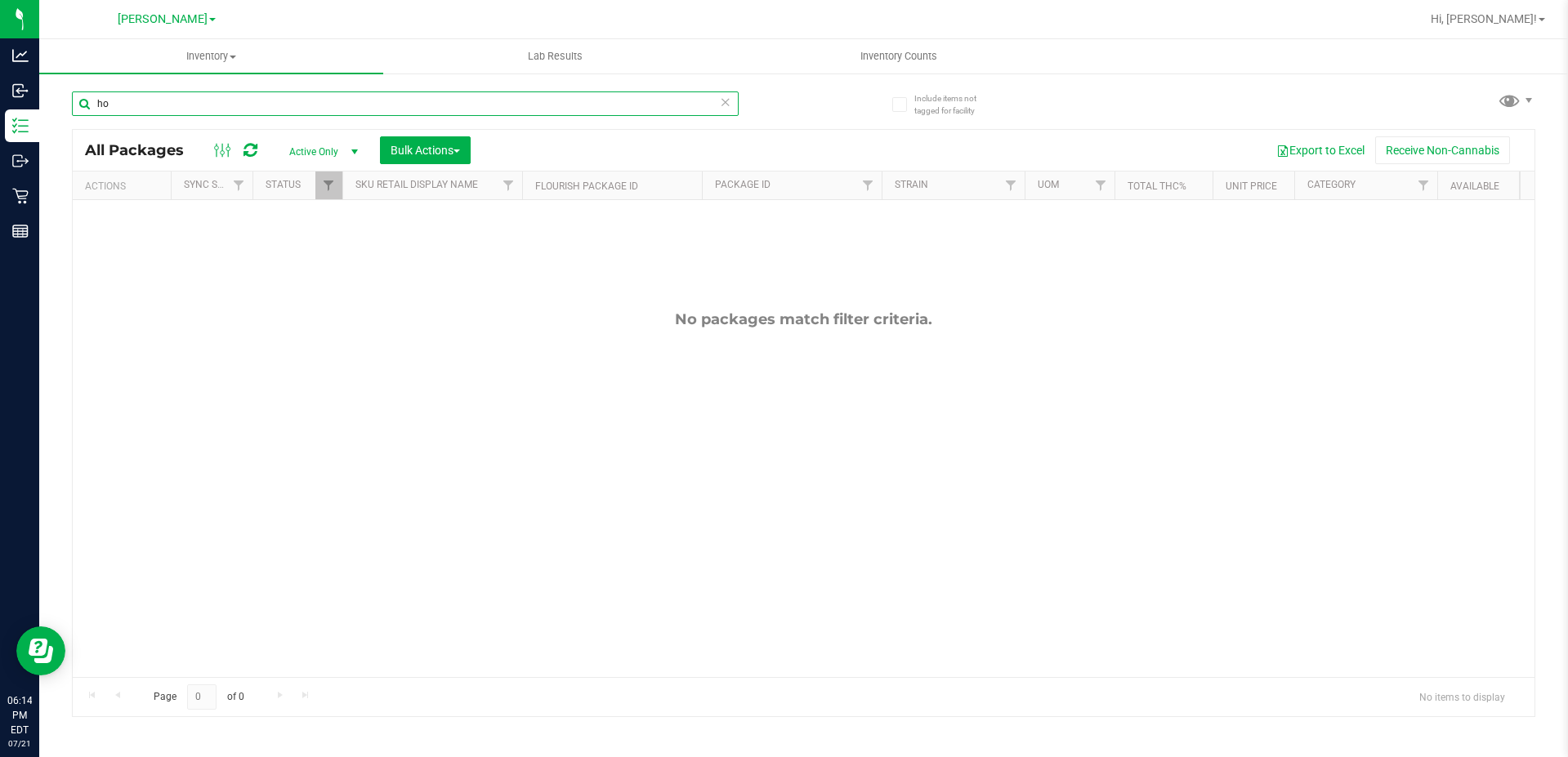 type on "h" 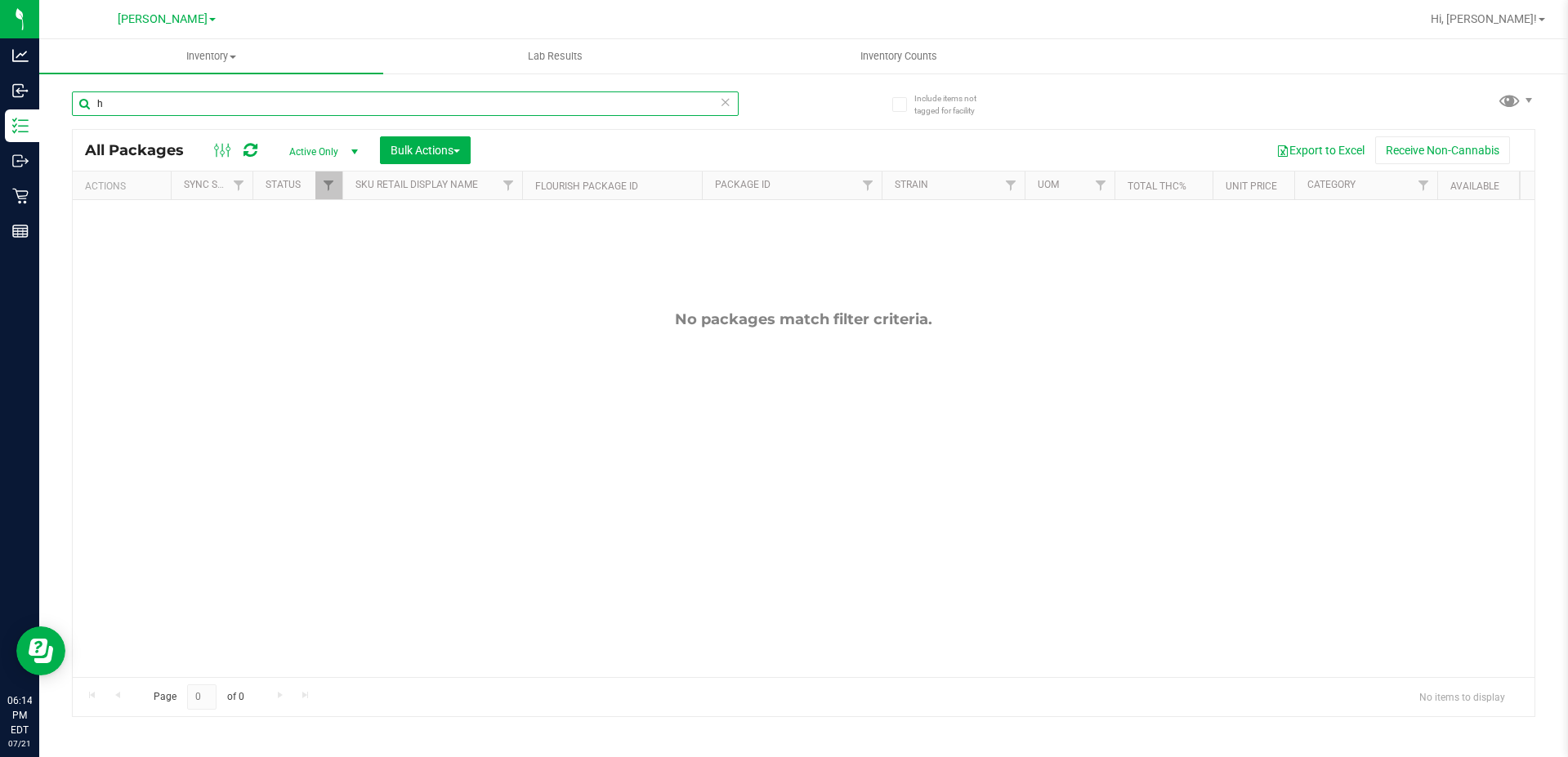 type 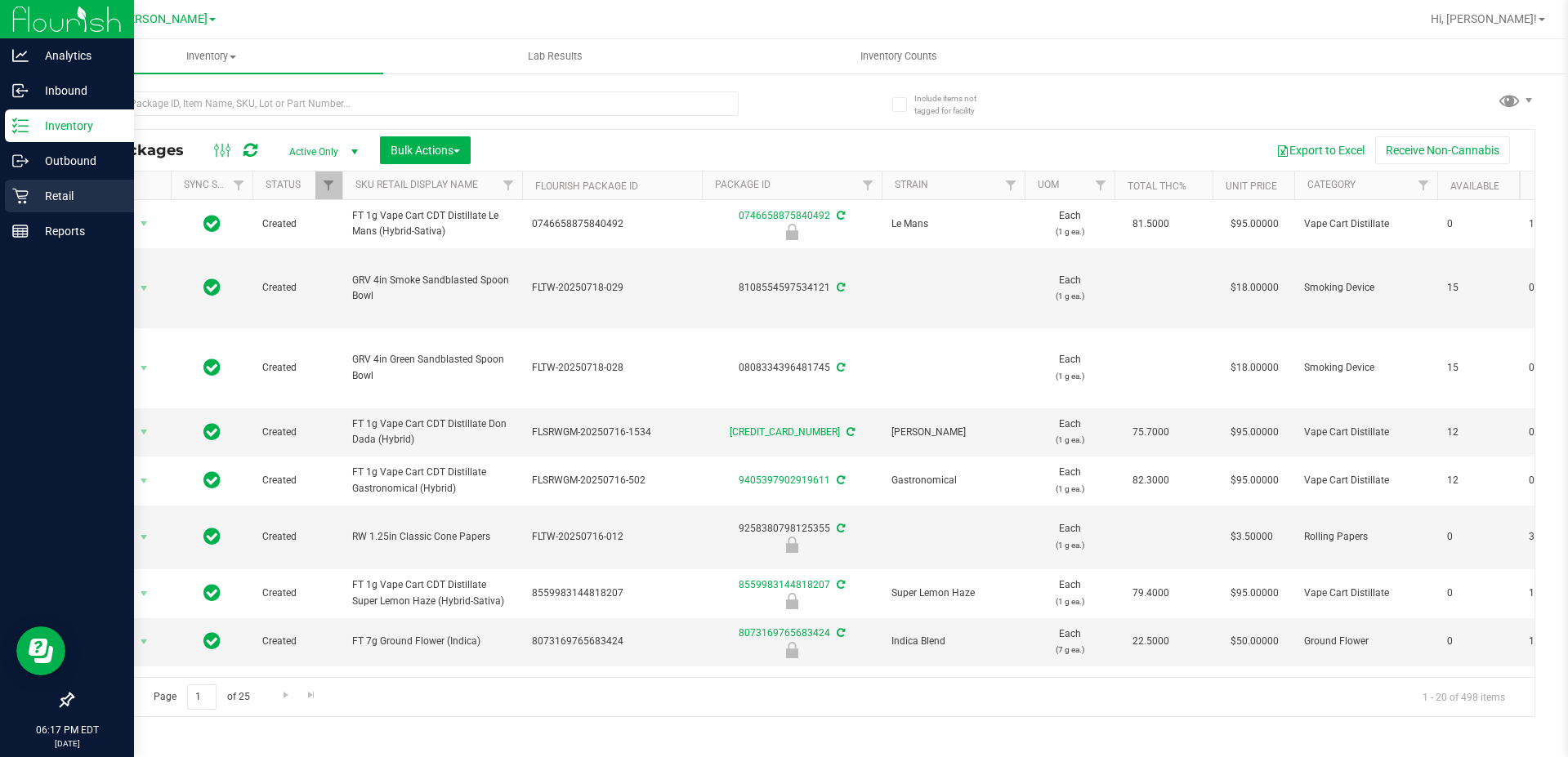 click on "Retail" at bounding box center (69, 196) 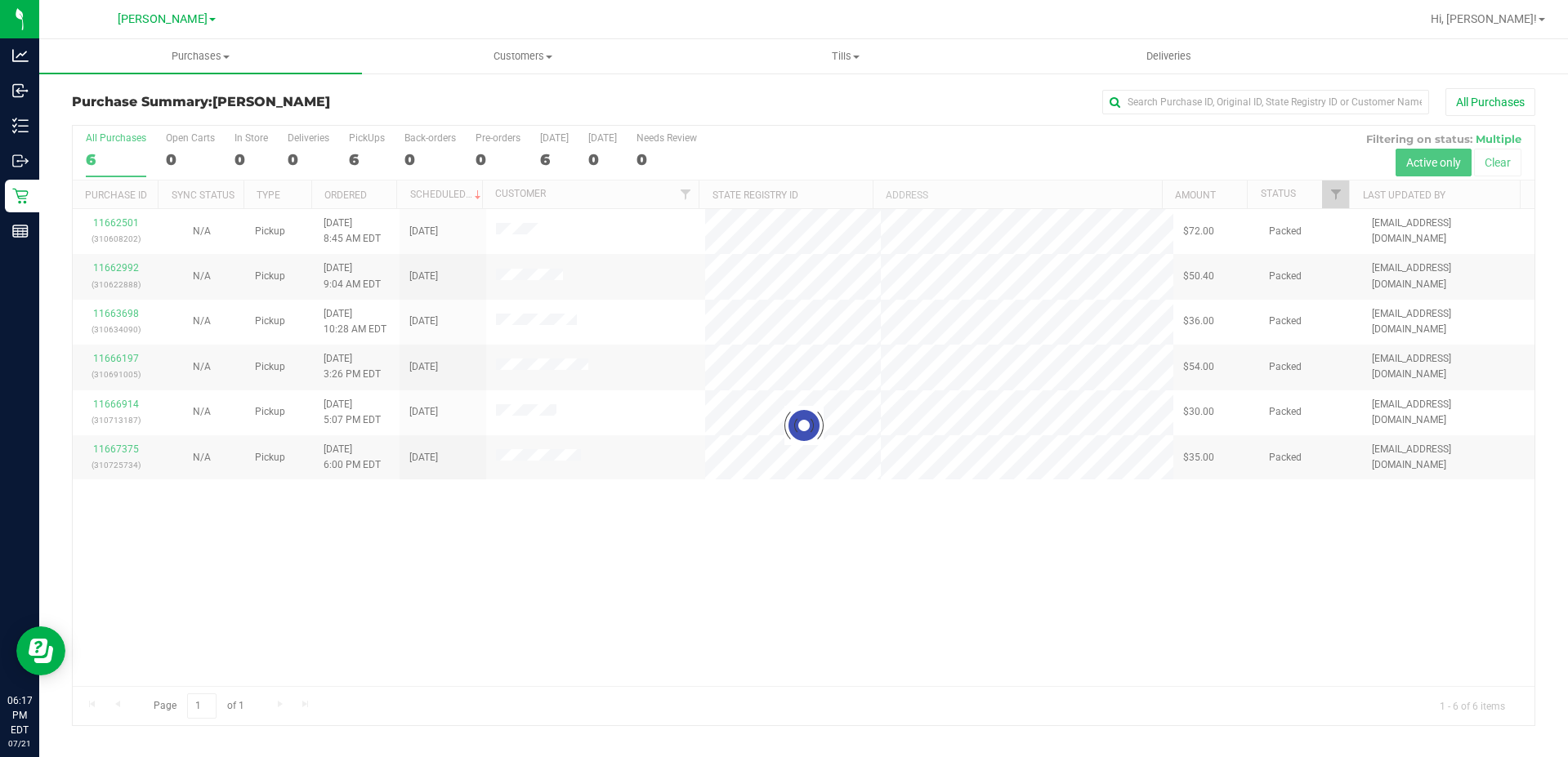 click on "Loading...
11662501
(310608202)
N/A
Pickup [DATE] 8:45 AM EDT 7/21/2025
$72.00
Packed [EMAIL_ADDRESS][DOMAIN_NAME]
11662992
(310622888)
N/A
Pickup [DATE] 9:04 AM EDT 7/21/2025
$50.40
Packed [EMAIL_ADDRESS][DOMAIN_NAME]
11663698
(310634090)
N/A
Pickup [DATE] 10:28 AM EDT 7/21/2025
$36.00
Packed [EMAIL_ADDRESS][DOMAIN_NAME]" at bounding box center [803, 448] 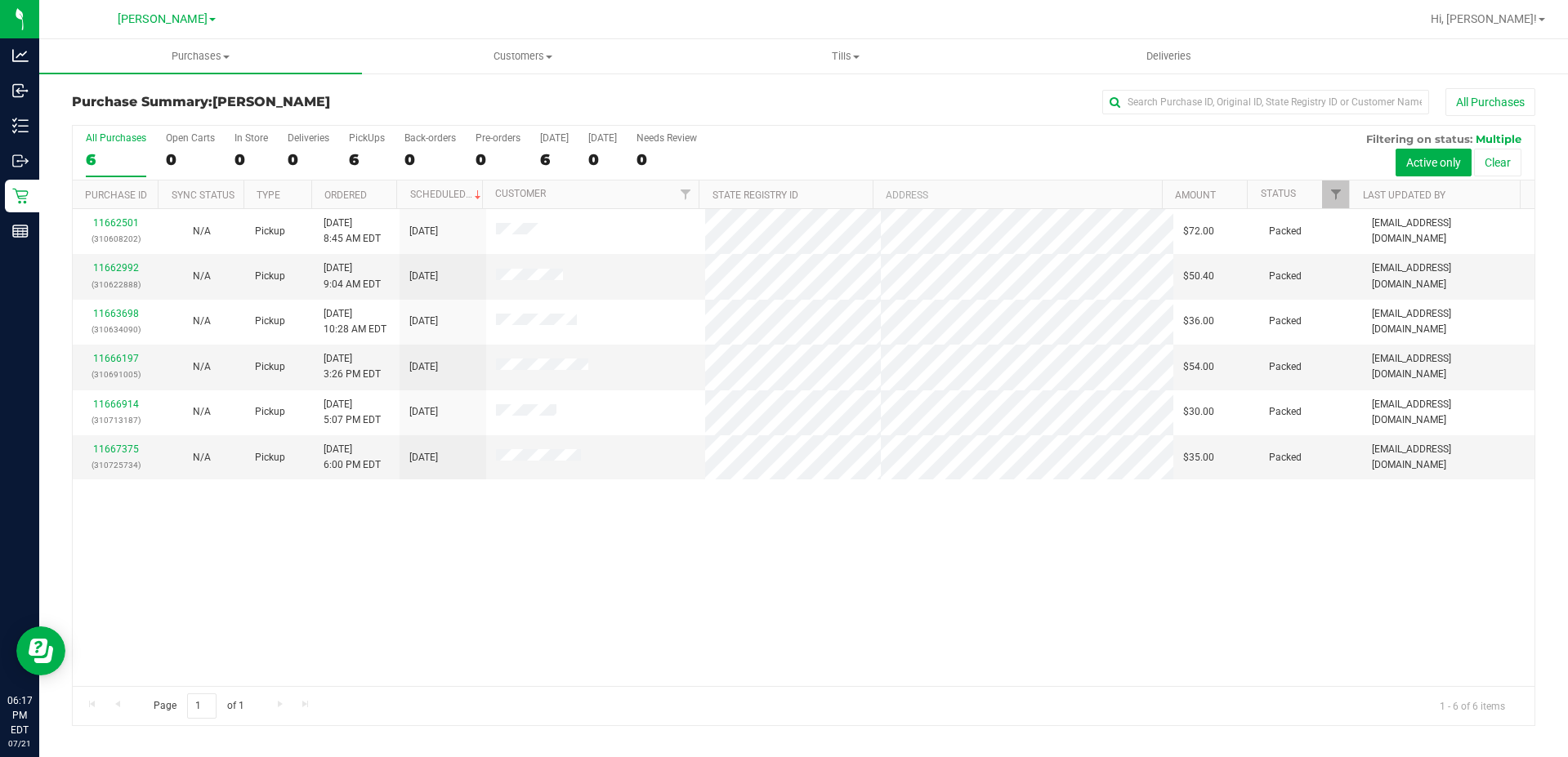 click on "11662501
(310608202)
N/A
Pickup [DATE] 8:45 AM EDT 7/21/2025
$72.00
Packed [EMAIL_ADDRESS][DOMAIN_NAME]
11662992
(310622888)
N/A
Pickup [DATE] 9:04 AM EDT 7/21/2025
$50.40
Packed [EMAIL_ADDRESS][DOMAIN_NAME]
11663698
(310634090)
N/A
Pickup [DATE] 10:28 AM EDT 7/21/2025
$36.00
Packed [EMAIL_ADDRESS][DOMAIN_NAME]
11666197" at bounding box center (803, 448) 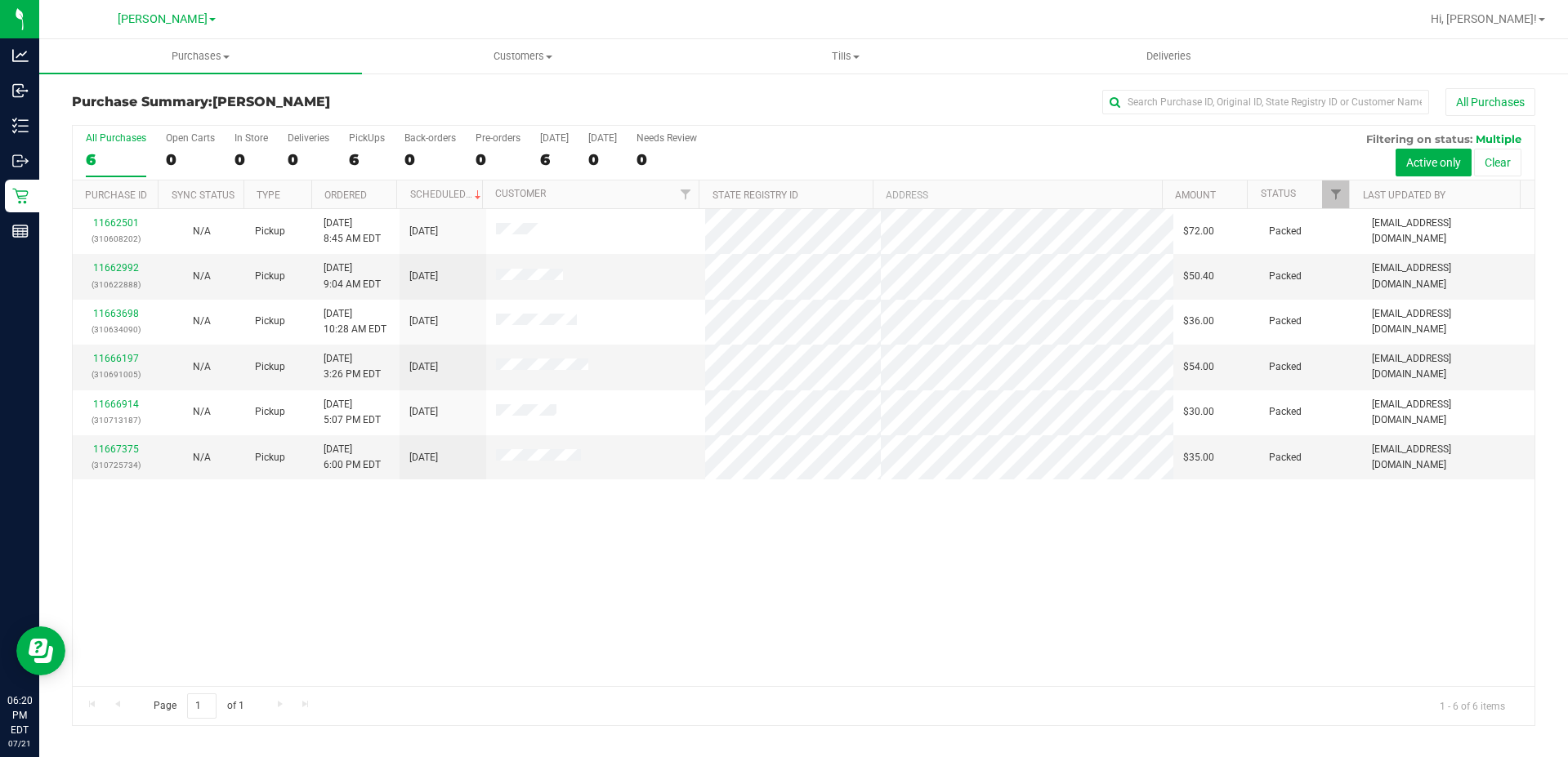 click on "11662501
(310608202)
N/A
Pickup [DATE] 8:45 AM EDT 7/21/2025
$72.00
Packed [EMAIL_ADDRESS][DOMAIN_NAME]
11662992
(310622888)
N/A
Pickup [DATE] 9:04 AM EDT 7/21/2025
$50.40
Packed [EMAIL_ADDRESS][DOMAIN_NAME]
11663698
(310634090)
N/A
Pickup [DATE] 10:28 AM EDT 7/21/2025
$36.00
Packed [EMAIL_ADDRESS][DOMAIN_NAME]
11666197" at bounding box center (803, 448) 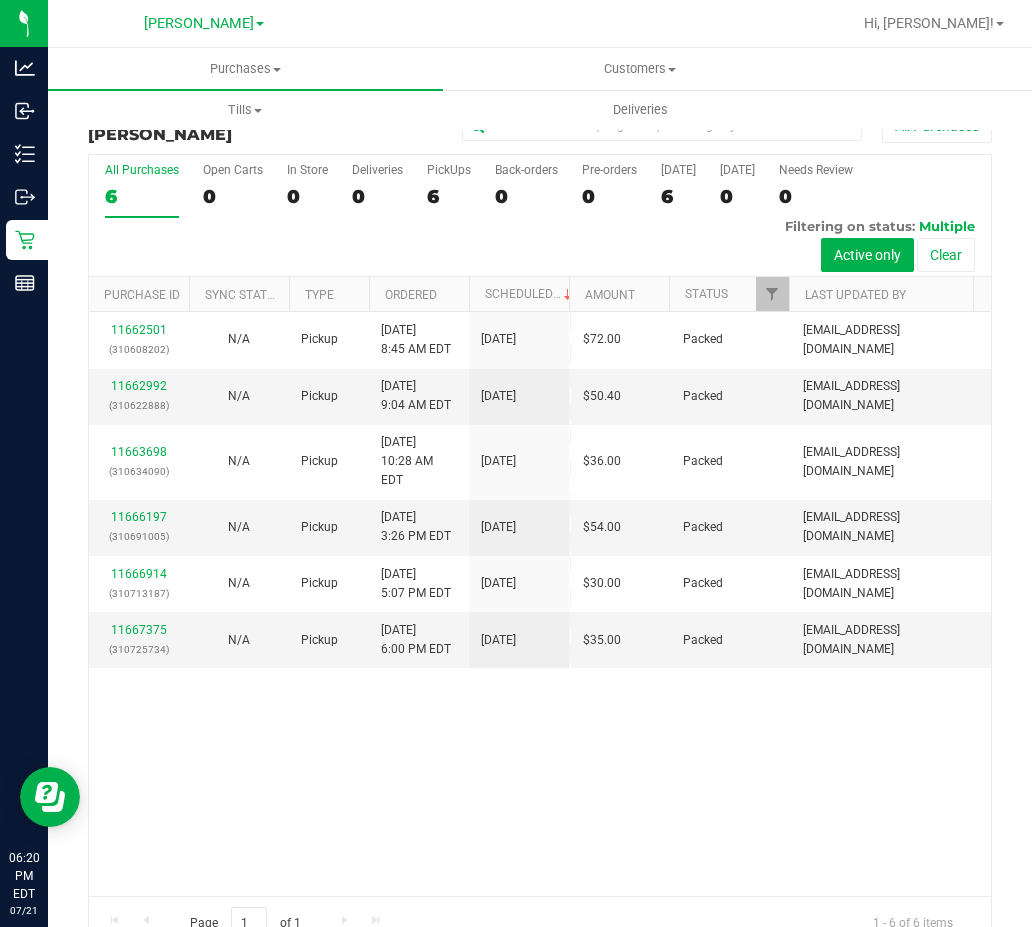 drag, startPoint x: 840, startPoint y: 804, endPoint x: 1025, endPoint y: 677, distance: 224.39697 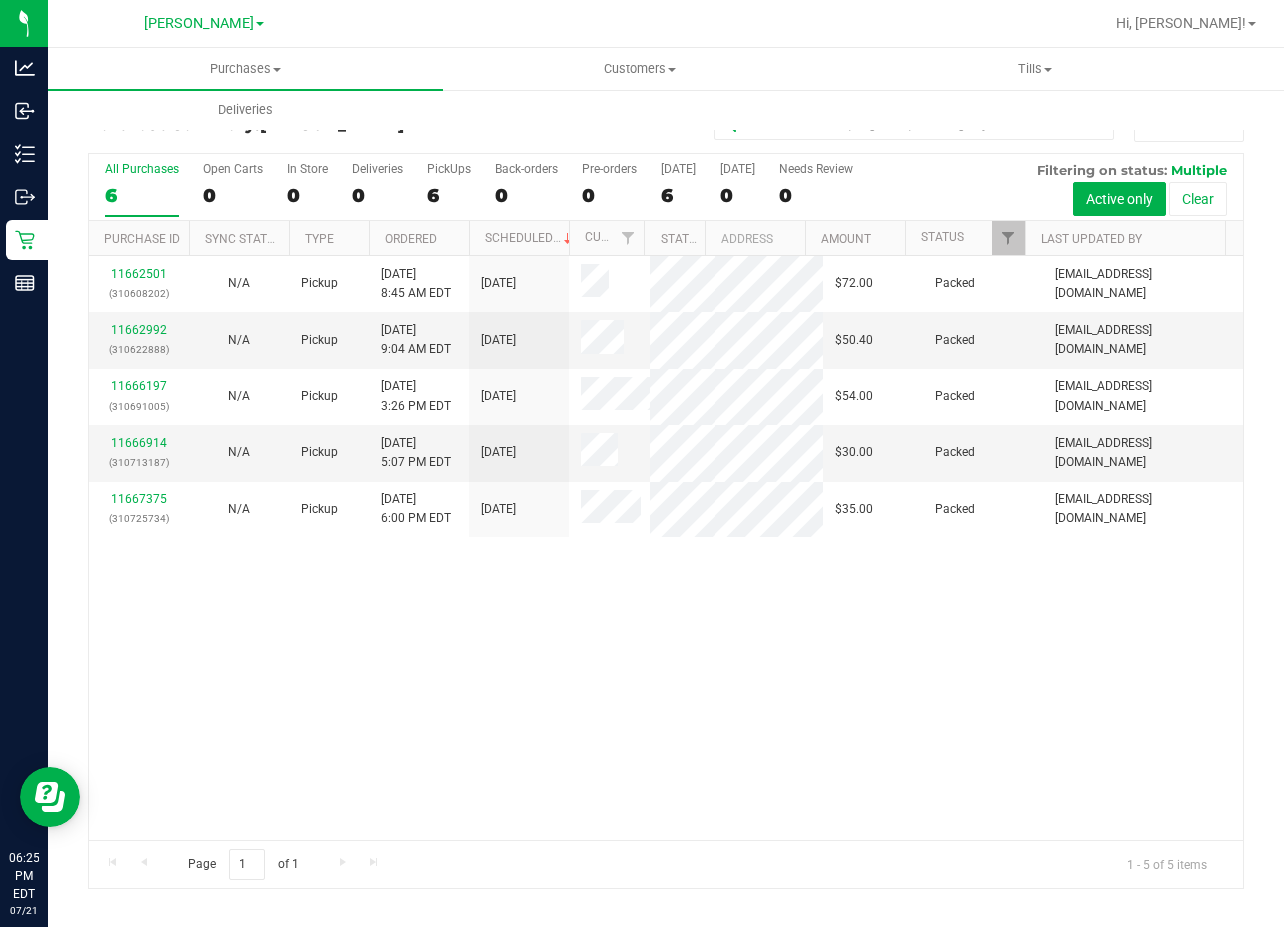 drag, startPoint x: 1111, startPoint y: 620, endPoint x: 1200, endPoint y: 572, distance: 101.118744 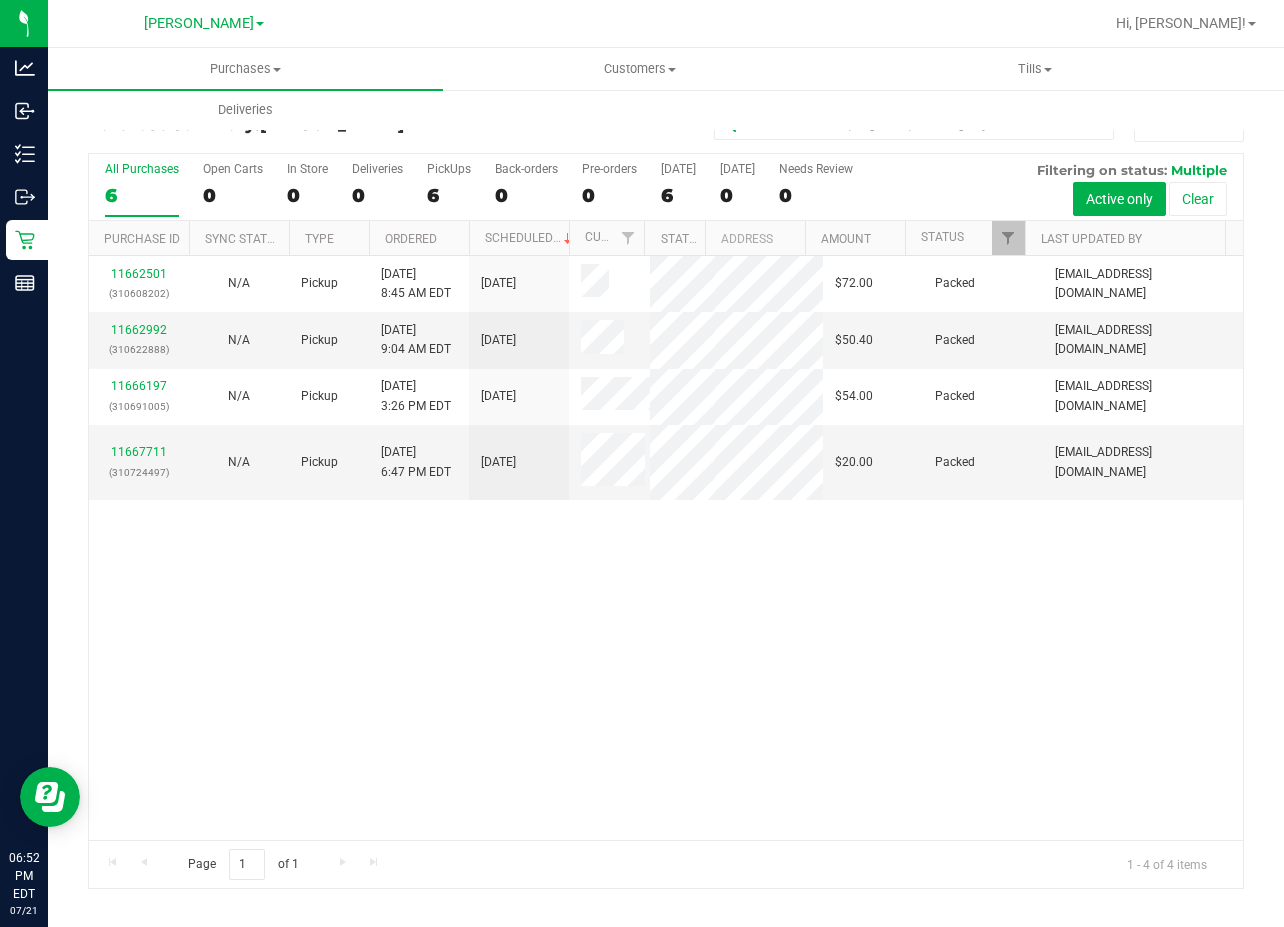 click on "11662501
(310608202)
N/A
Pickup [DATE] 8:45 AM EDT 7/21/2025
$72.00
Packed [EMAIL_ADDRESS][DOMAIN_NAME]
11662992
(310622888)
N/A
Pickup [DATE] 9:04 AM EDT 7/21/2025
$50.40
Packed [EMAIL_ADDRESS][DOMAIN_NAME]
11666197
(310691005)
N/A
Pickup [DATE] 3:26 PM EDT 7/21/2025
$54.00
Packed [EMAIL_ADDRESS][DOMAIN_NAME]
11667711" at bounding box center [666, 548] 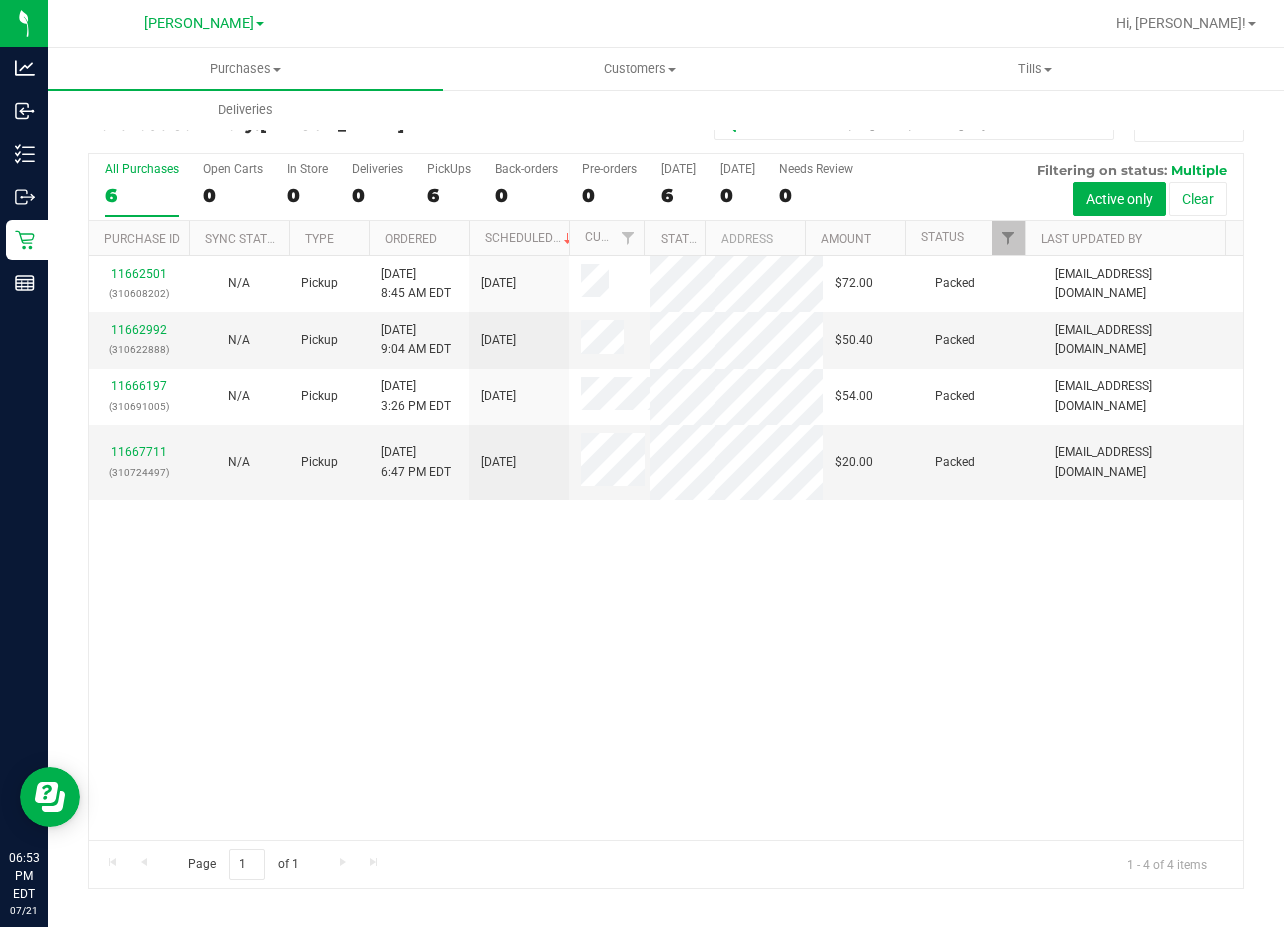 click on "11662501
(310608202)
N/A
Pickup [DATE] 8:45 AM EDT 7/21/2025
$72.00
Packed [EMAIL_ADDRESS][DOMAIN_NAME]
11662992
(310622888)
N/A
Pickup [DATE] 9:04 AM EDT 7/21/2025
$50.40
Packed [EMAIL_ADDRESS][DOMAIN_NAME]
11666197
(310691005)
N/A
Pickup [DATE] 3:26 PM EDT 7/21/2025
$54.00
Packed [EMAIL_ADDRESS][DOMAIN_NAME]
11667711" at bounding box center (666, 548) 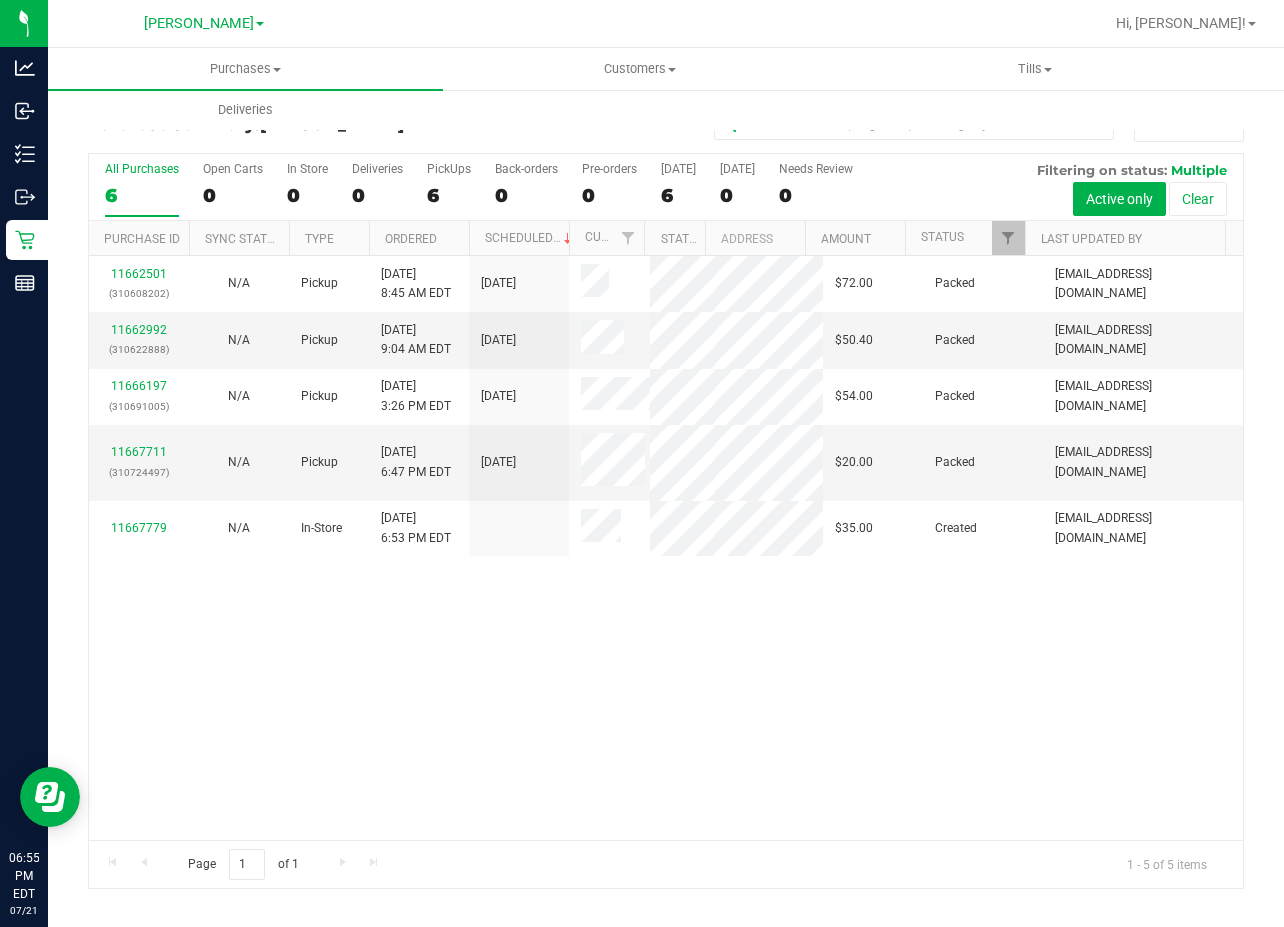 click on "11662501
(310608202)
N/A
Pickup [DATE] 8:45 AM EDT 7/21/2025
$72.00
Packed [EMAIL_ADDRESS][DOMAIN_NAME]
11662992
(310622888)
N/A
Pickup [DATE] 9:04 AM EDT 7/21/2025
$50.40
Packed [EMAIL_ADDRESS][DOMAIN_NAME]
11666197
(310691005)
N/A
Pickup [DATE] 3:26 PM EDT 7/21/2025
$54.00
Packed [EMAIL_ADDRESS][DOMAIN_NAME]
11667711" at bounding box center [666, 548] 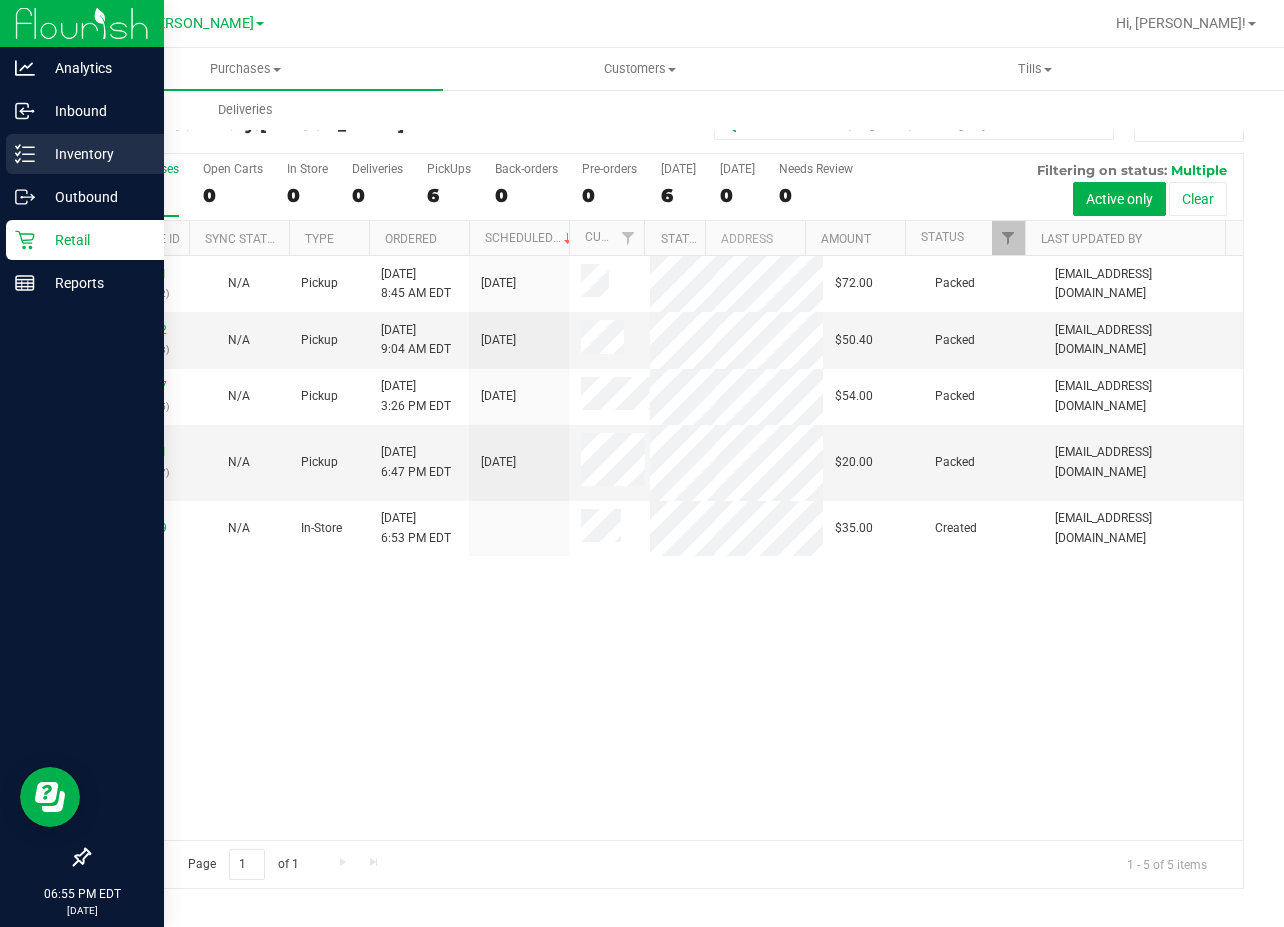 click on "Inventory" at bounding box center [95, 154] 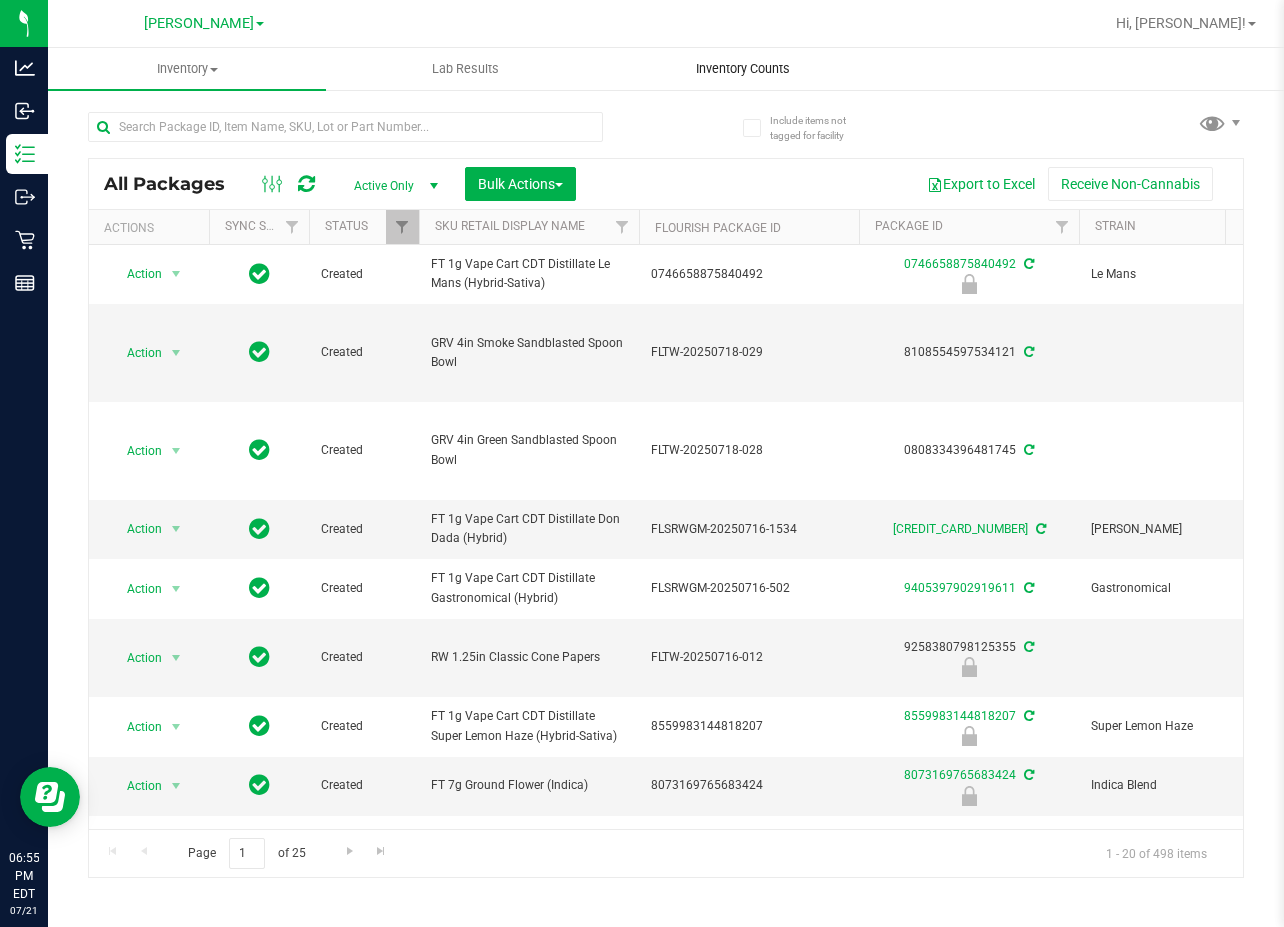 click on "Inventory Counts" at bounding box center (743, 69) 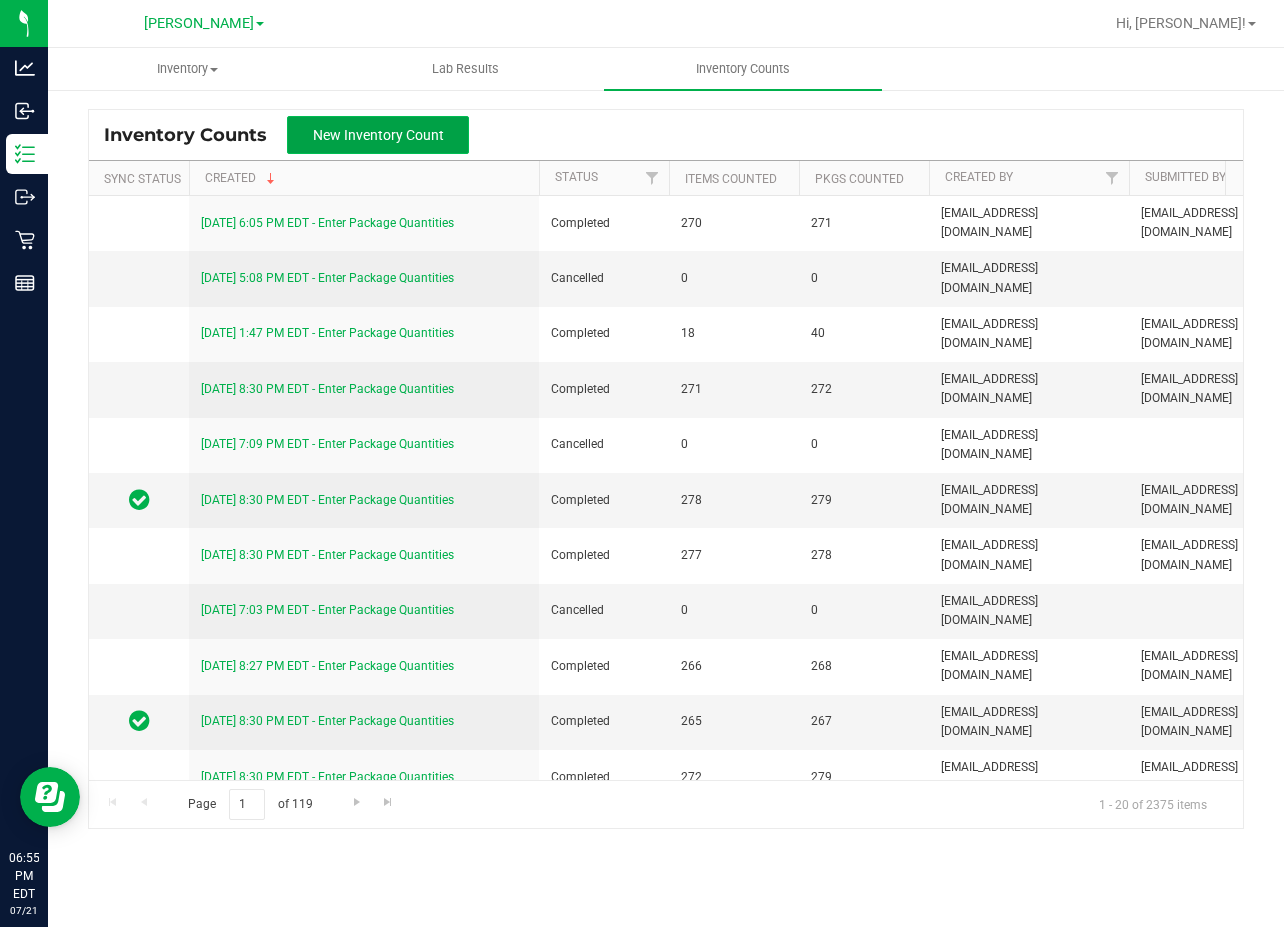 click on "New Inventory Count" at bounding box center (378, 135) 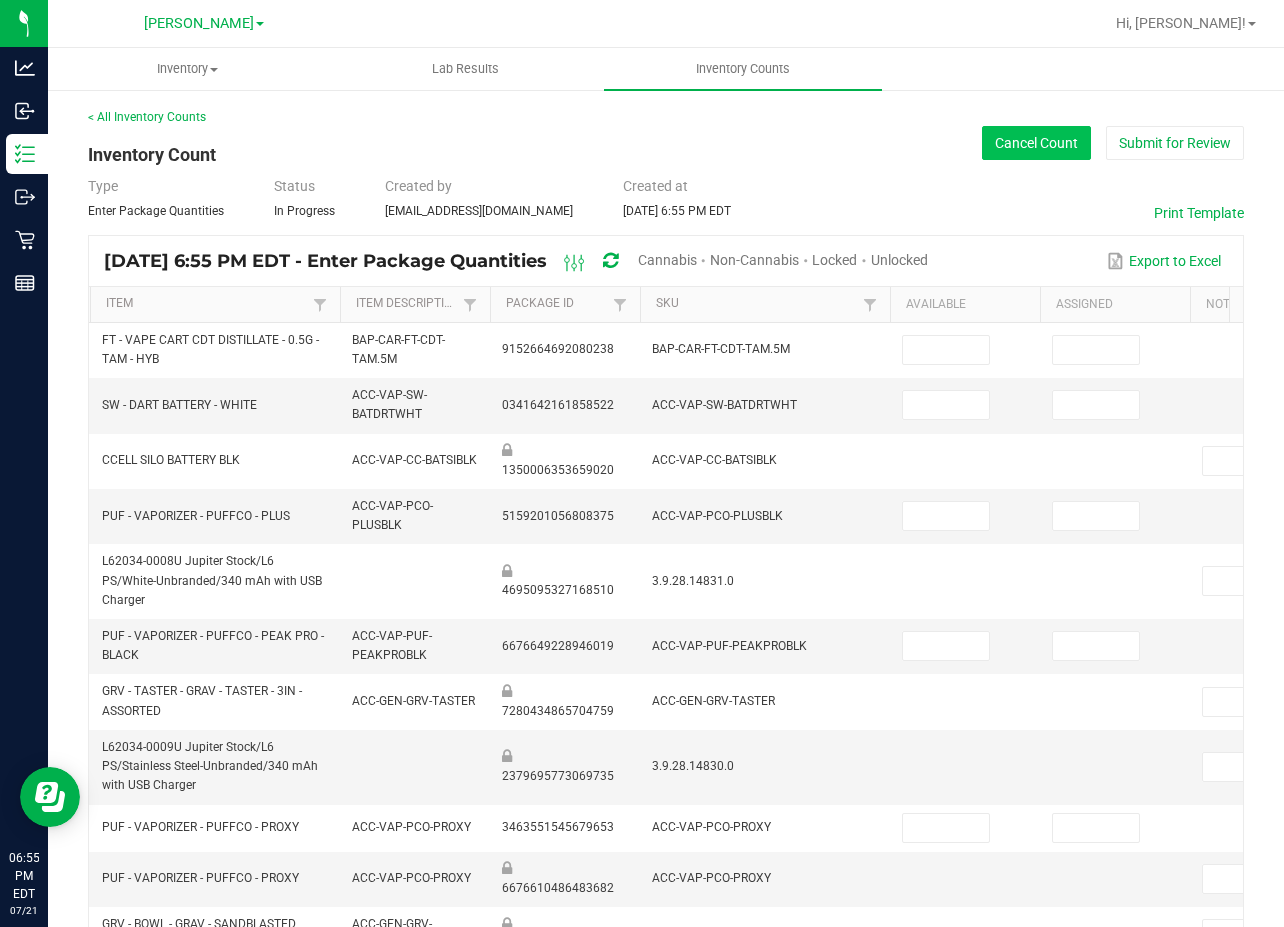 click on "Cancel Count" at bounding box center [1036, 143] 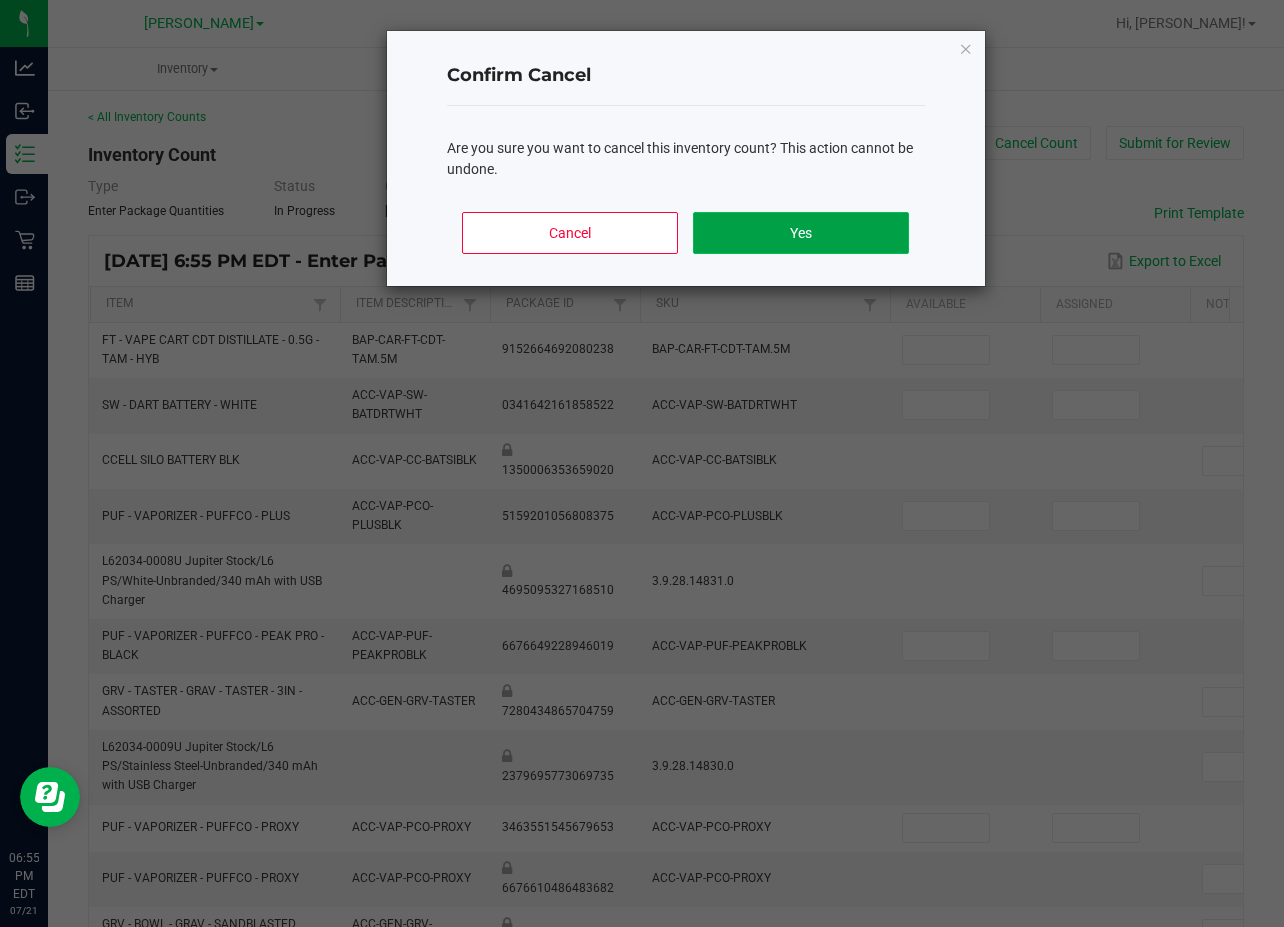 click on "Yes" 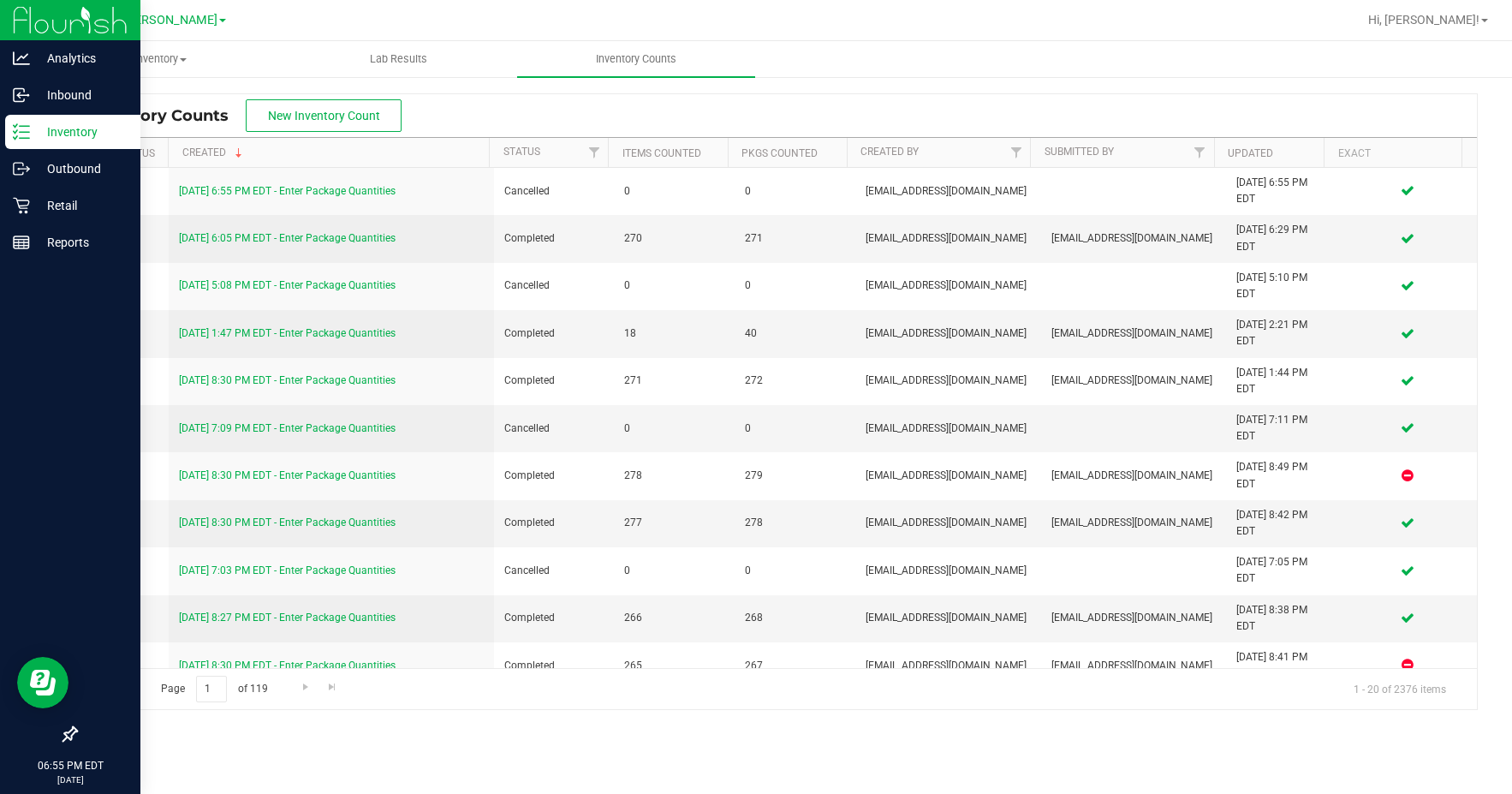 click on "Inventory" at bounding box center (73, 132) 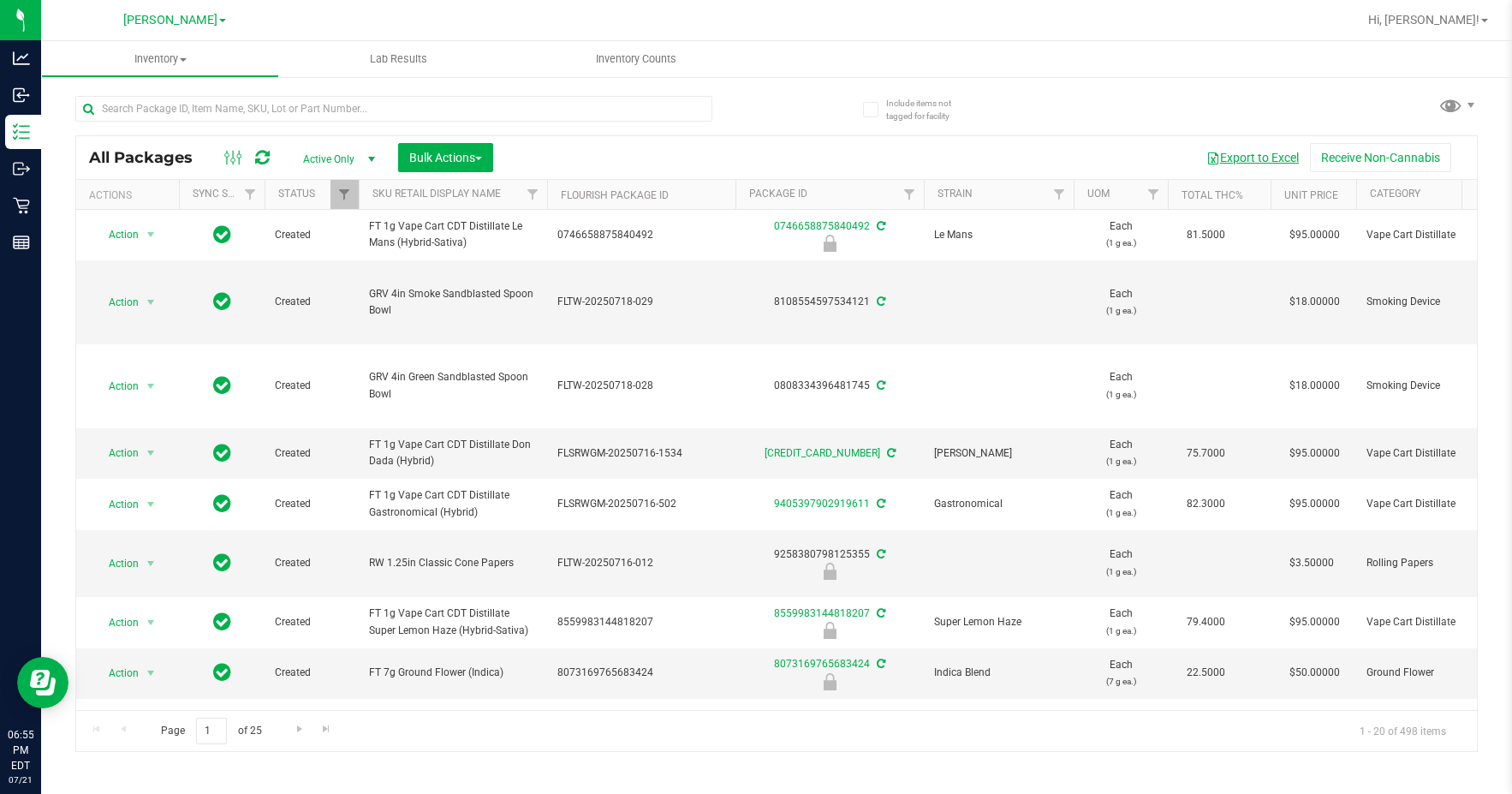 click on "Export to Excel" at bounding box center [1253, 158] 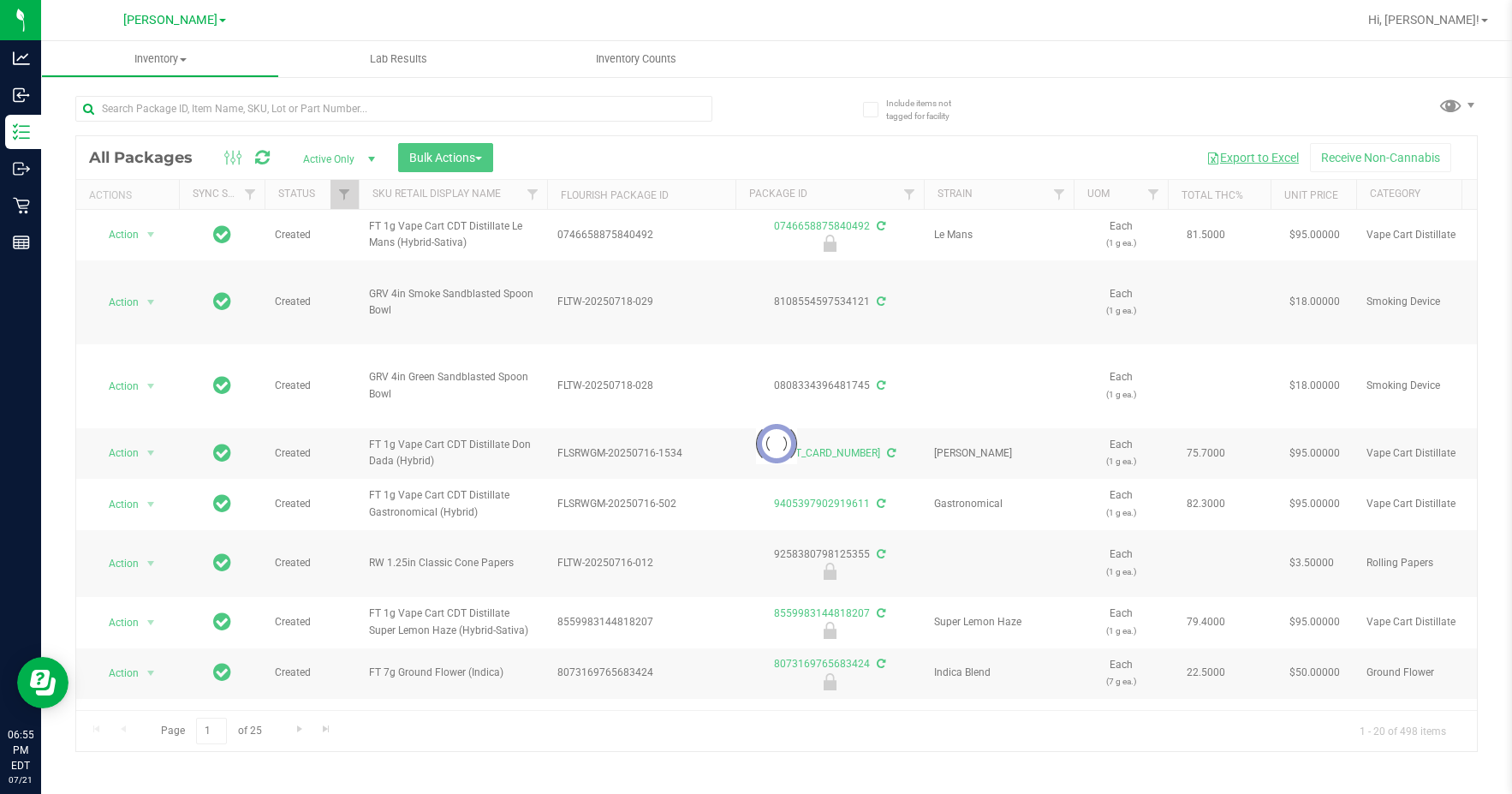 type 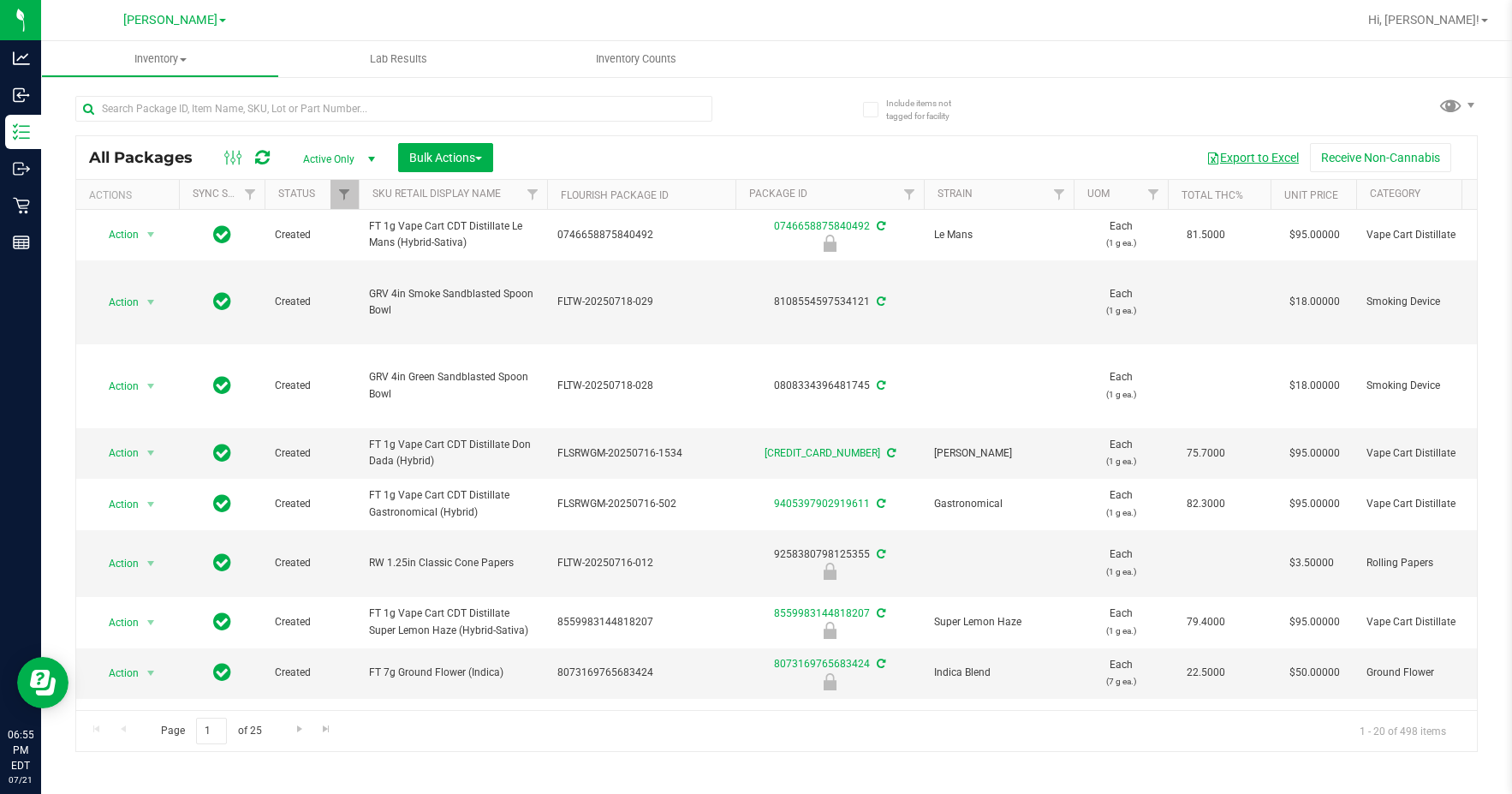 drag, startPoint x: 1273, startPoint y: 162, endPoint x: 1211, endPoint y: 164, distance: 62.03225 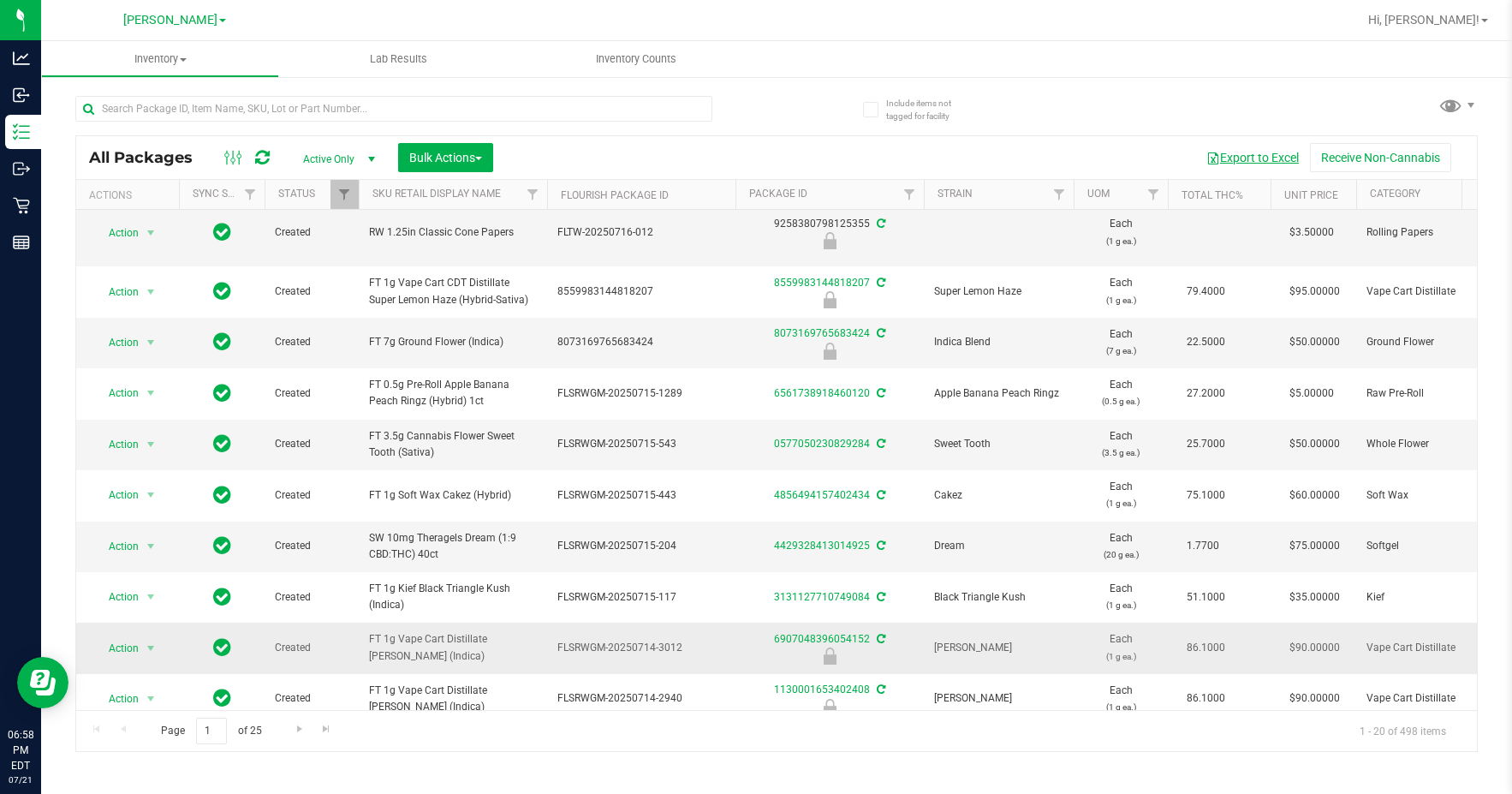 scroll, scrollTop: 428, scrollLeft: 0, axis: vertical 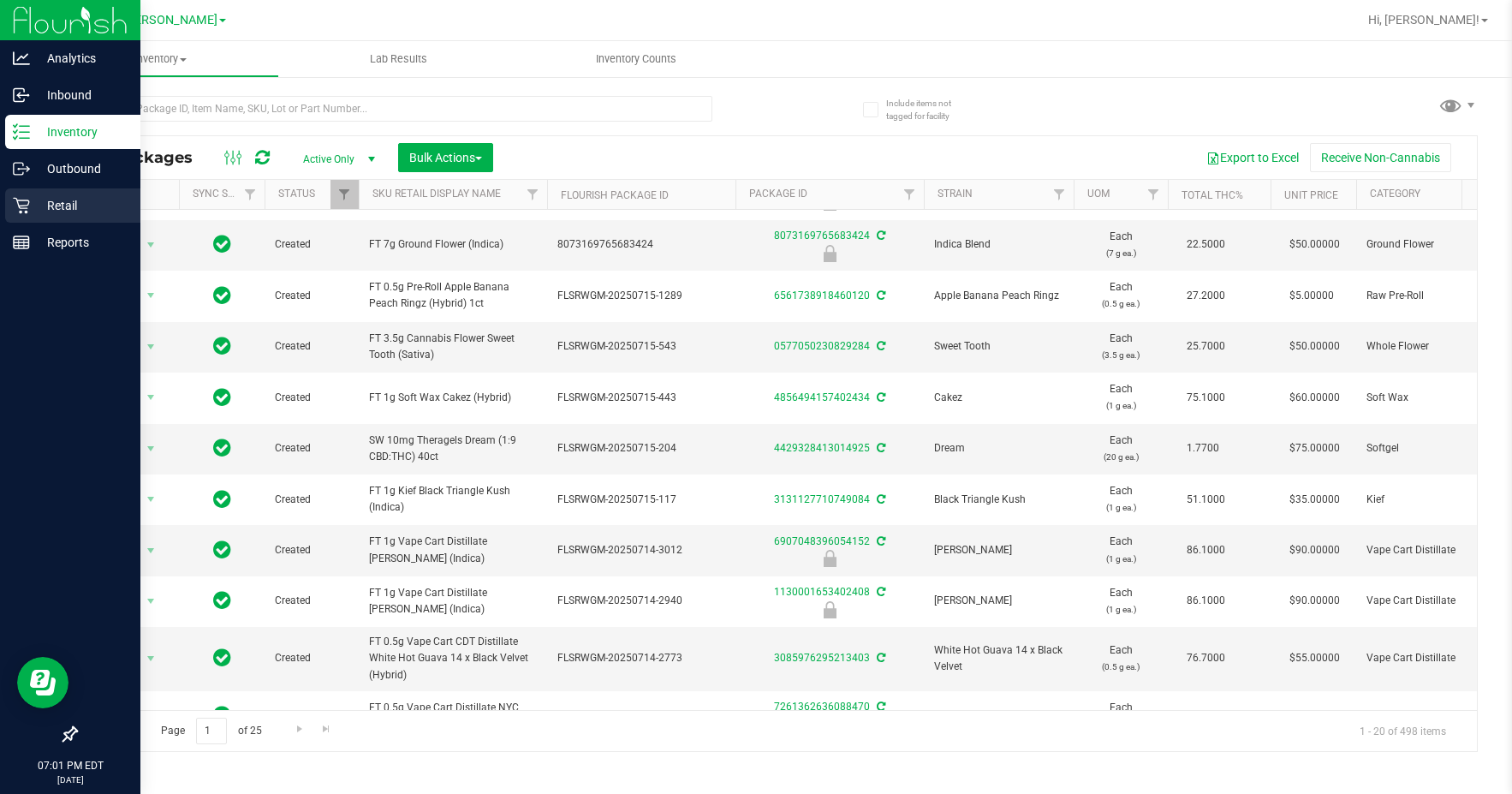 click on "Retail" at bounding box center [73, 206] 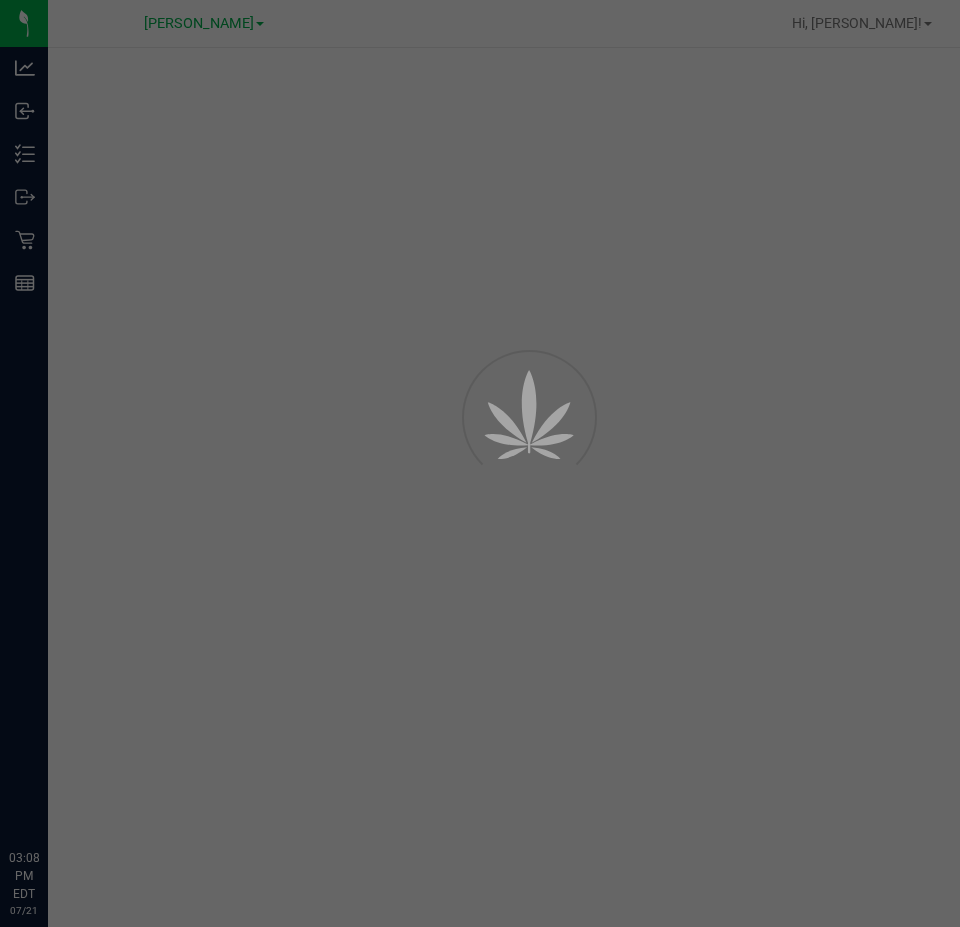 scroll, scrollTop: 0, scrollLeft: 0, axis: both 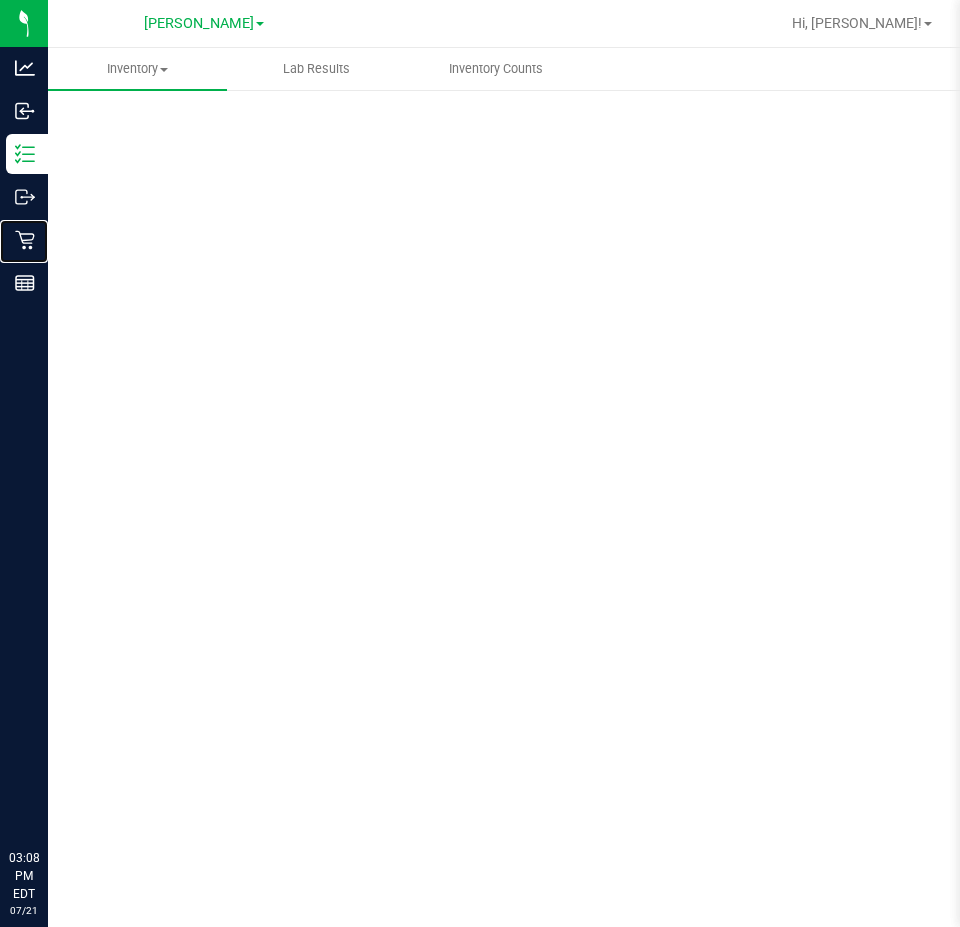 click on "Retail" at bounding box center (0, 0) 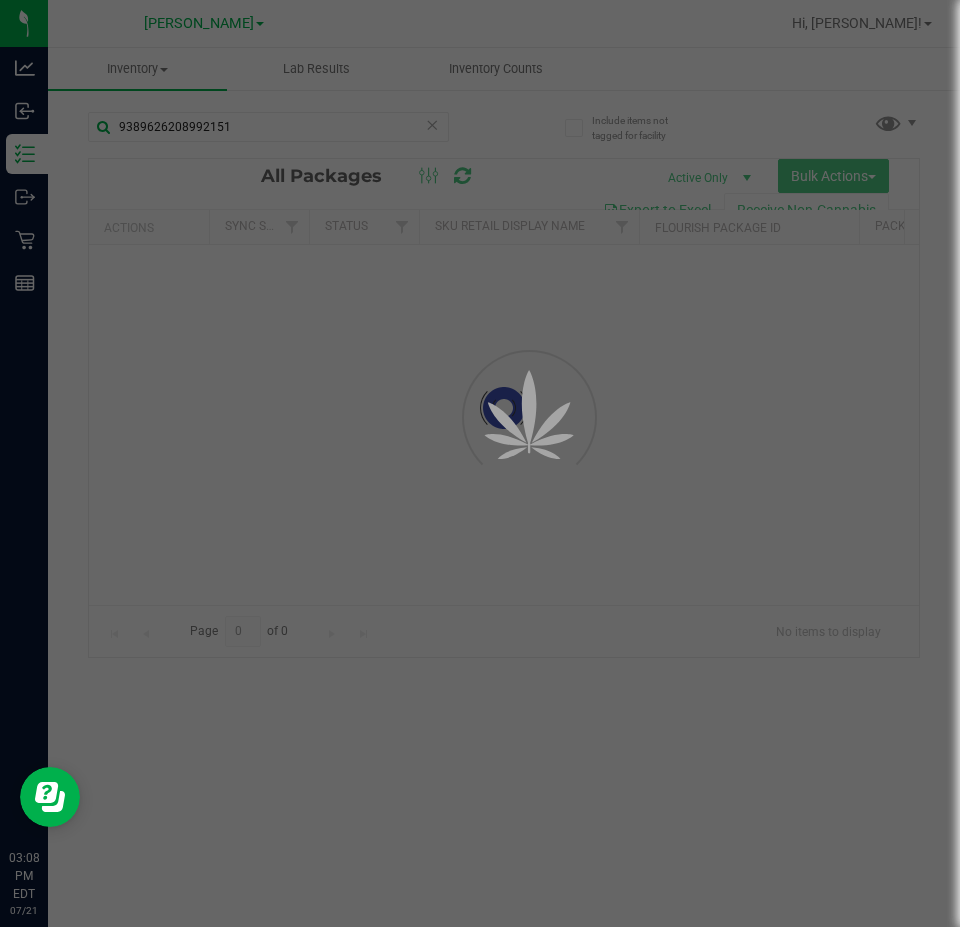 scroll, scrollTop: 0, scrollLeft: 0, axis: both 